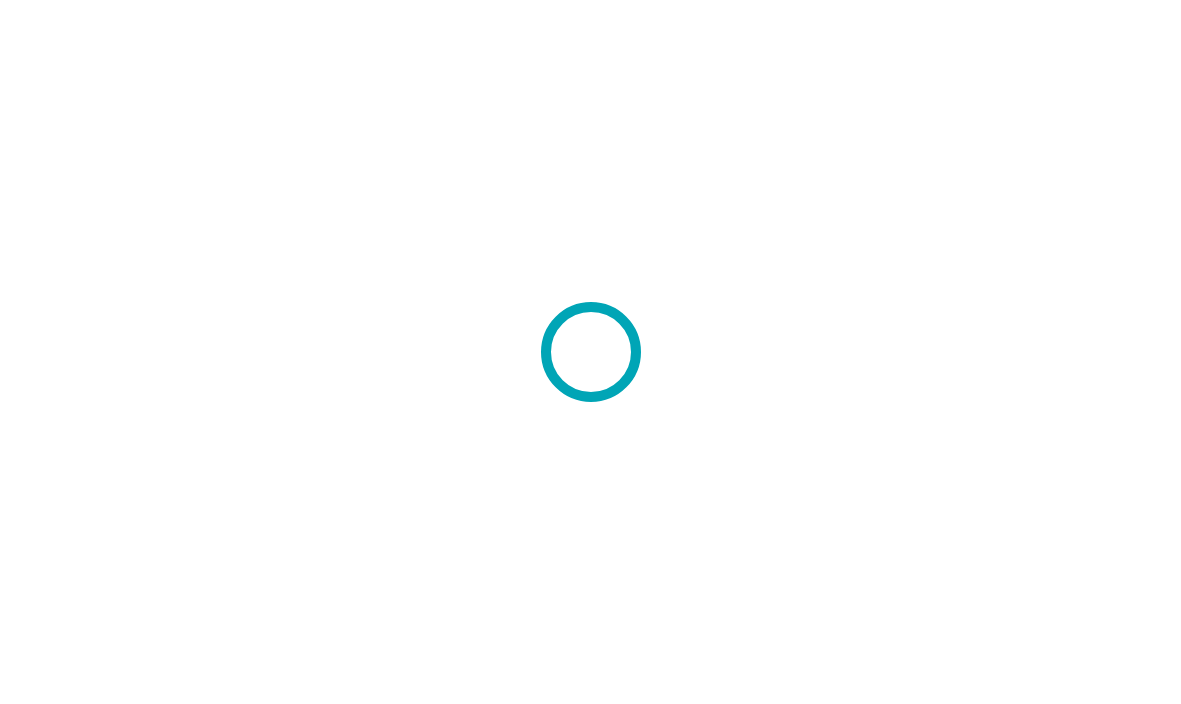 scroll, scrollTop: 0, scrollLeft: 0, axis: both 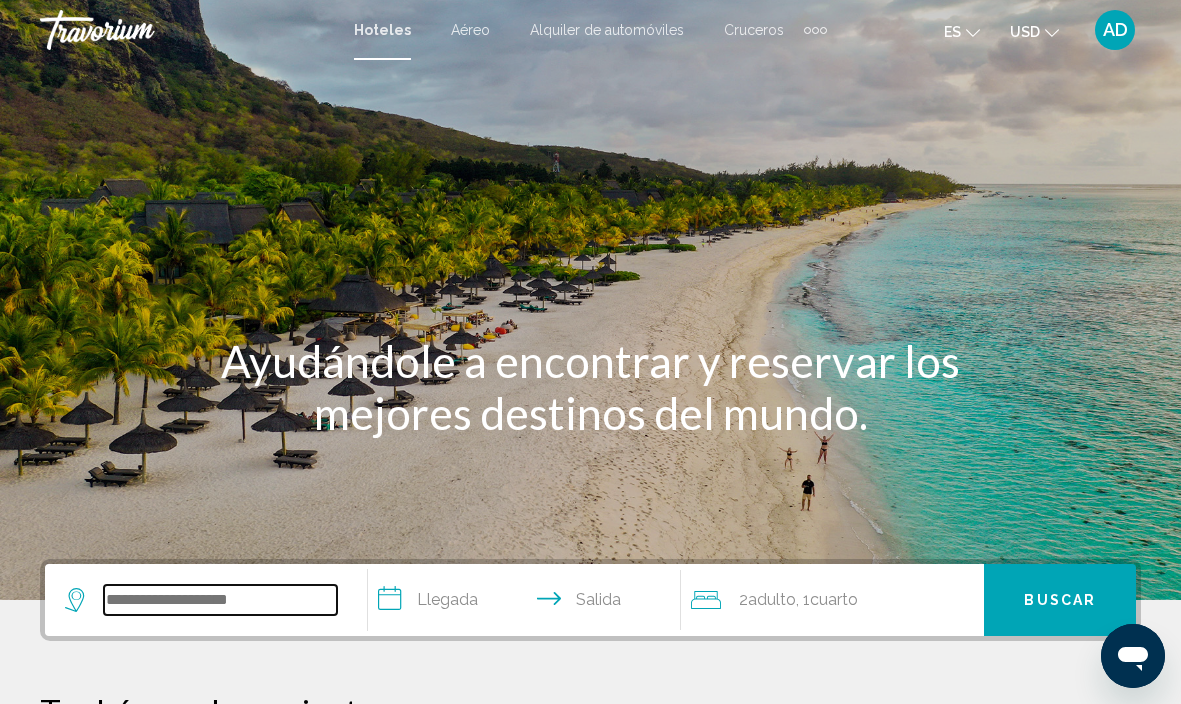 click at bounding box center (220, 600) 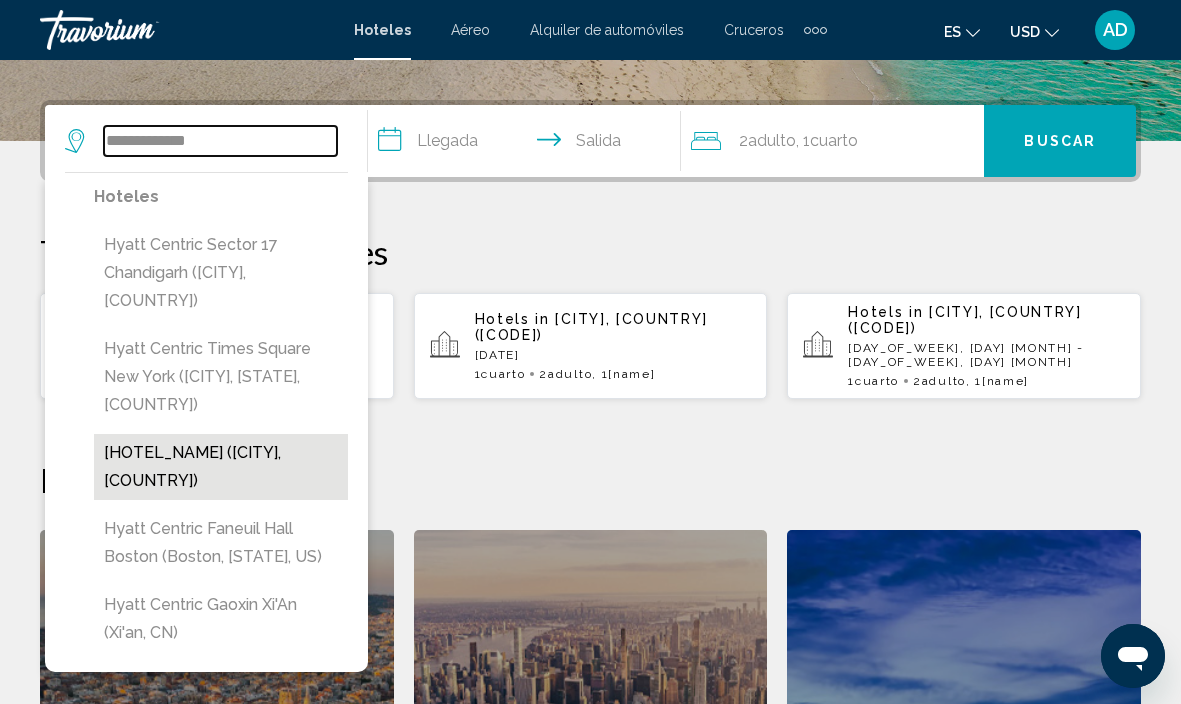 scroll, scrollTop: 446, scrollLeft: 0, axis: vertical 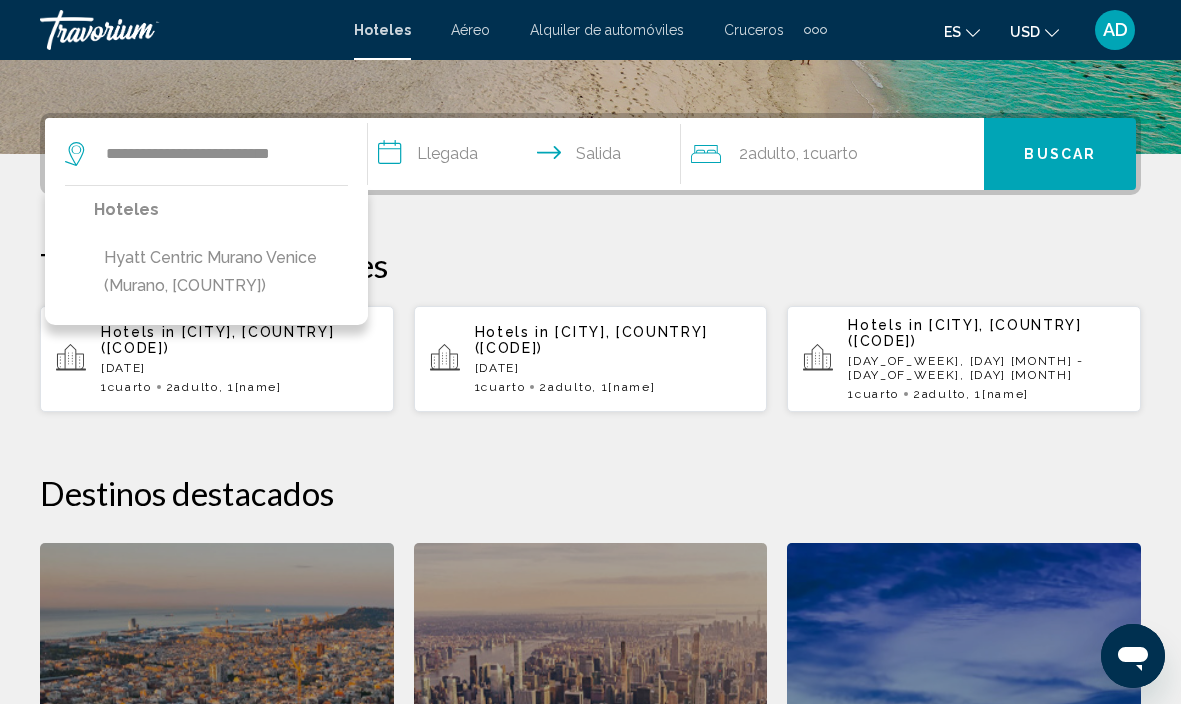 click on "**********" at bounding box center [528, 157] 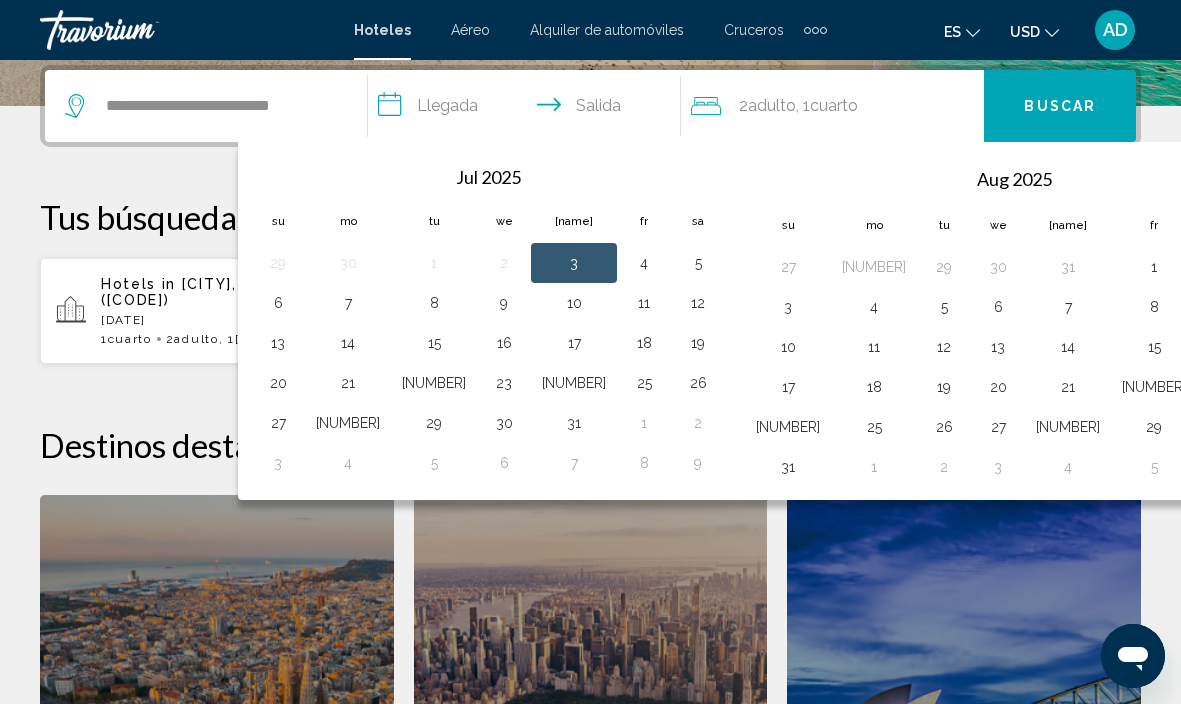 click at bounding box center [1224, 178] 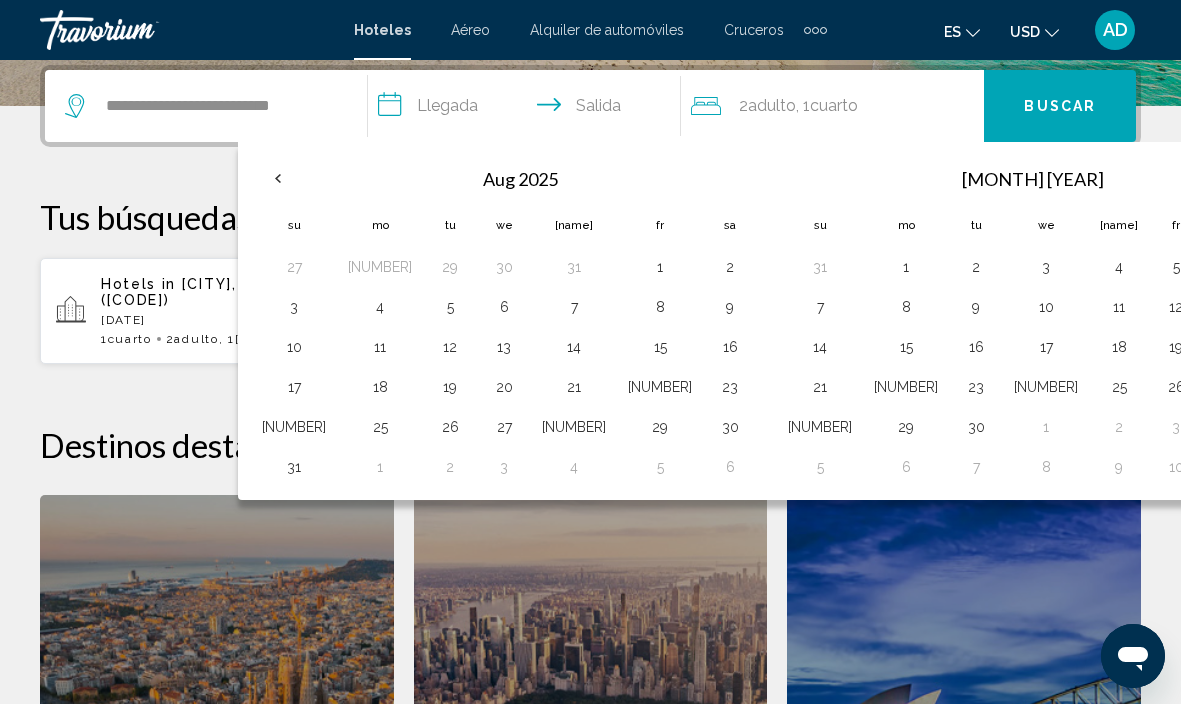 click at bounding box center (1230, 178) 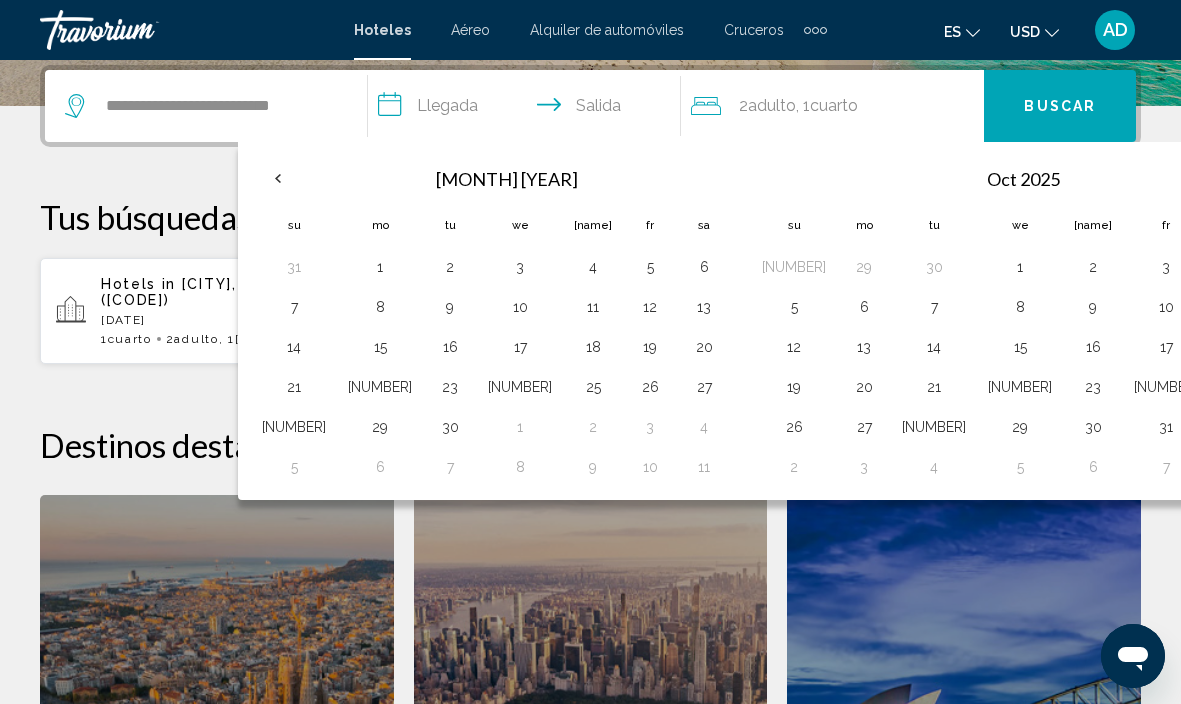 click at bounding box center (1236, 178) 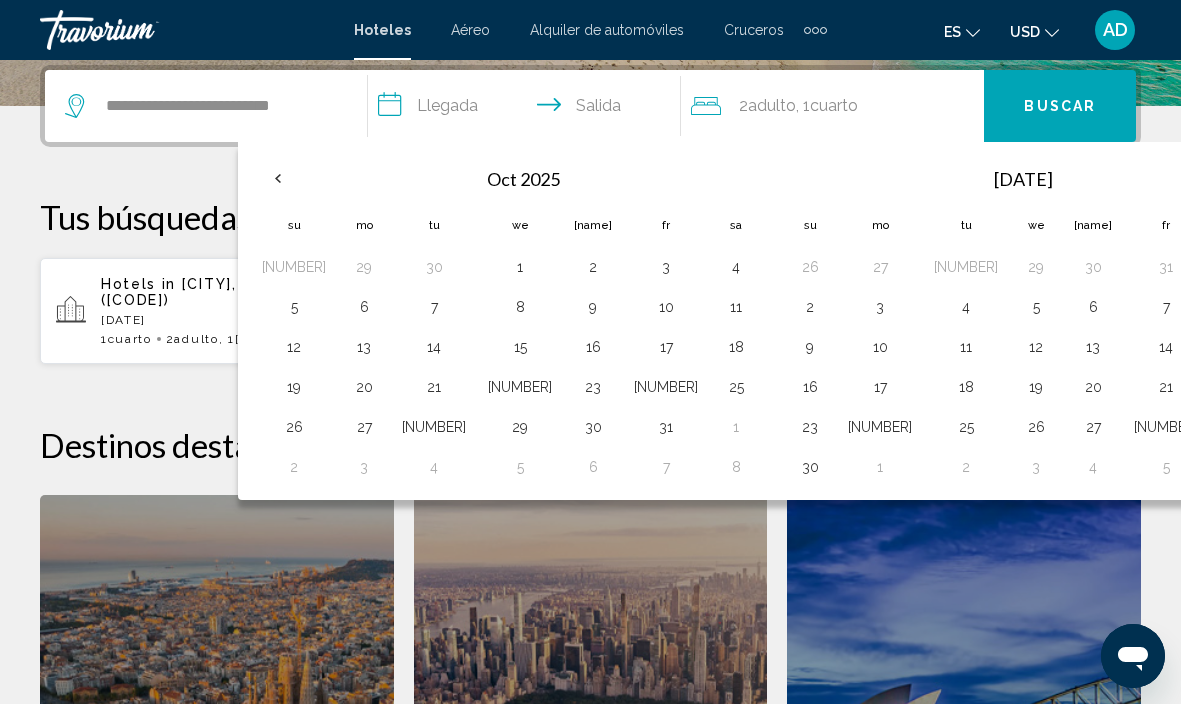 click on "1" at bounding box center (1252, 267) 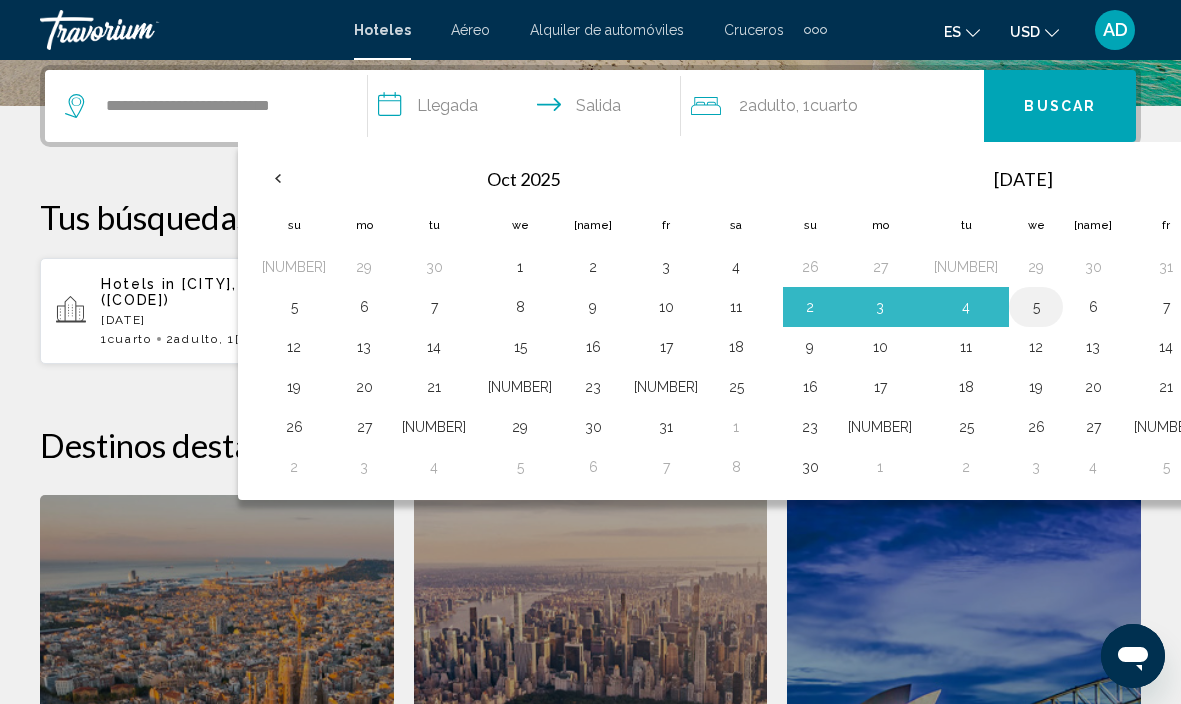 click on "5" at bounding box center (1036, 307) 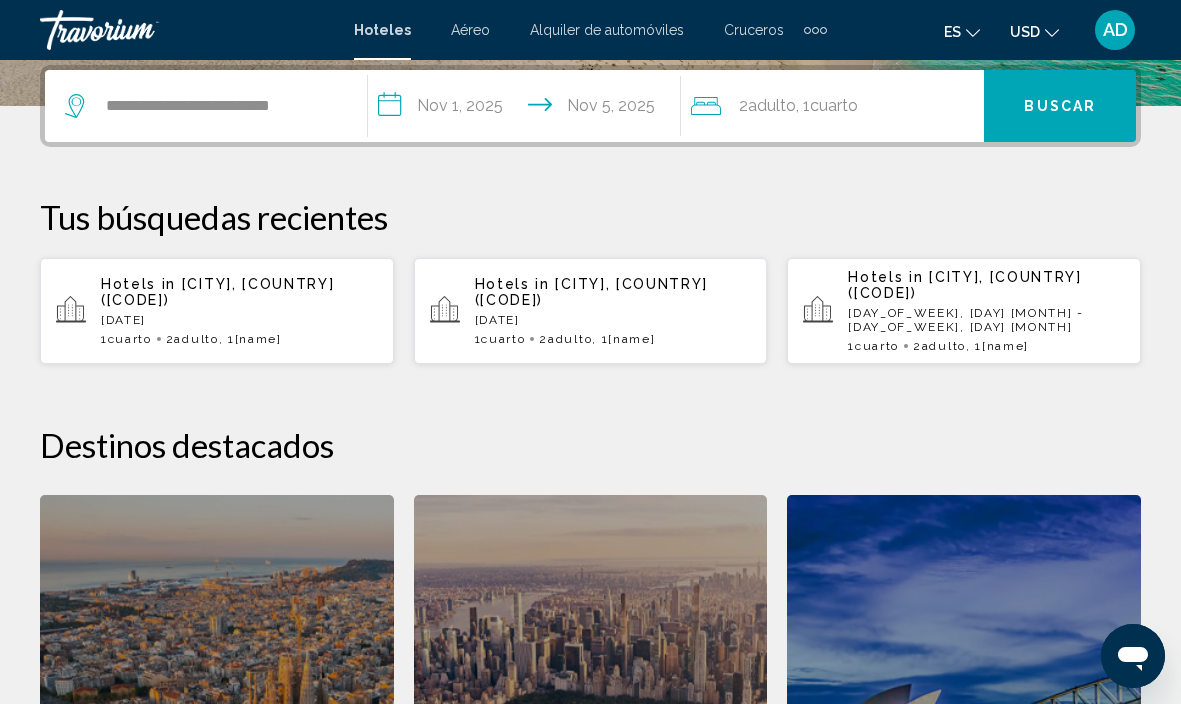 click on "2 Adulto Adulto , 1 Cuarto habitaciones" at bounding box center (837, 106) 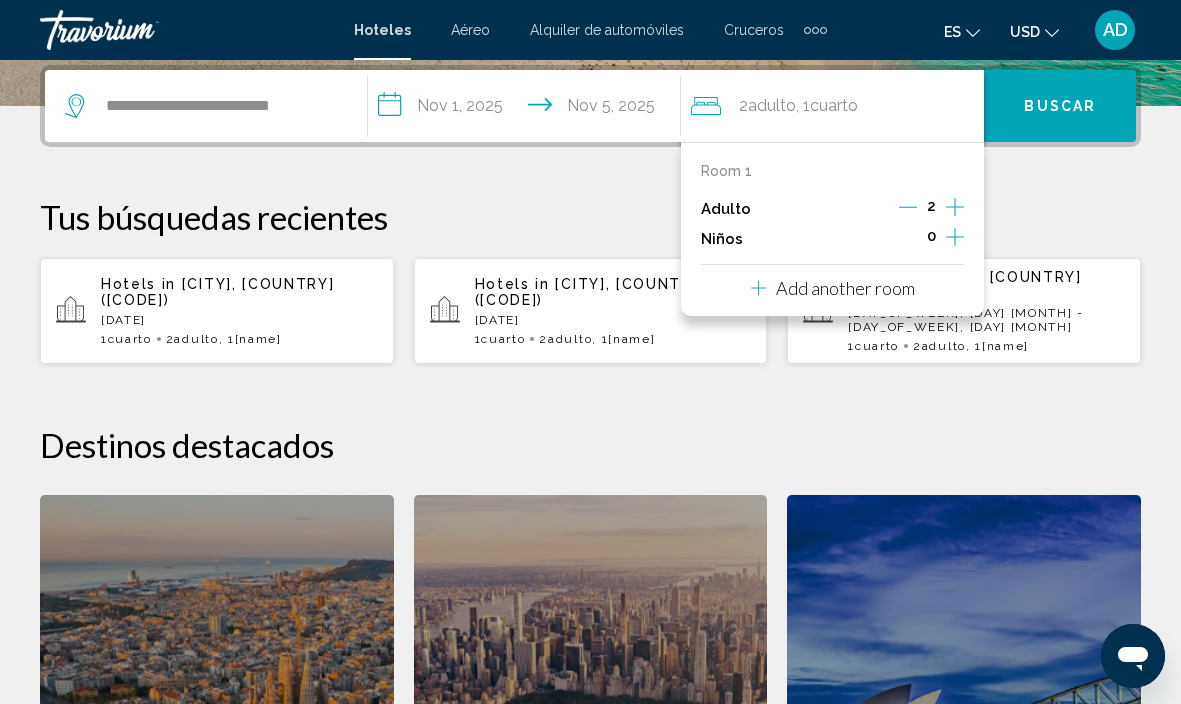 click at bounding box center [955, 237] 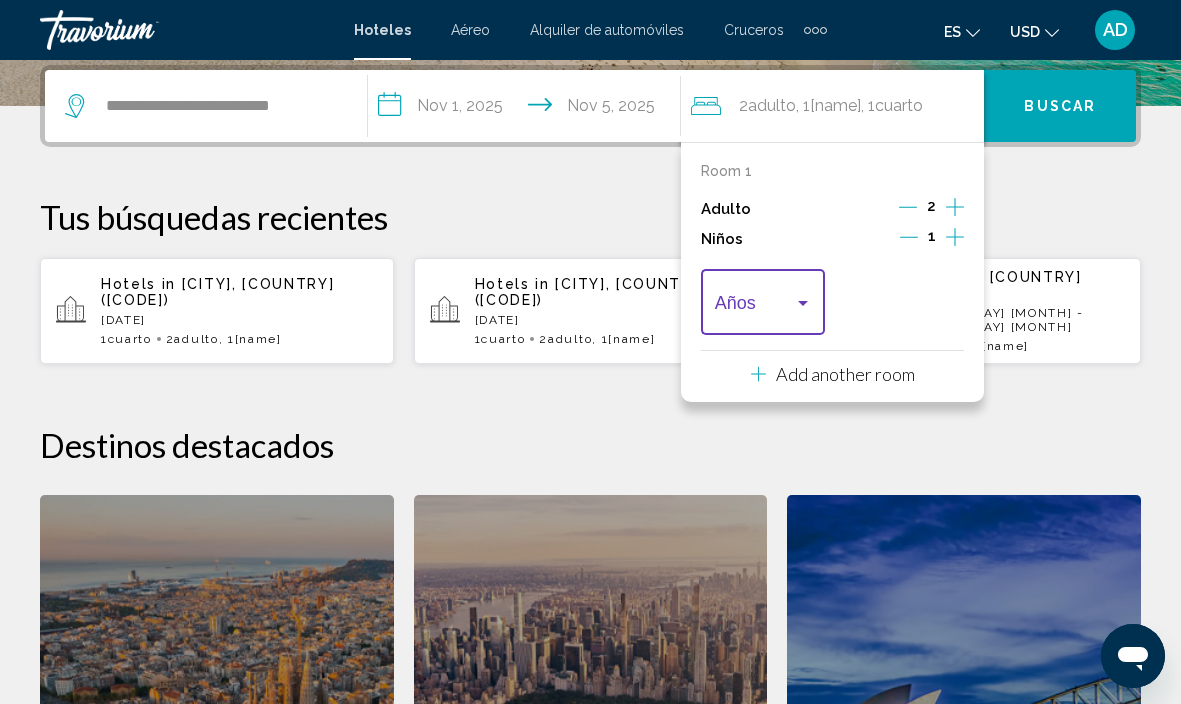 click at bounding box center (803, 303) 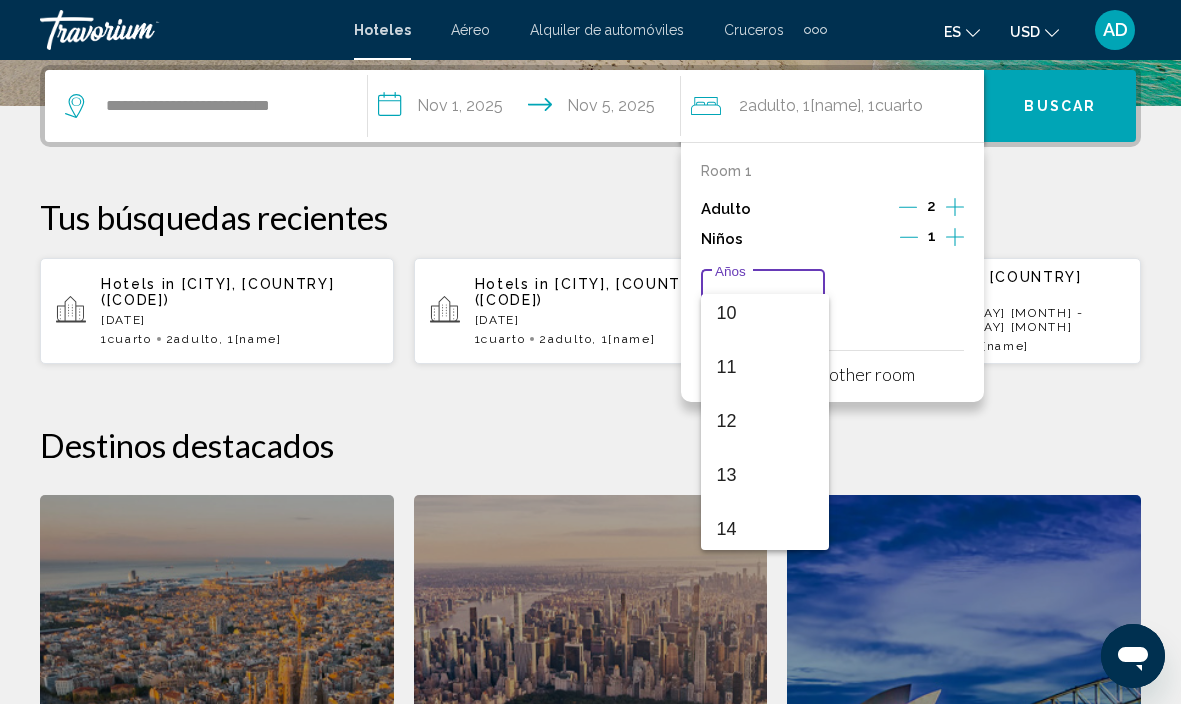 scroll, scrollTop: 569, scrollLeft: 0, axis: vertical 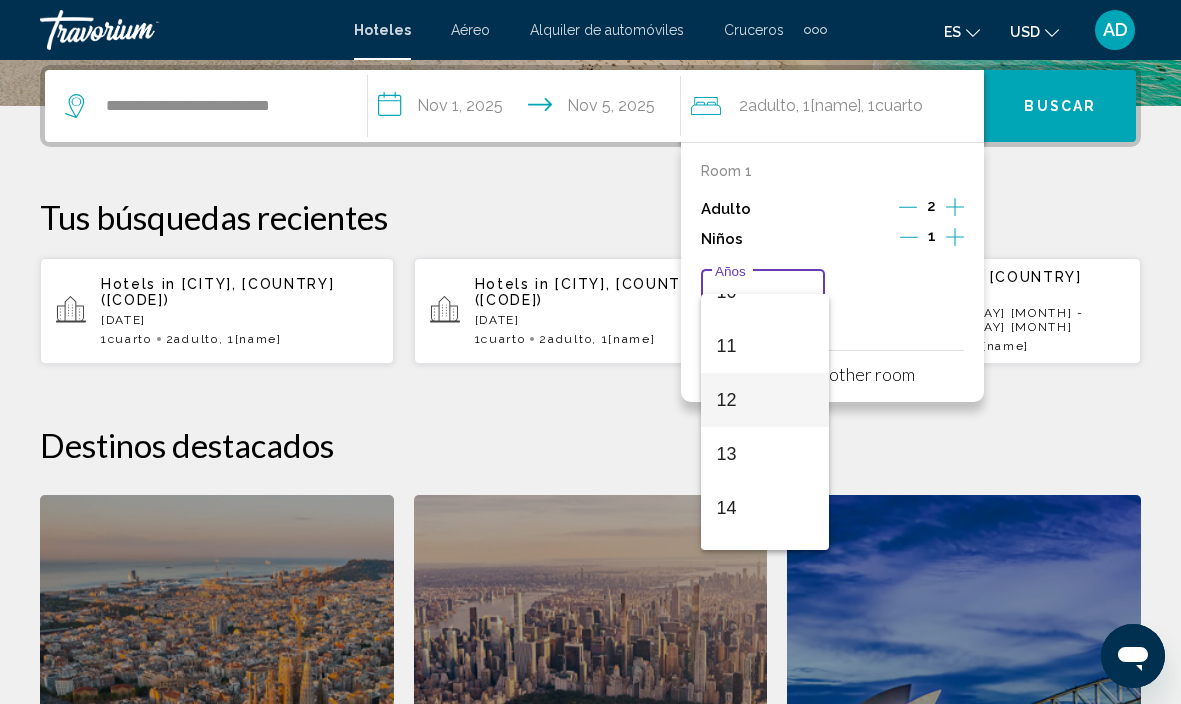 click on "12" at bounding box center [765, 400] 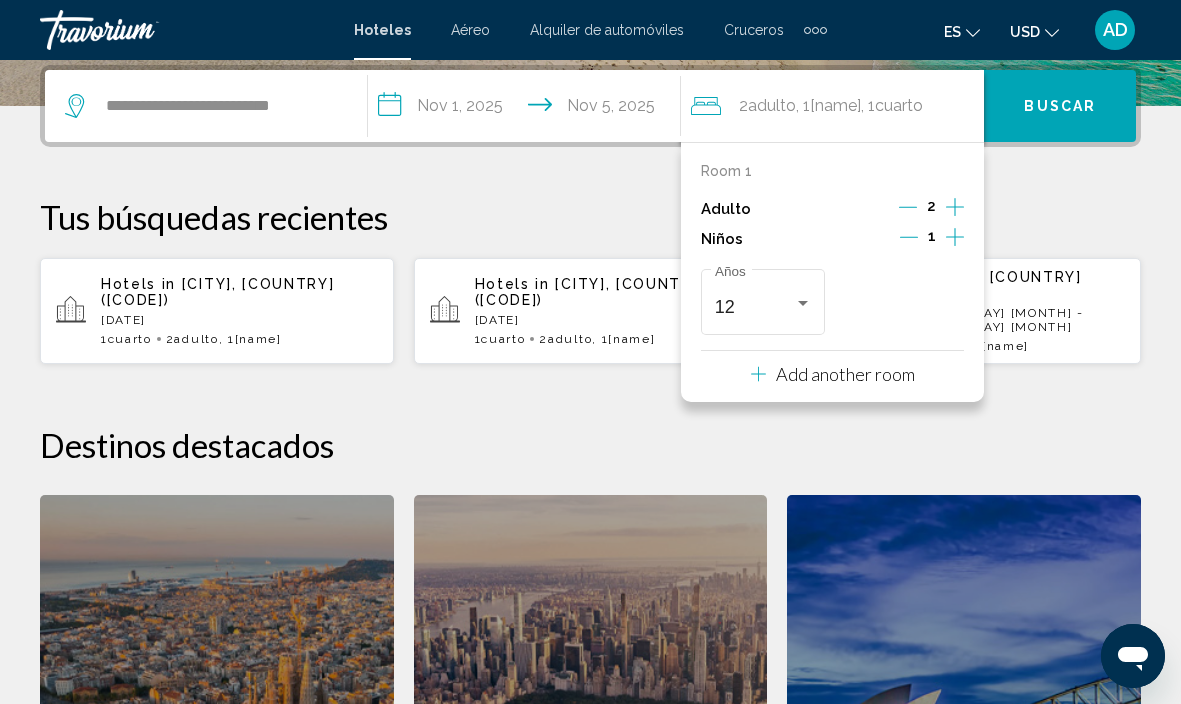 click on "Hotels in Lima, Peru (LIM) Wed, [DATE] - Sun, [DATE] 1 Cuarto habitaciones 2 Adulto Adulto , 1 Niño Niños
Hotels in Venice, Italy (VCE) Wed, [DATE] - Sun, [DATE] 1 Cuarto habitaciones 2 Adulto Adulto , 1 Niño Niños" at bounding box center (590, 281) 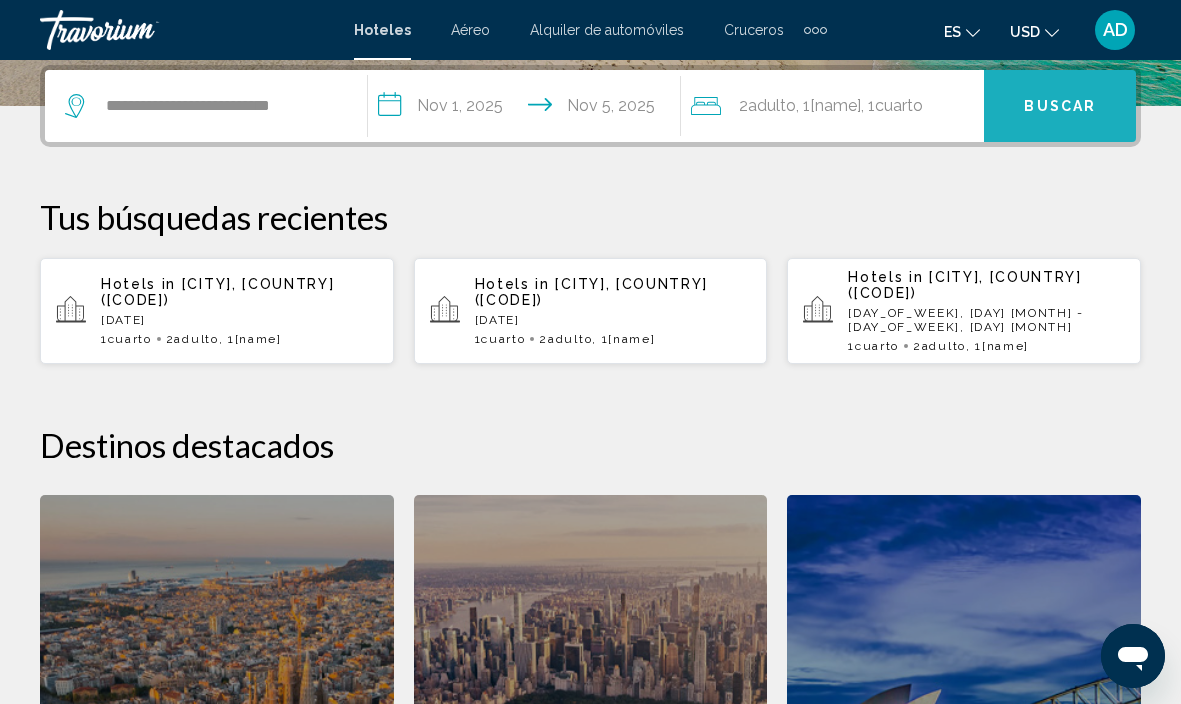 click on "Buscar" at bounding box center (1060, 107) 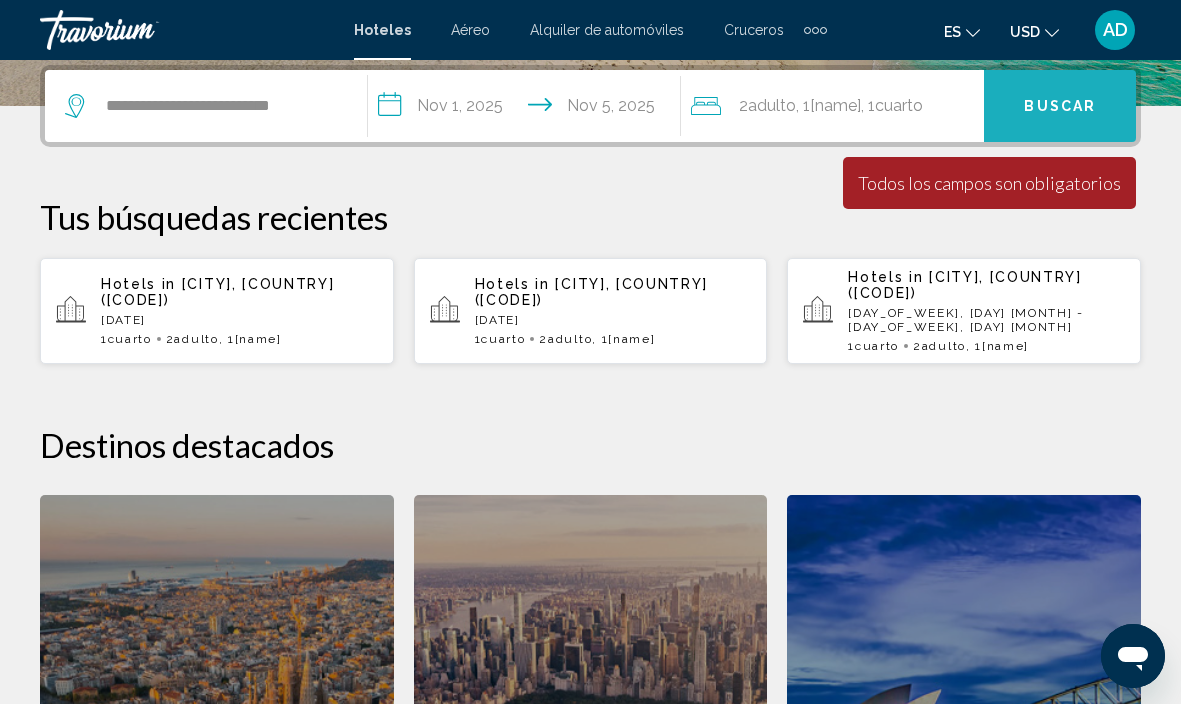 click on "Buscar" at bounding box center (1060, 106) 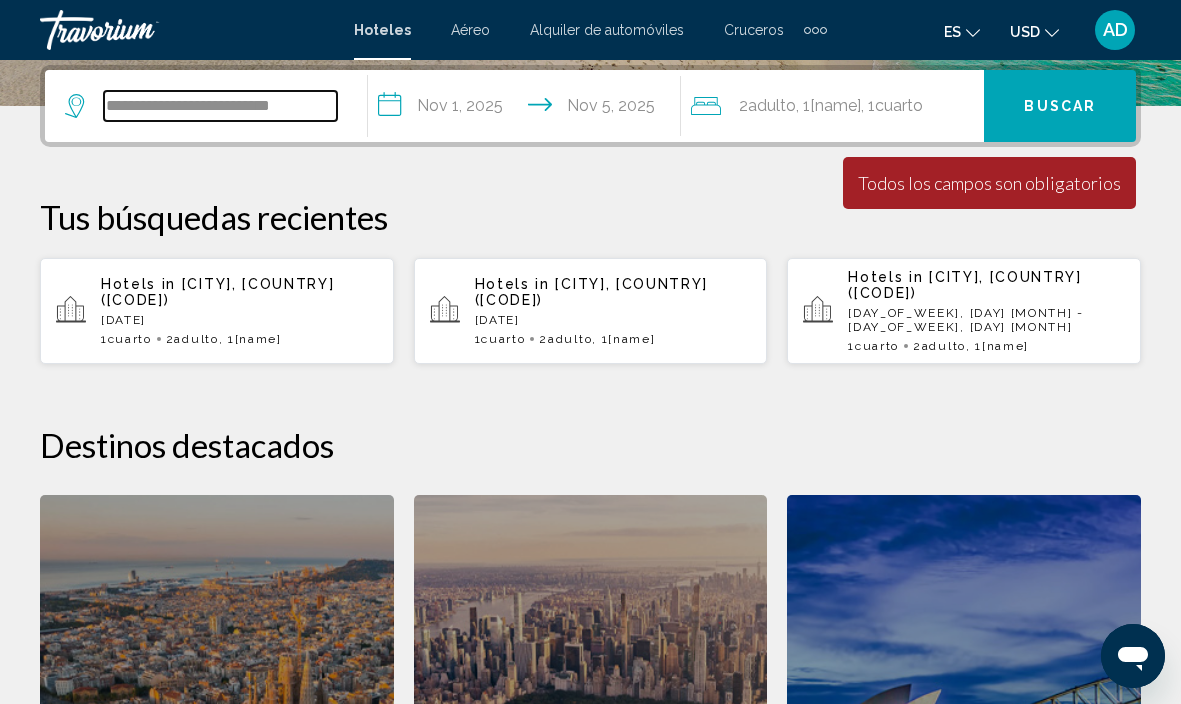 click on "**********" at bounding box center (220, 106) 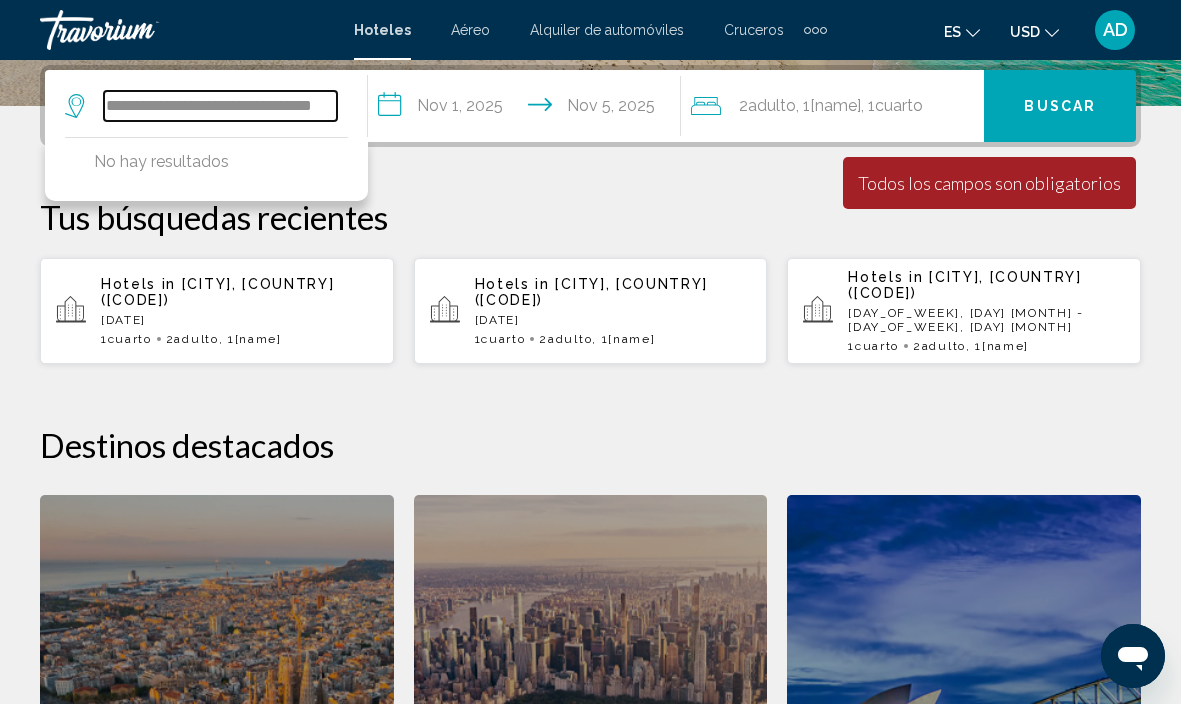 click on "**********" at bounding box center (220, 106) 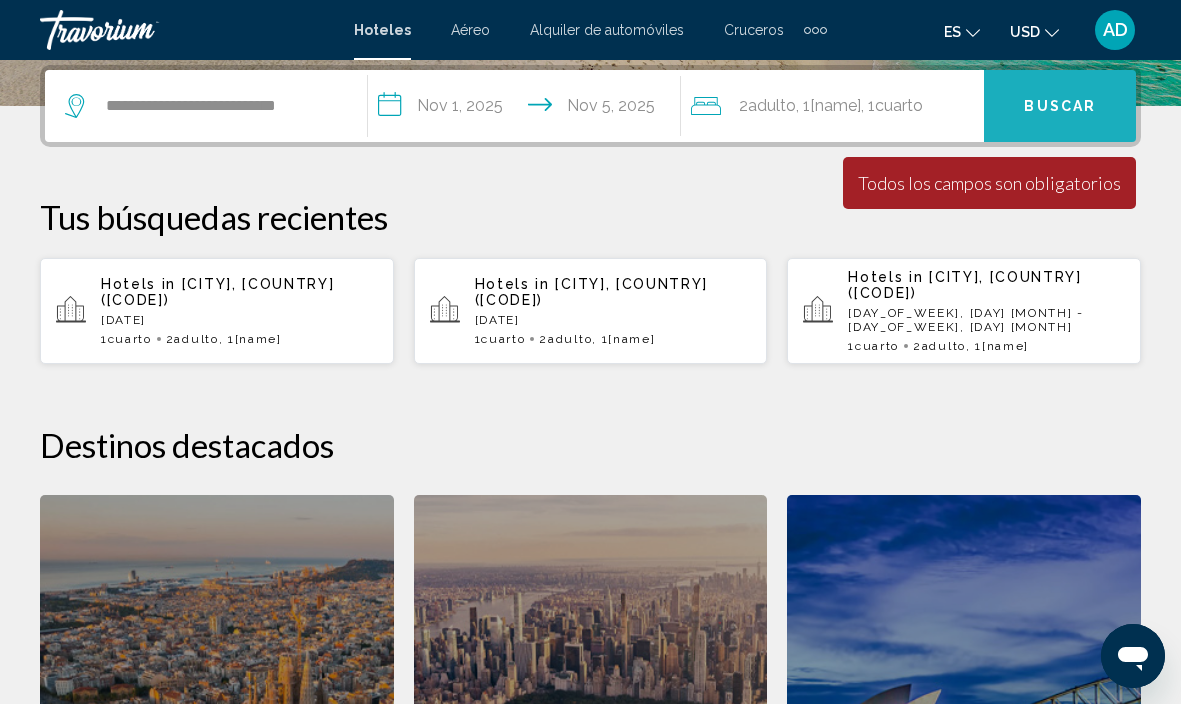 click on "Buscar" at bounding box center (1060, 106) 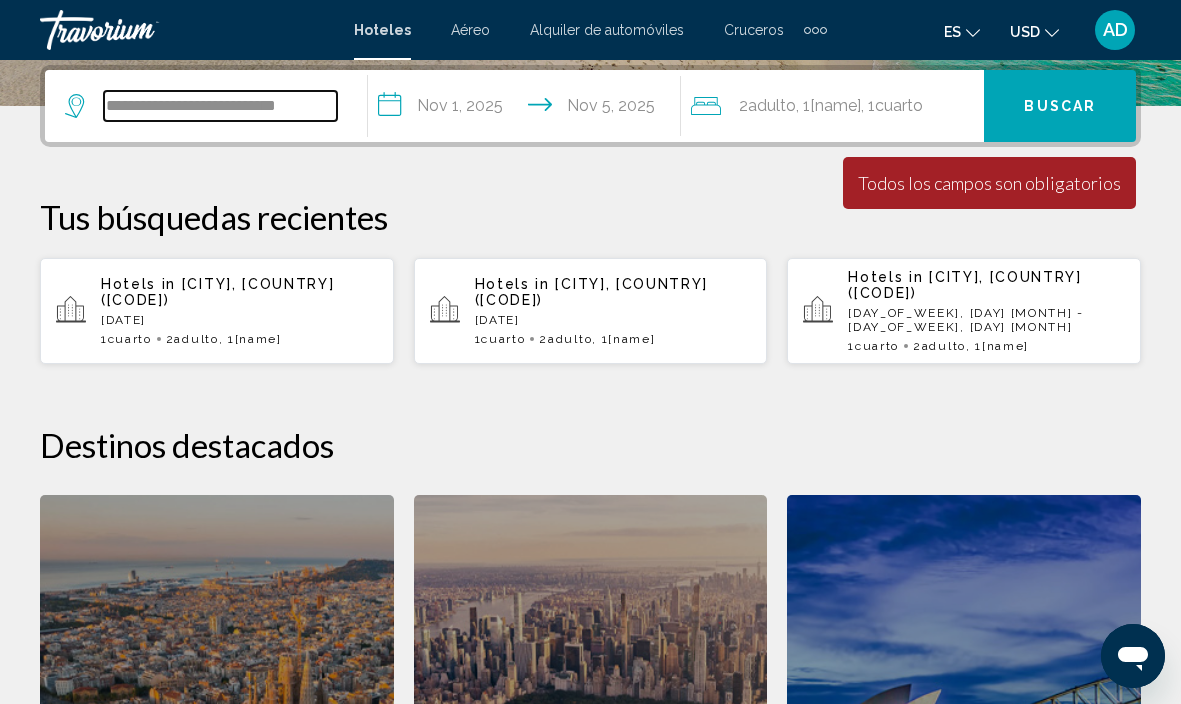 click on "**********" at bounding box center [220, 106] 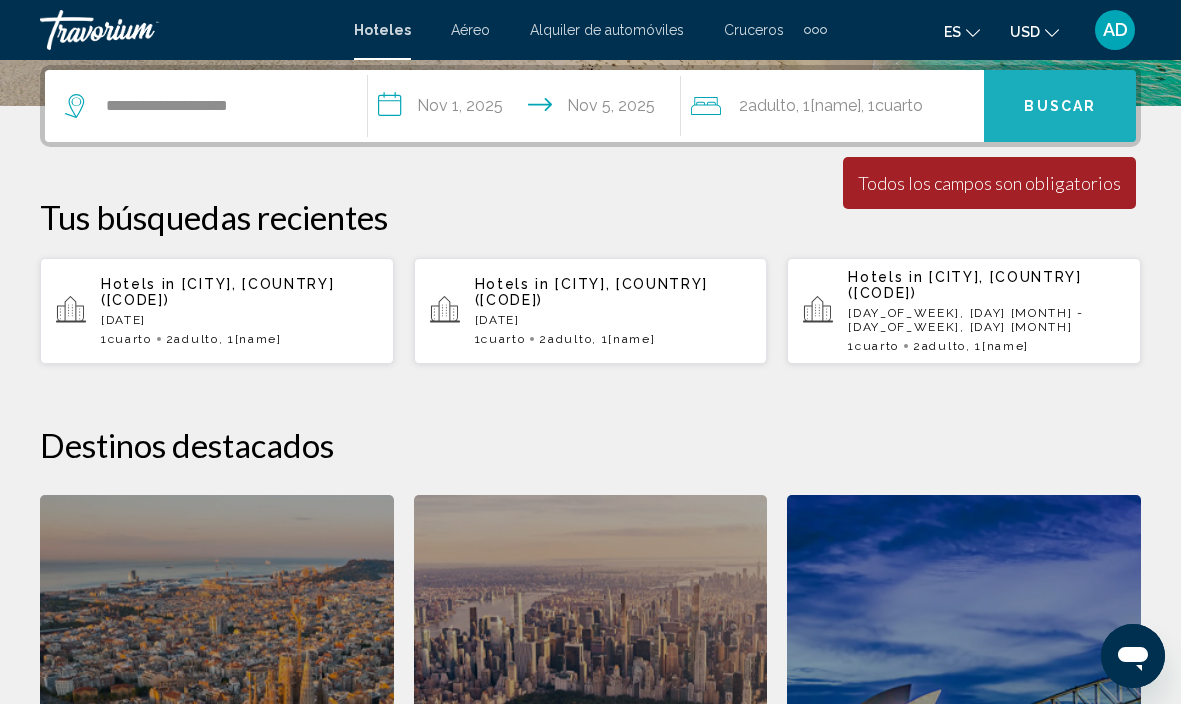 click on "Buscar" at bounding box center [1060, 107] 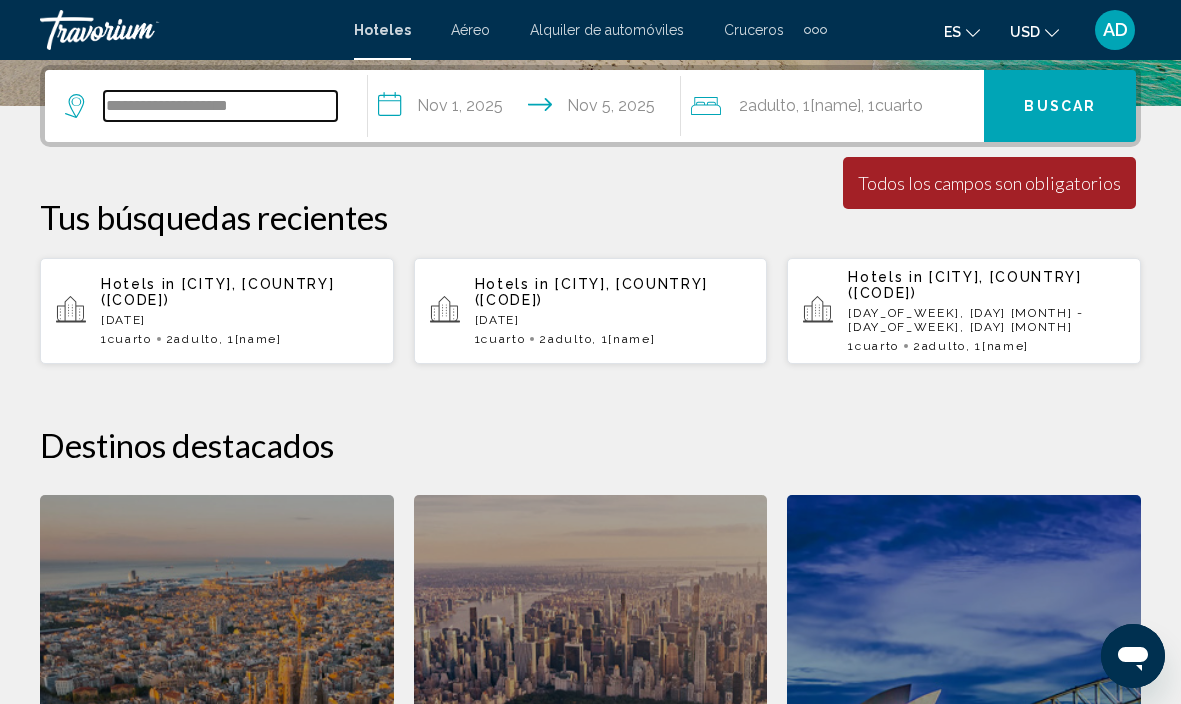 click on "**********" at bounding box center (220, 106) 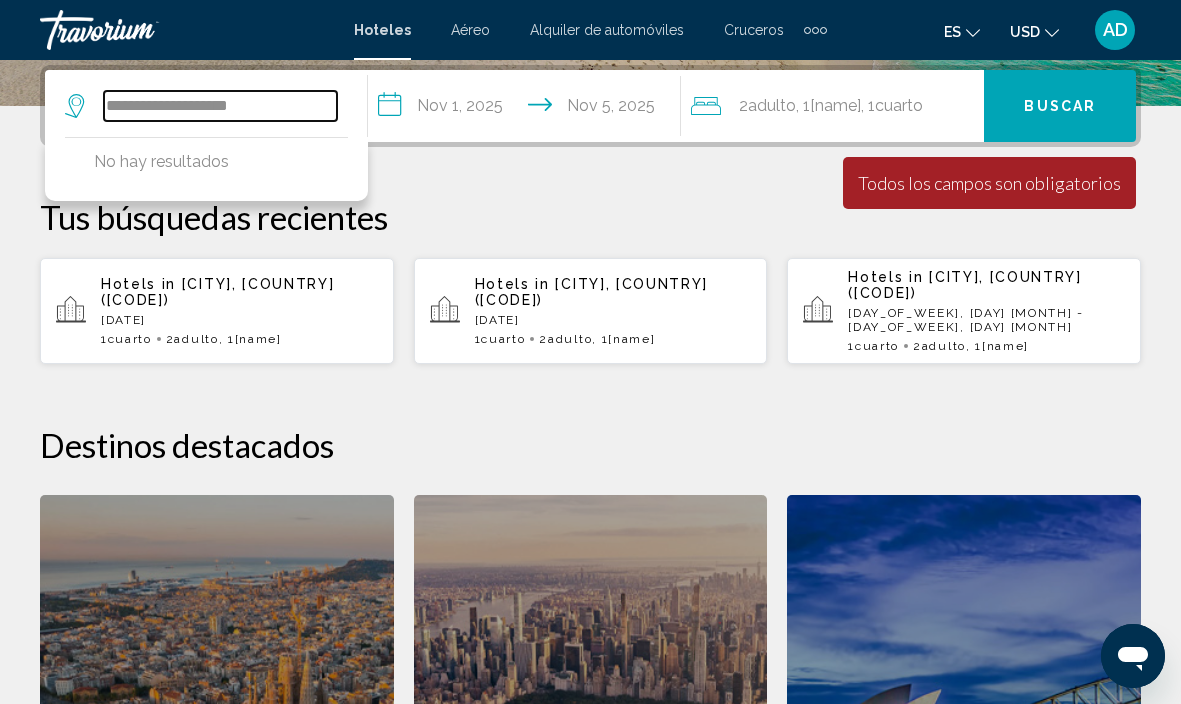 click on "**********" at bounding box center [220, 106] 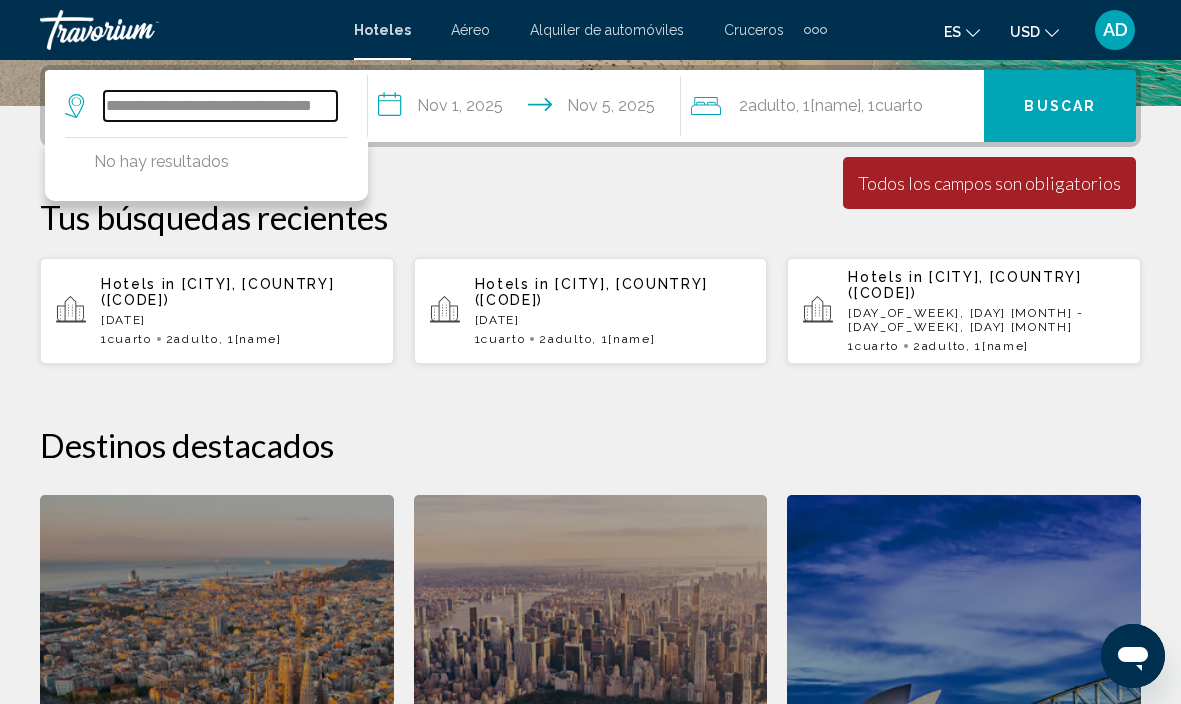 click on "**********" at bounding box center [220, 106] 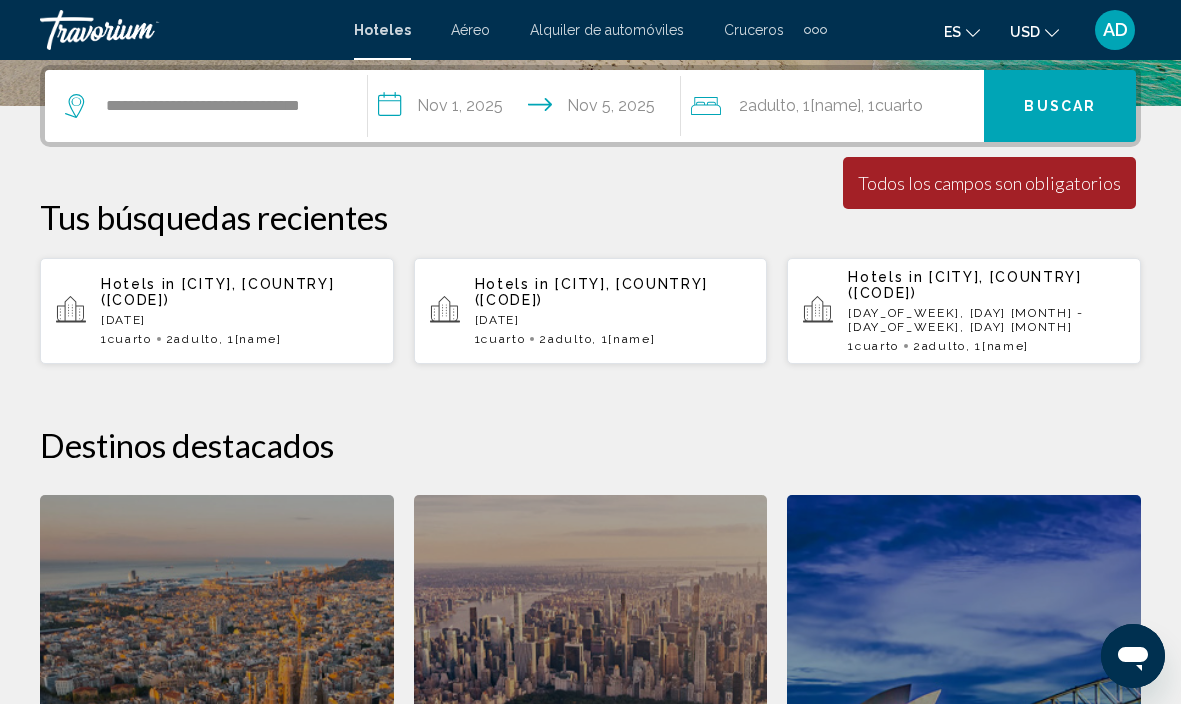 click on "**********" at bounding box center [201, 106] 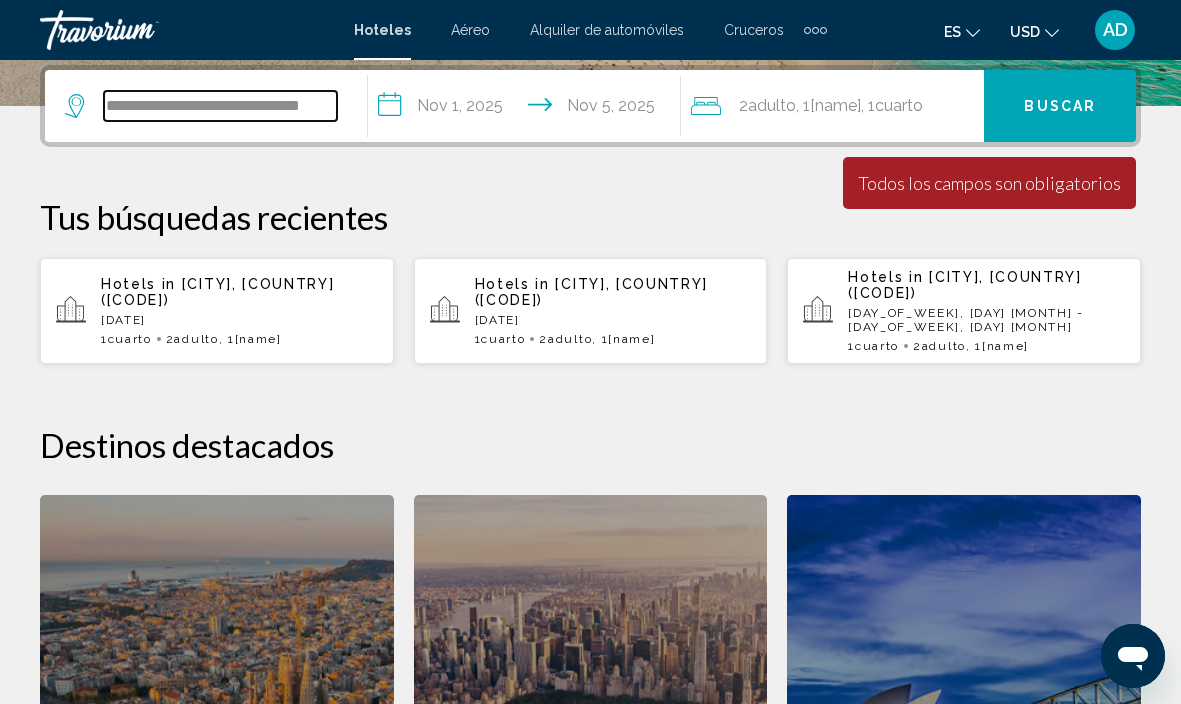 click on "**********" at bounding box center [220, 106] 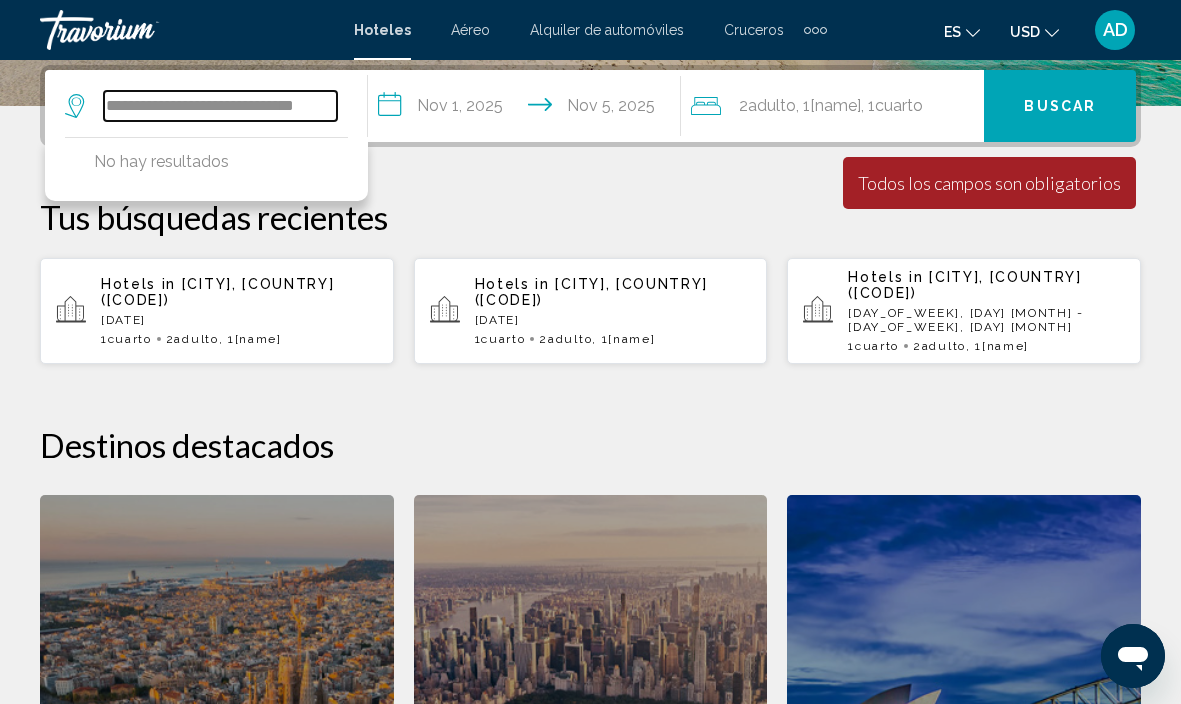 click on "**********" at bounding box center (220, 106) 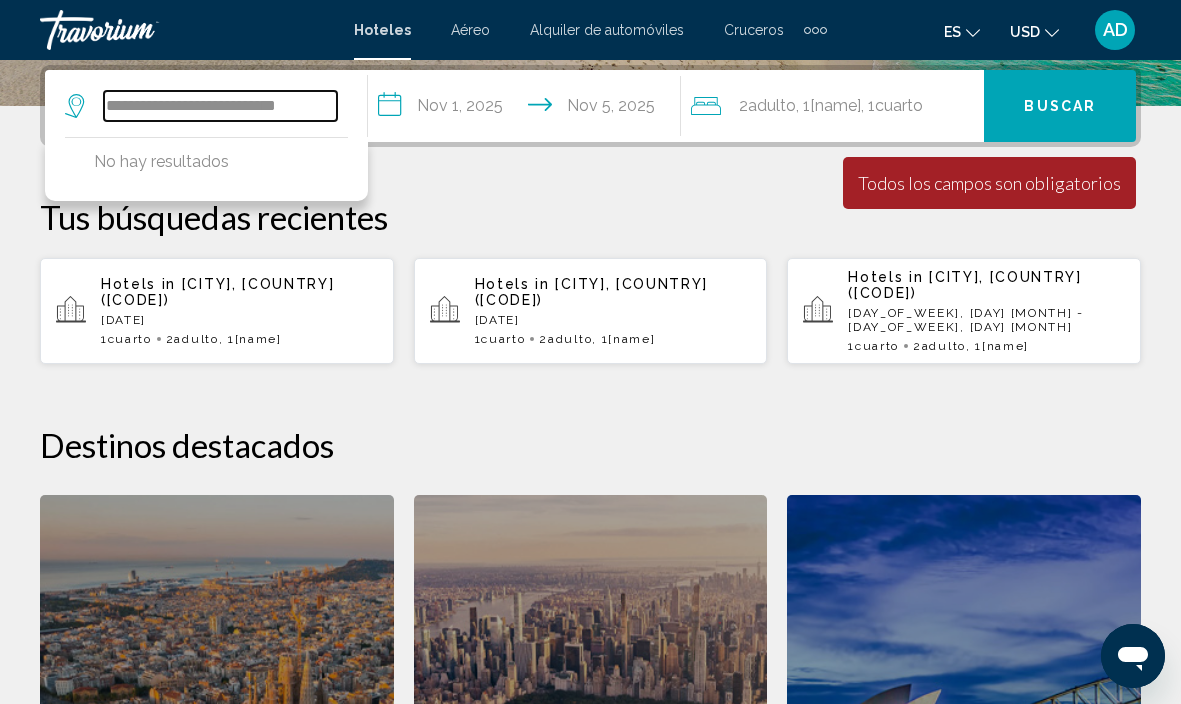 click on "**********" at bounding box center (220, 106) 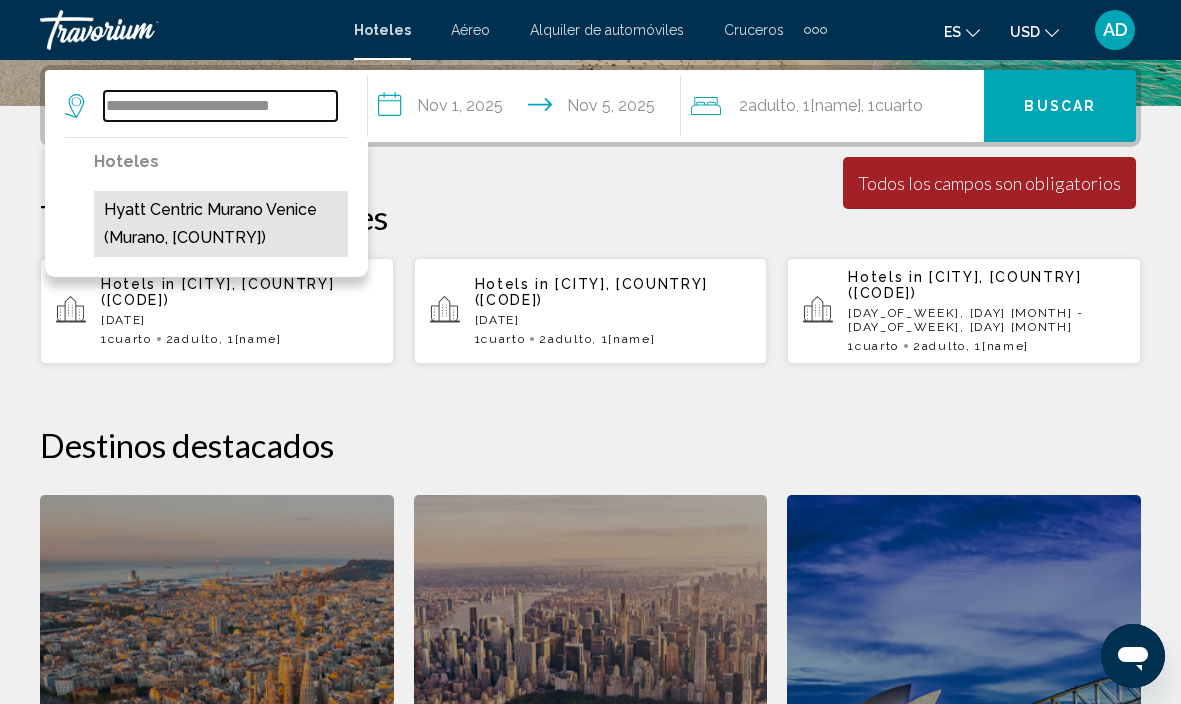 type on "**********" 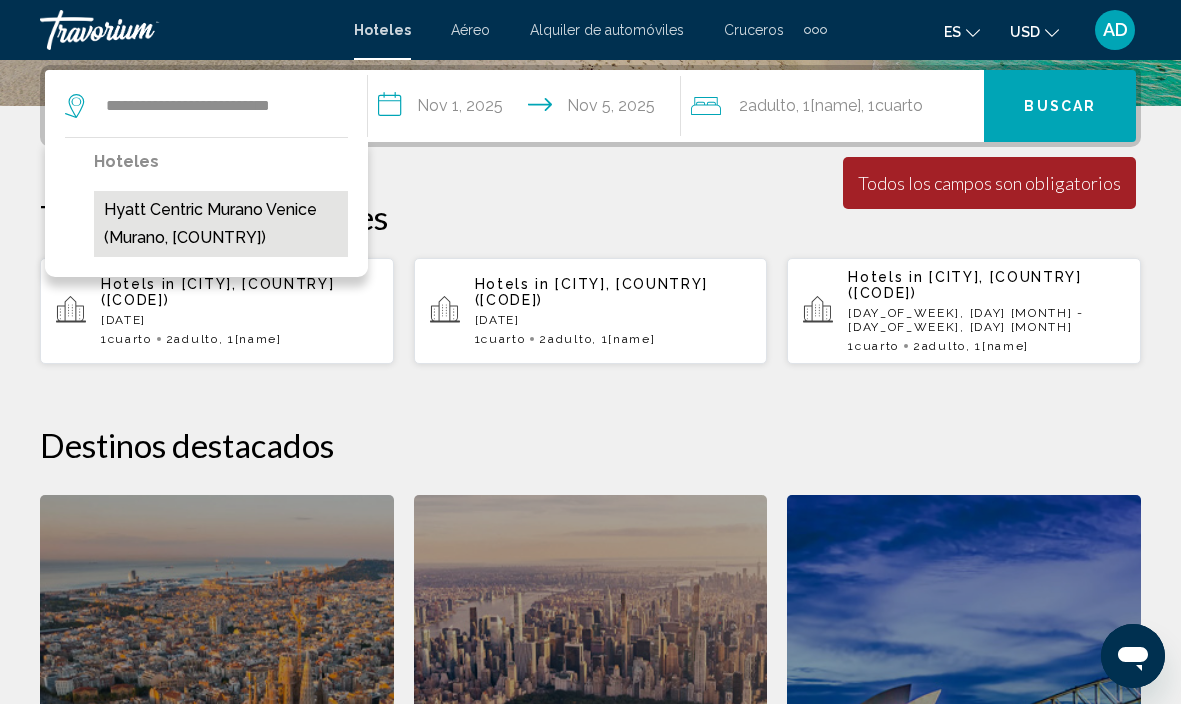 click on "Hyatt Centric Murano Venice (Murano, [COUNTRY])" at bounding box center [221, 224] 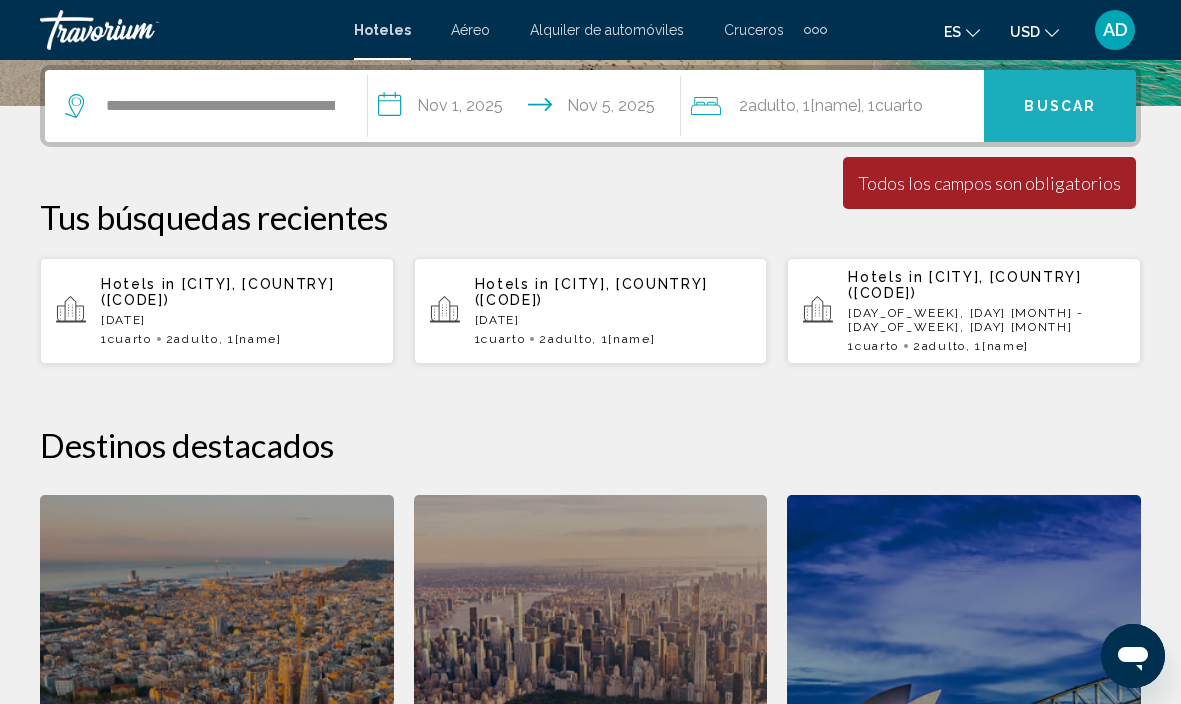 click on "Buscar" at bounding box center (1060, 106) 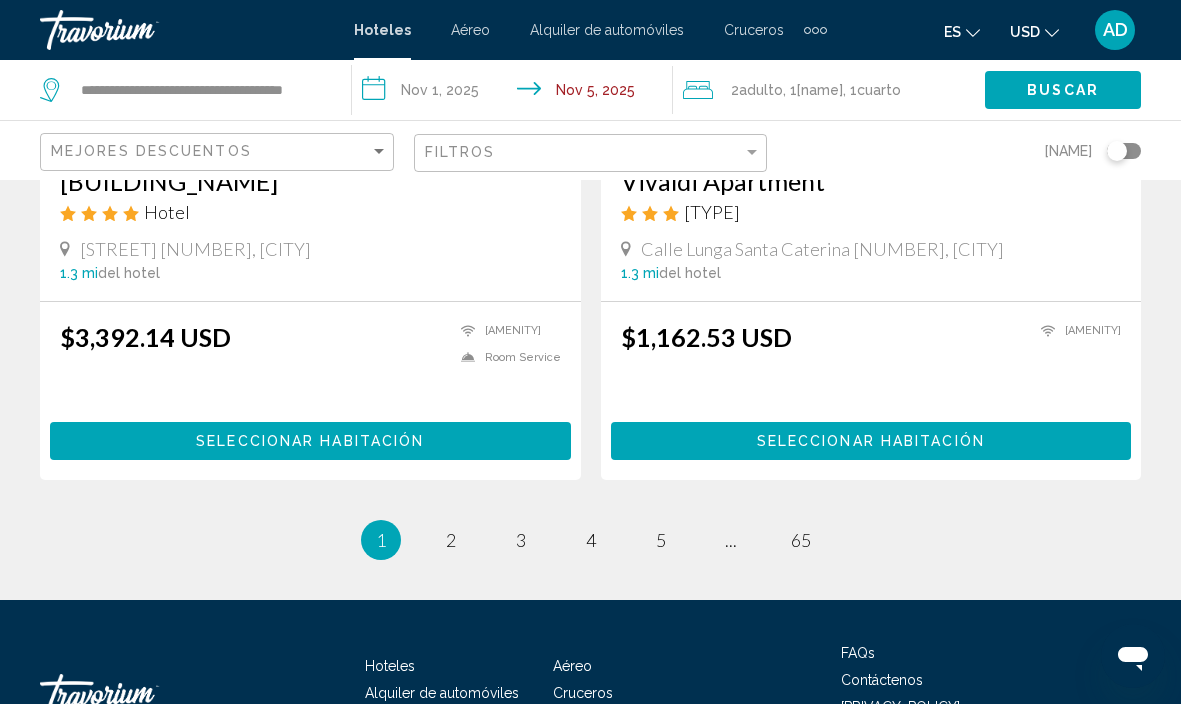 scroll, scrollTop: 4004, scrollLeft: 0, axis: vertical 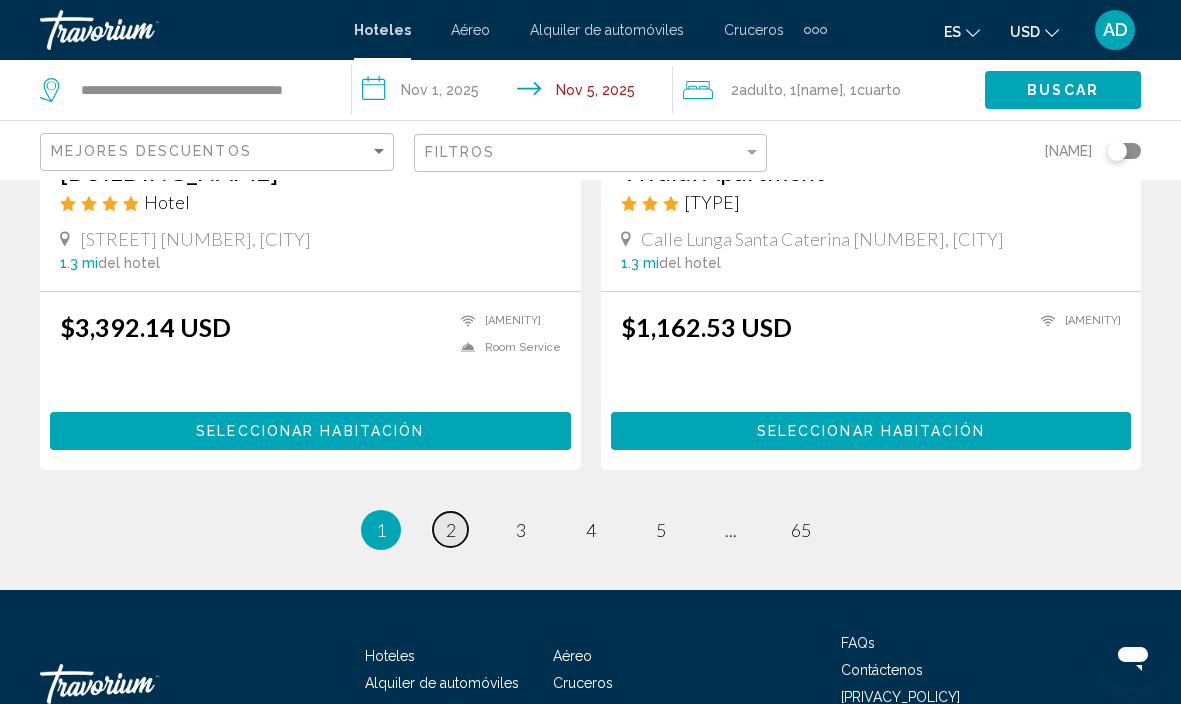 click on "2" at bounding box center [451, 530] 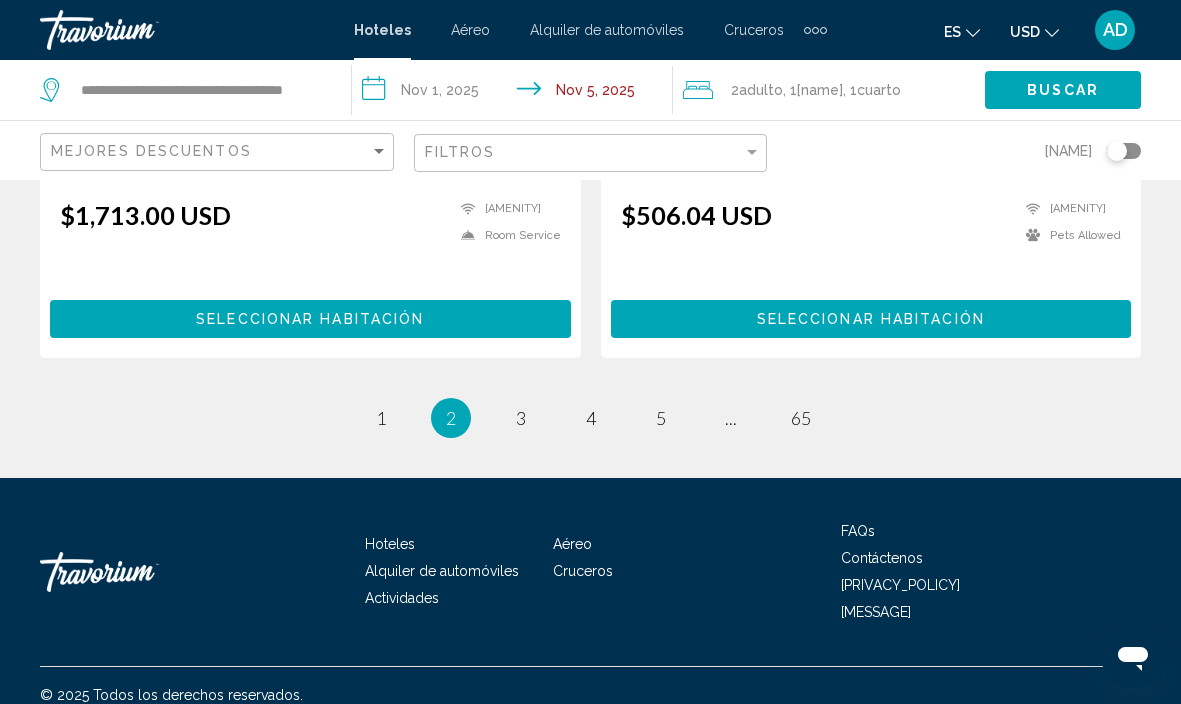 scroll, scrollTop: 4137, scrollLeft: 0, axis: vertical 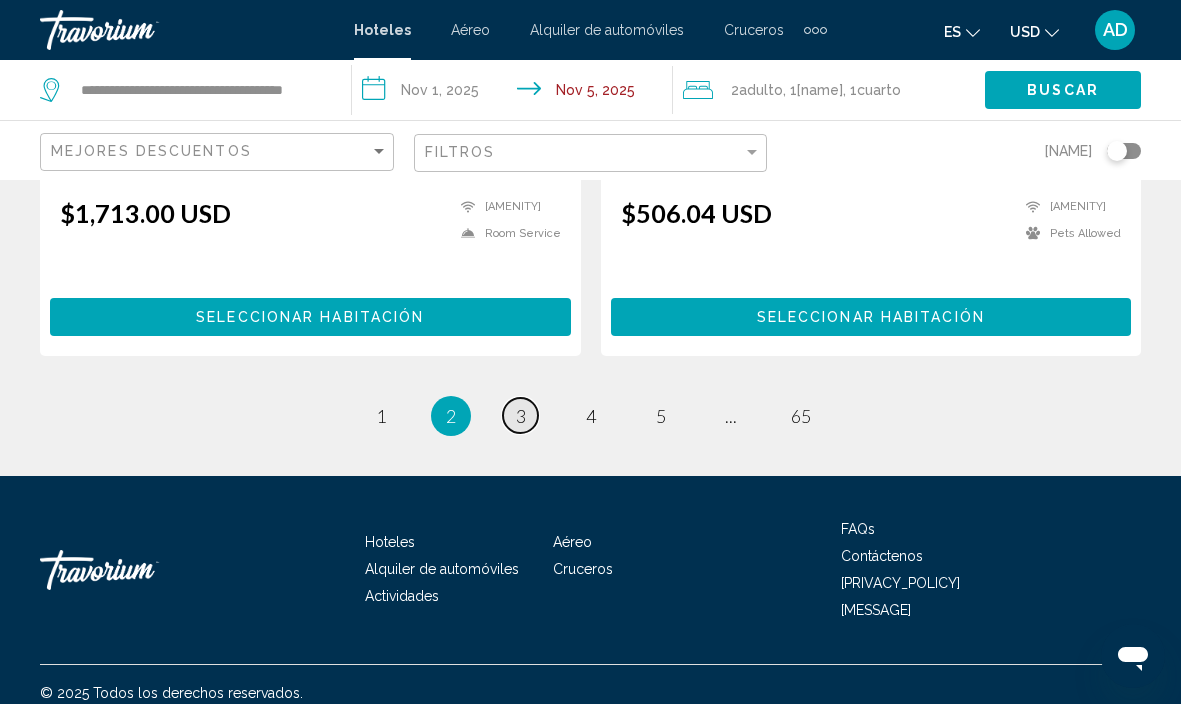 click on "3" at bounding box center (381, 416) 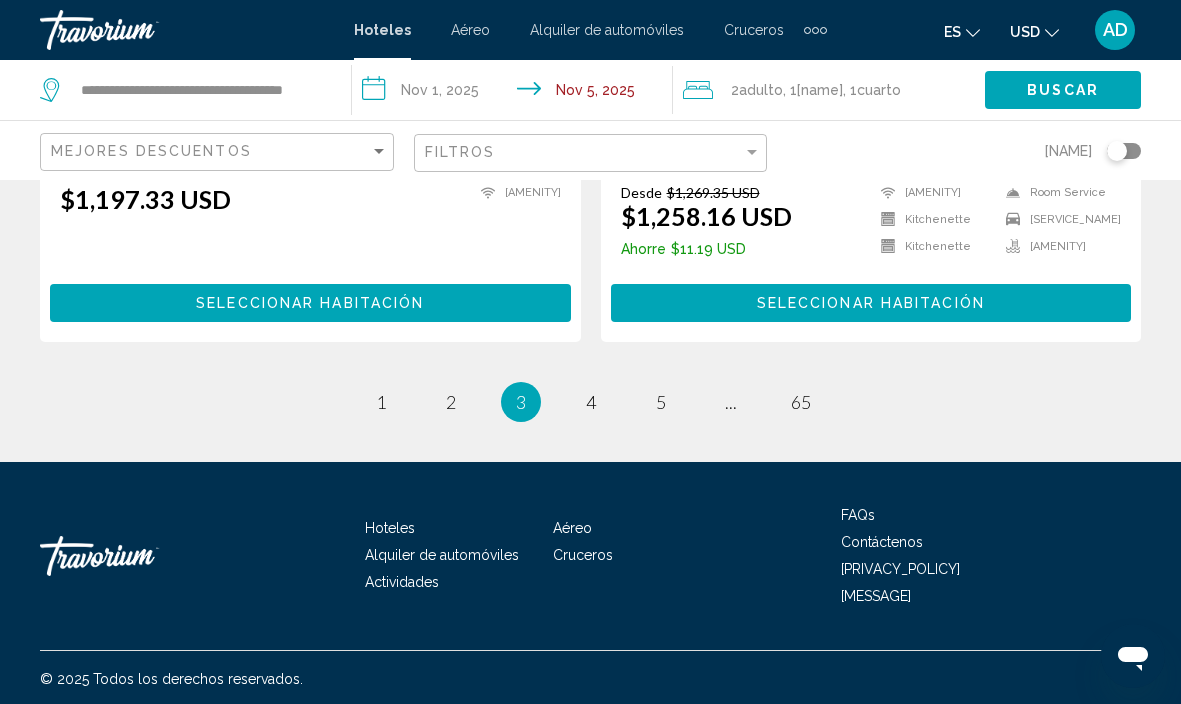 scroll, scrollTop: 4130, scrollLeft: 0, axis: vertical 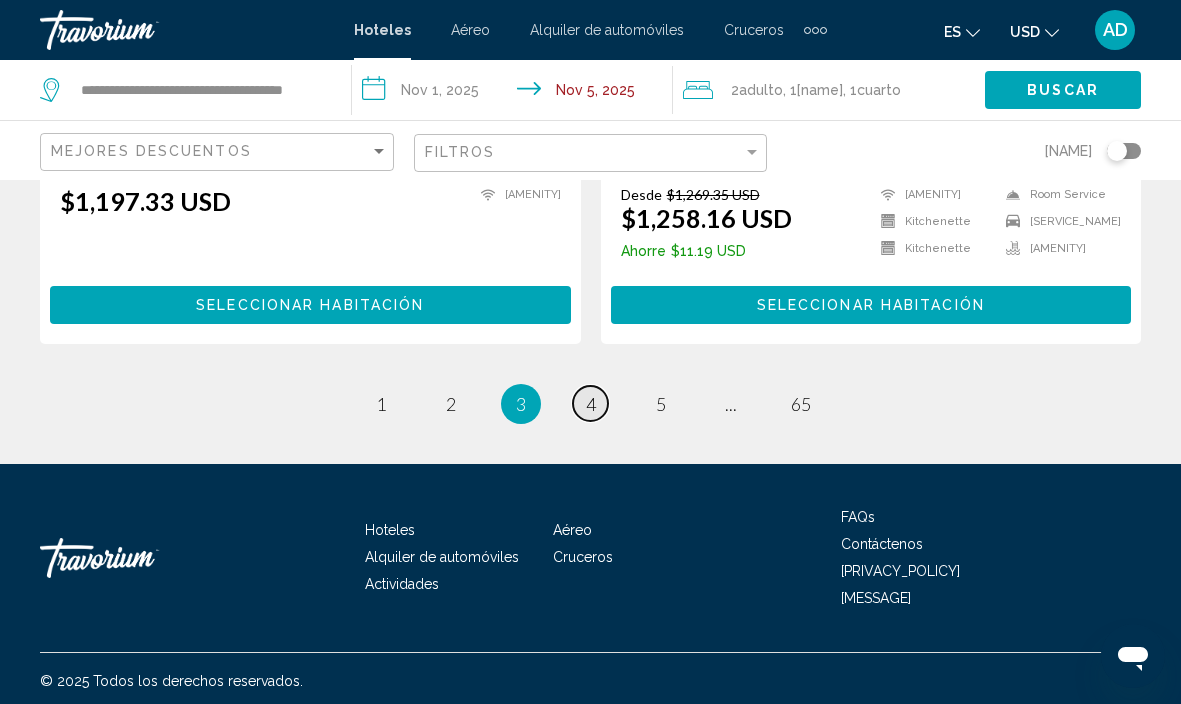 click on "4" at bounding box center (381, 404) 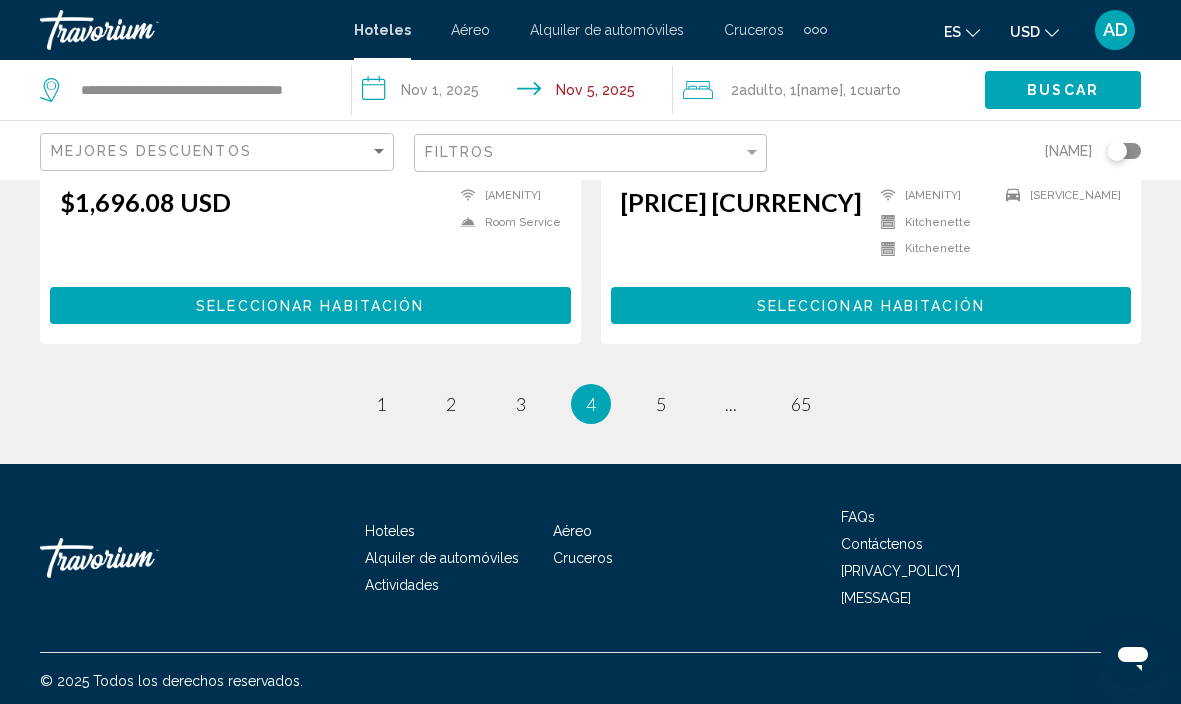 scroll, scrollTop: 4130, scrollLeft: 0, axis: vertical 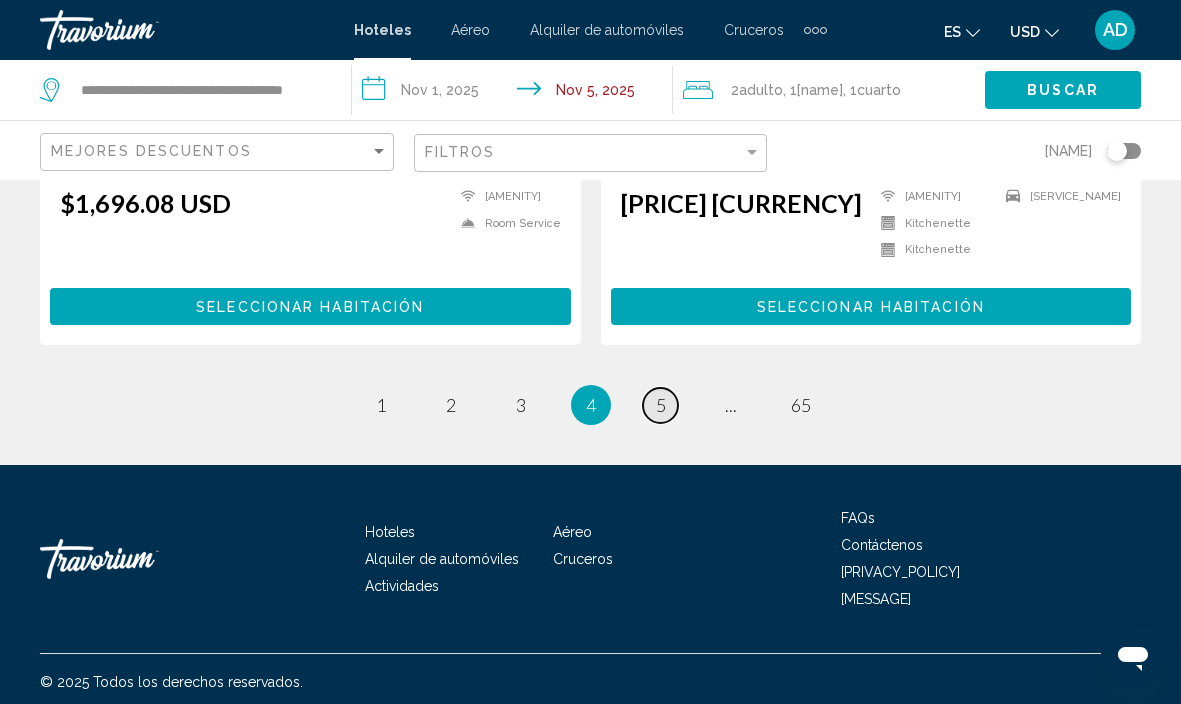 click on "5" at bounding box center (381, 405) 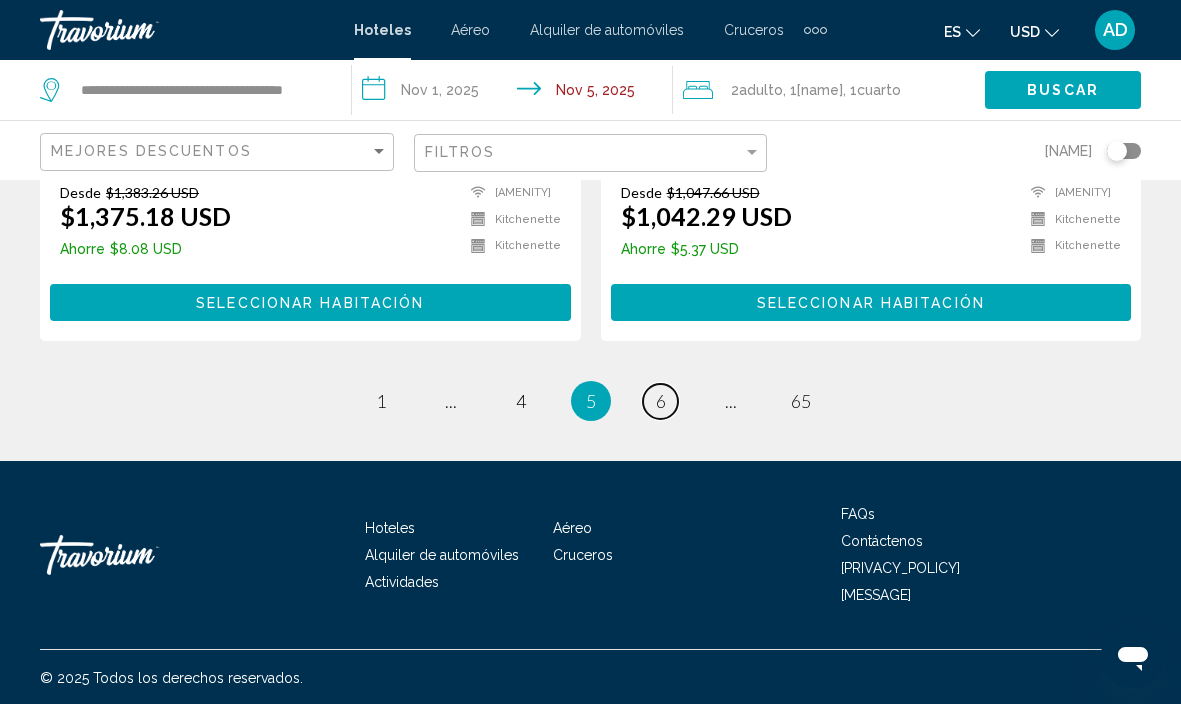 scroll, scrollTop: 4140, scrollLeft: 0, axis: vertical 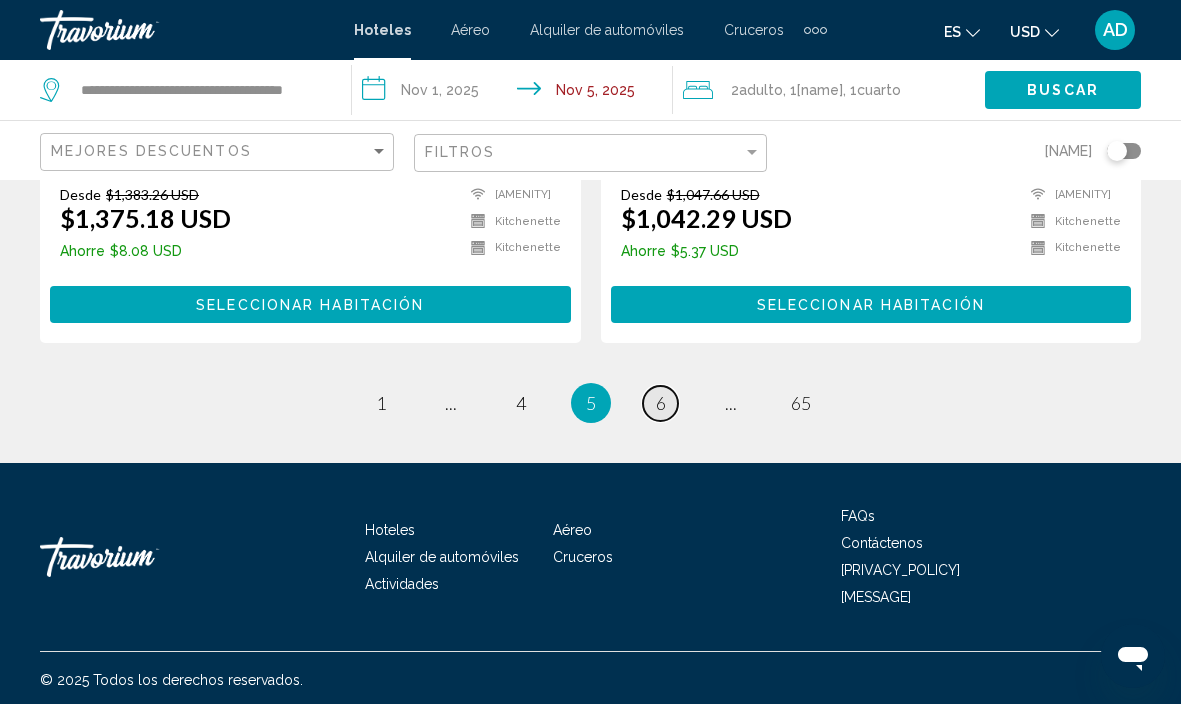 click on "page 6" at bounding box center [380, 403] 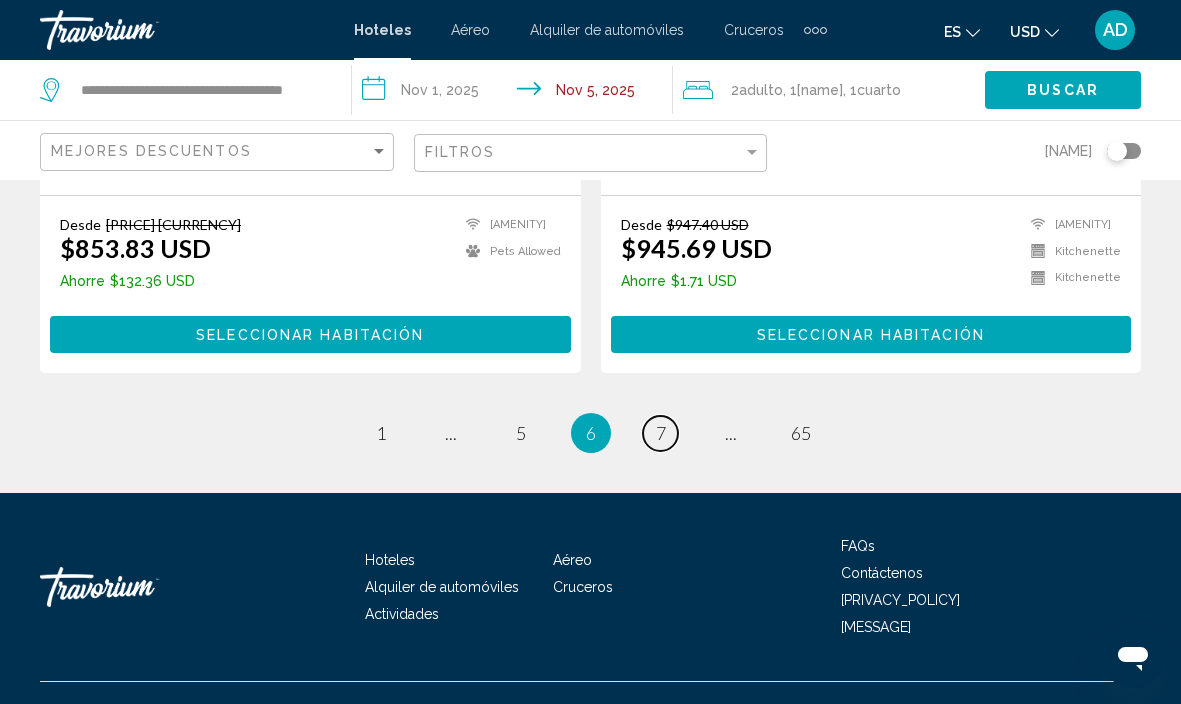 scroll, scrollTop: 4130, scrollLeft: 0, axis: vertical 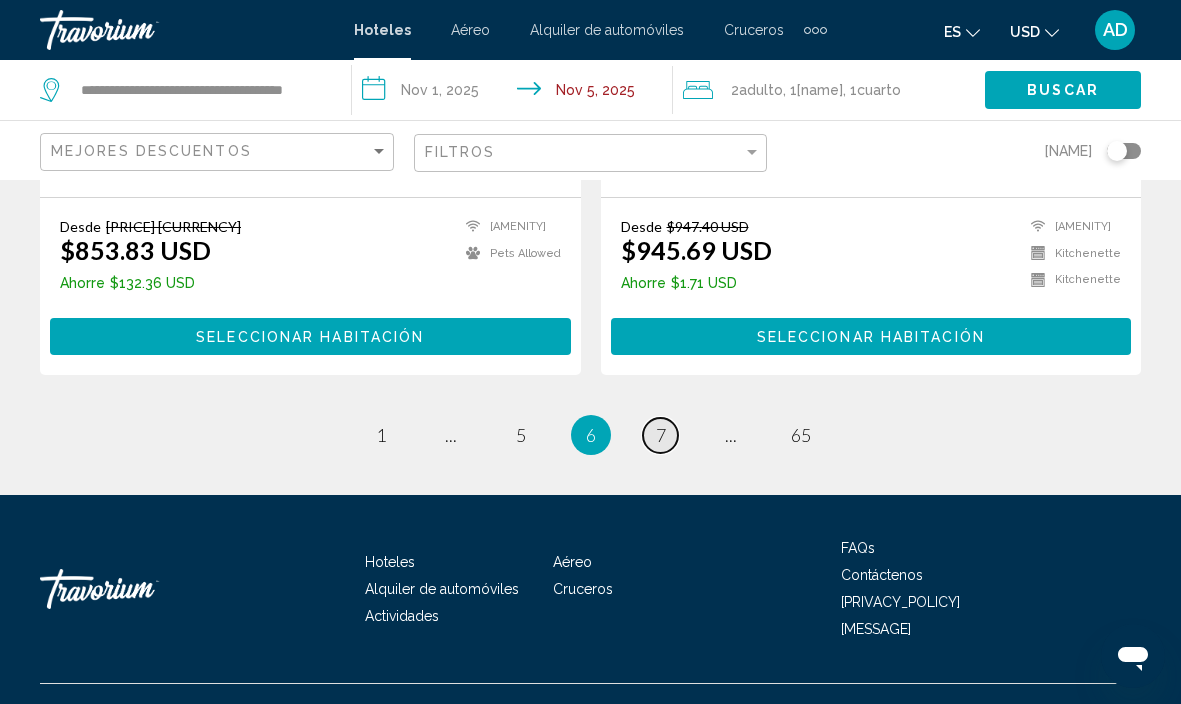 click on "7" at bounding box center [381, 435] 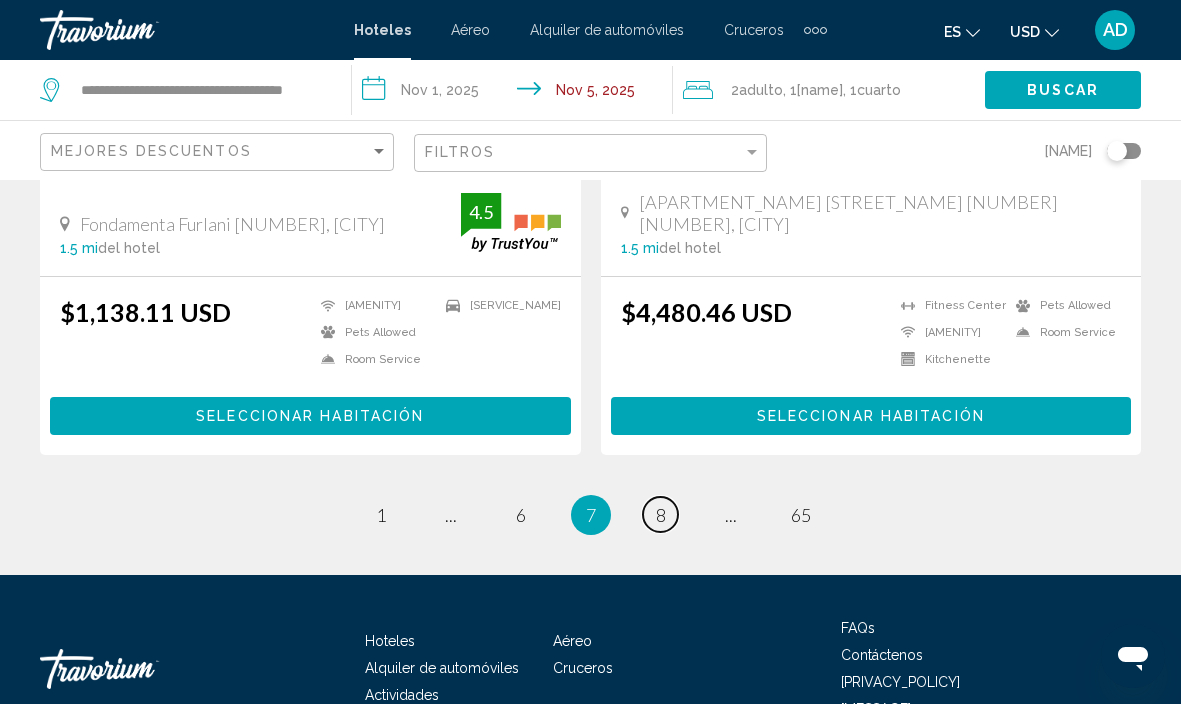 scroll, scrollTop: 4042, scrollLeft: 0, axis: vertical 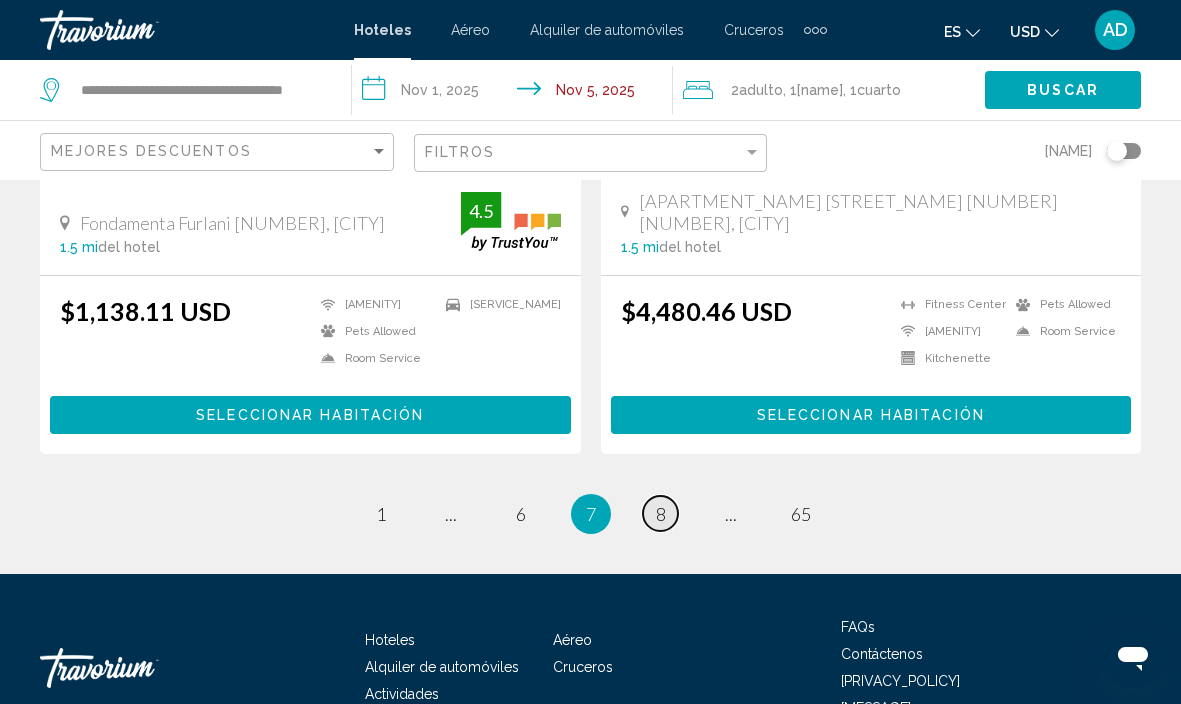click on "8" at bounding box center (381, 514) 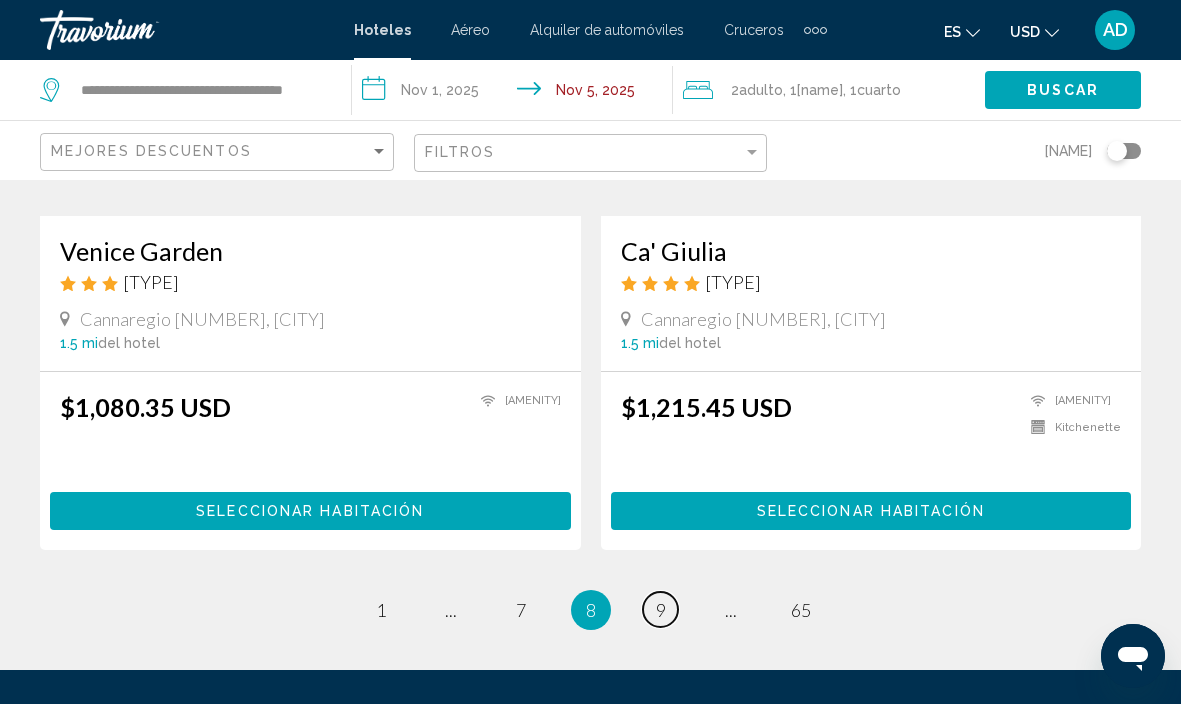 scroll, scrollTop: 3960, scrollLeft: 0, axis: vertical 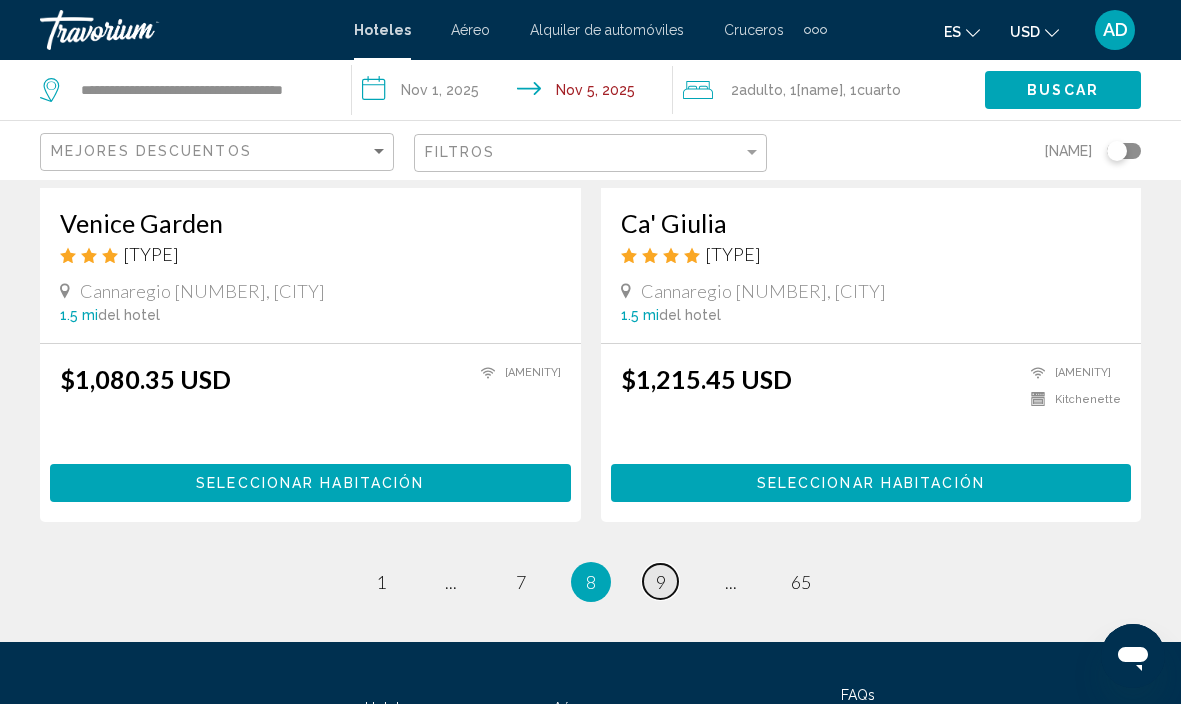 click on "9" at bounding box center [381, 582] 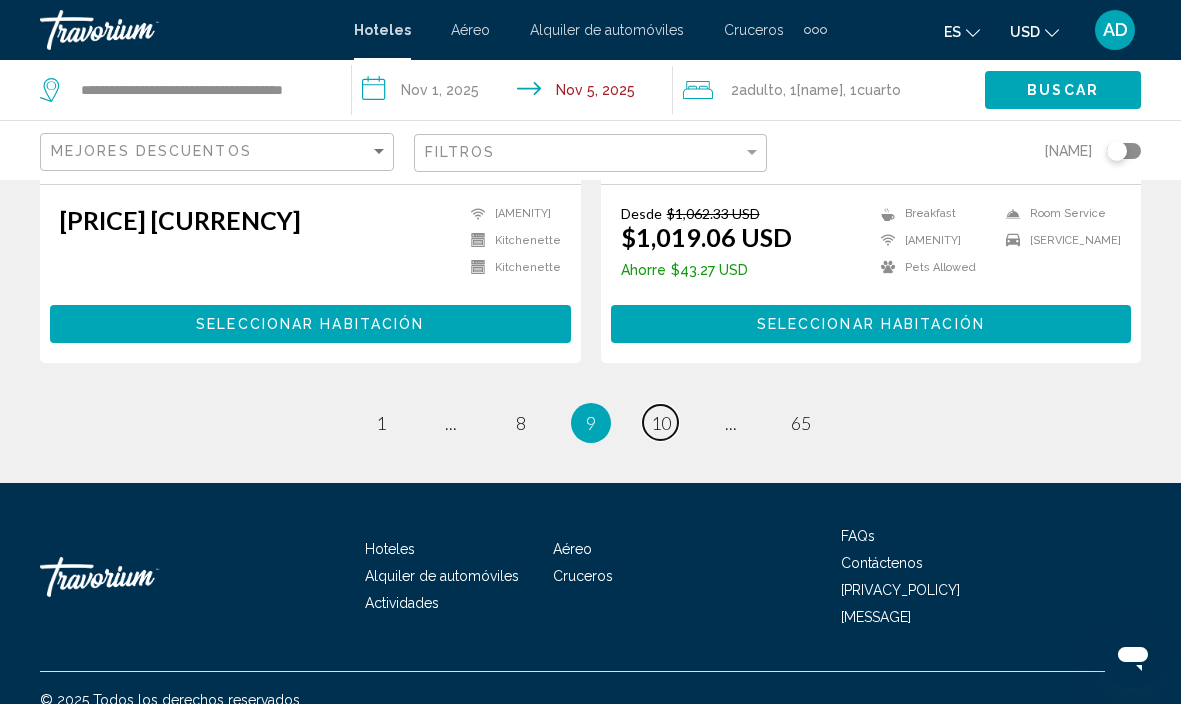 scroll, scrollTop: 4150, scrollLeft: 0, axis: vertical 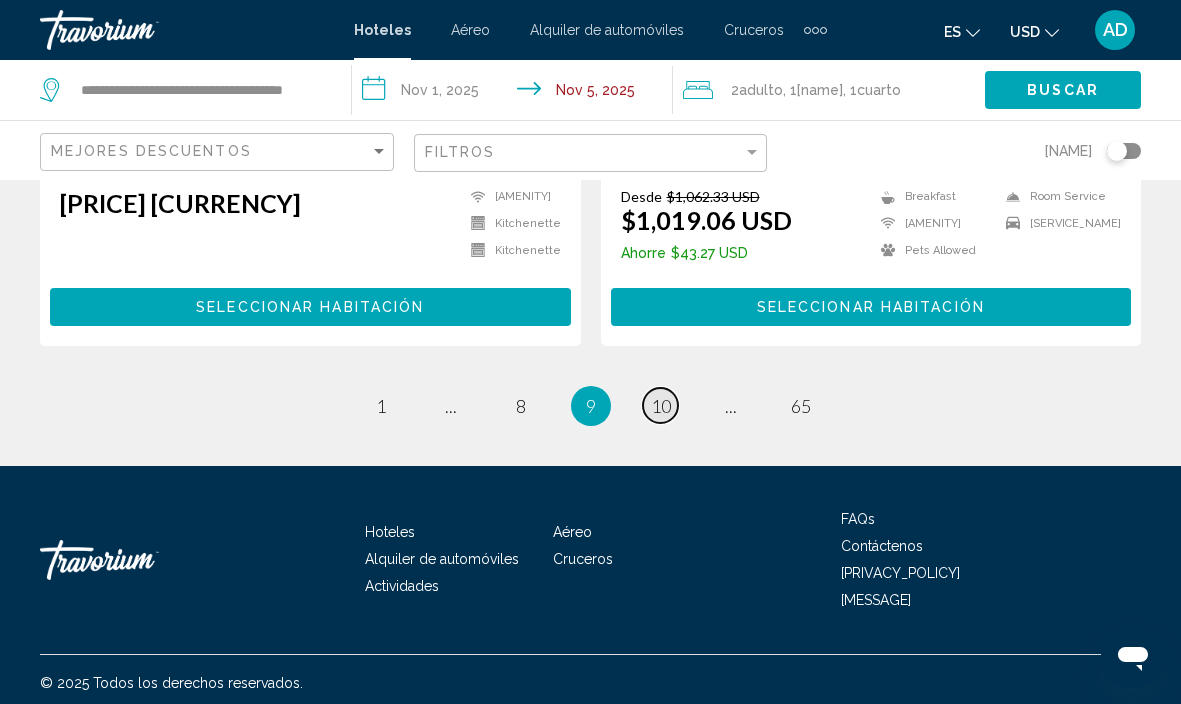 click on "page  [NUMBER]" at bounding box center (380, 405) 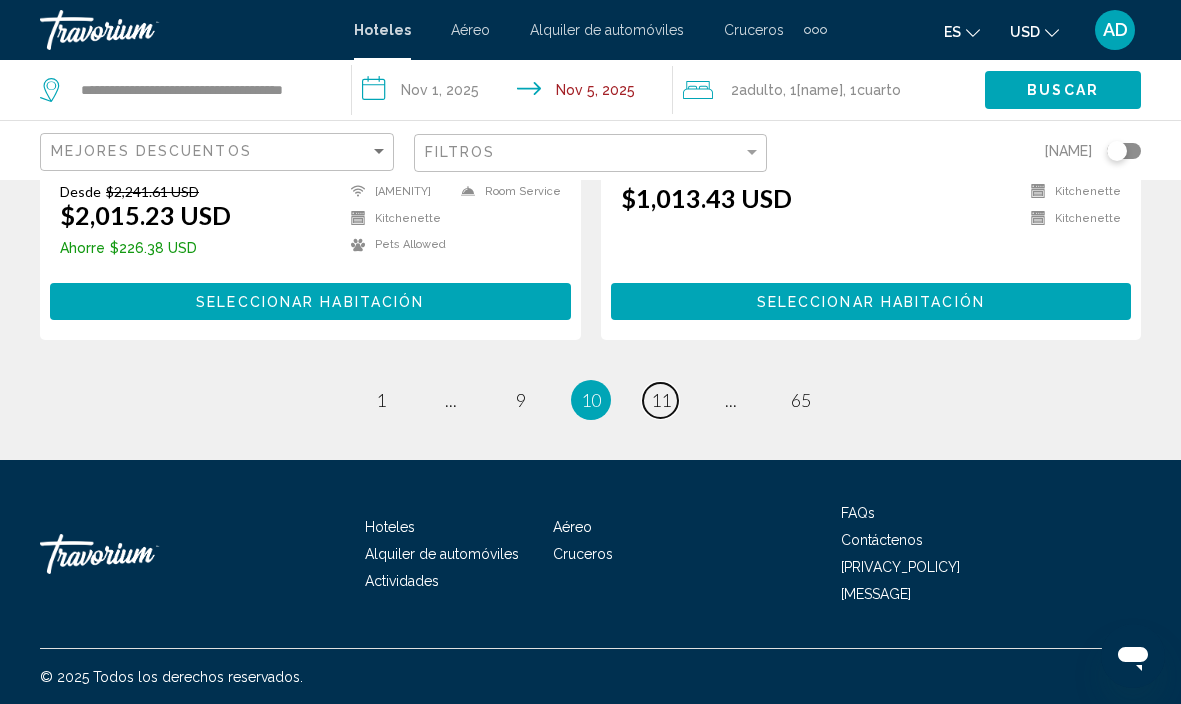 scroll, scrollTop: 4180, scrollLeft: 0, axis: vertical 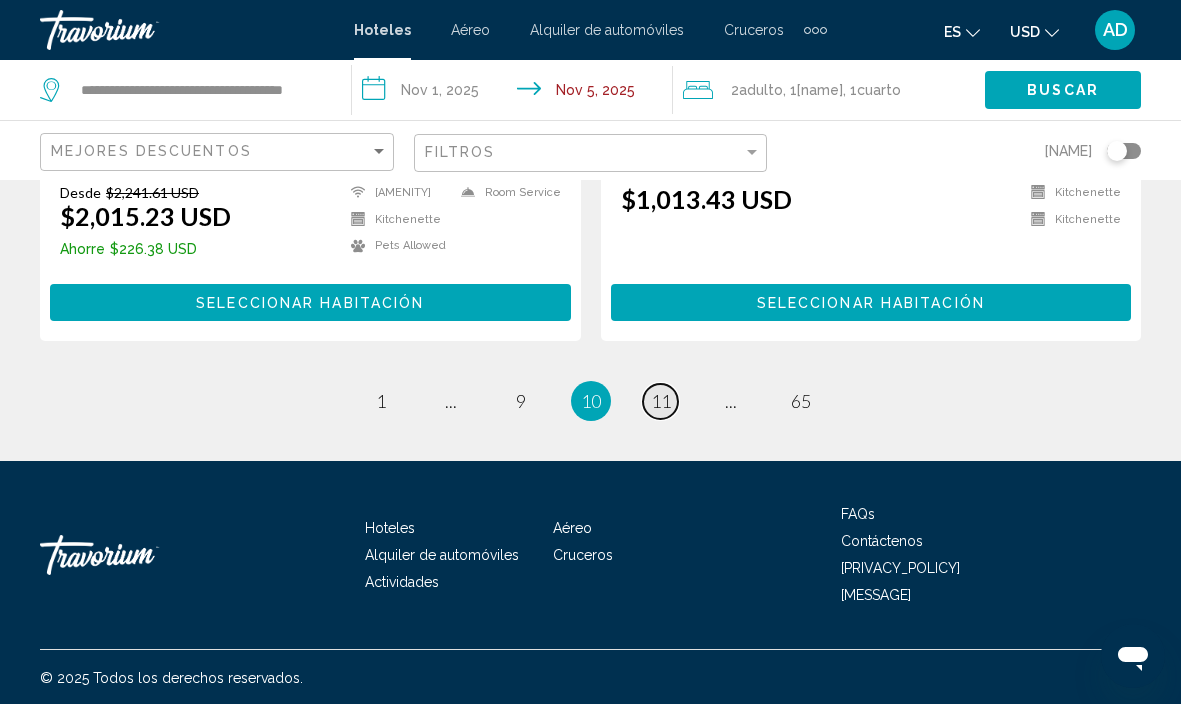 click on "11" at bounding box center [381, 401] 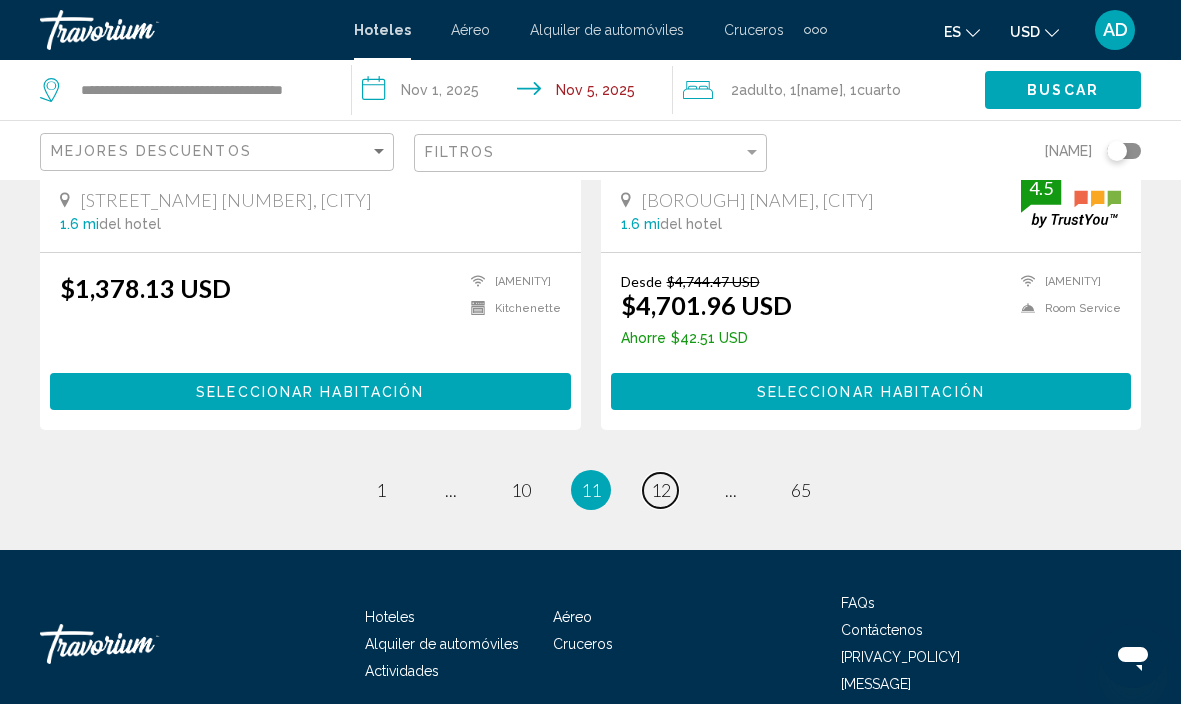 scroll, scrollTop: 4070, scrollLeft: 0, axis: vertical 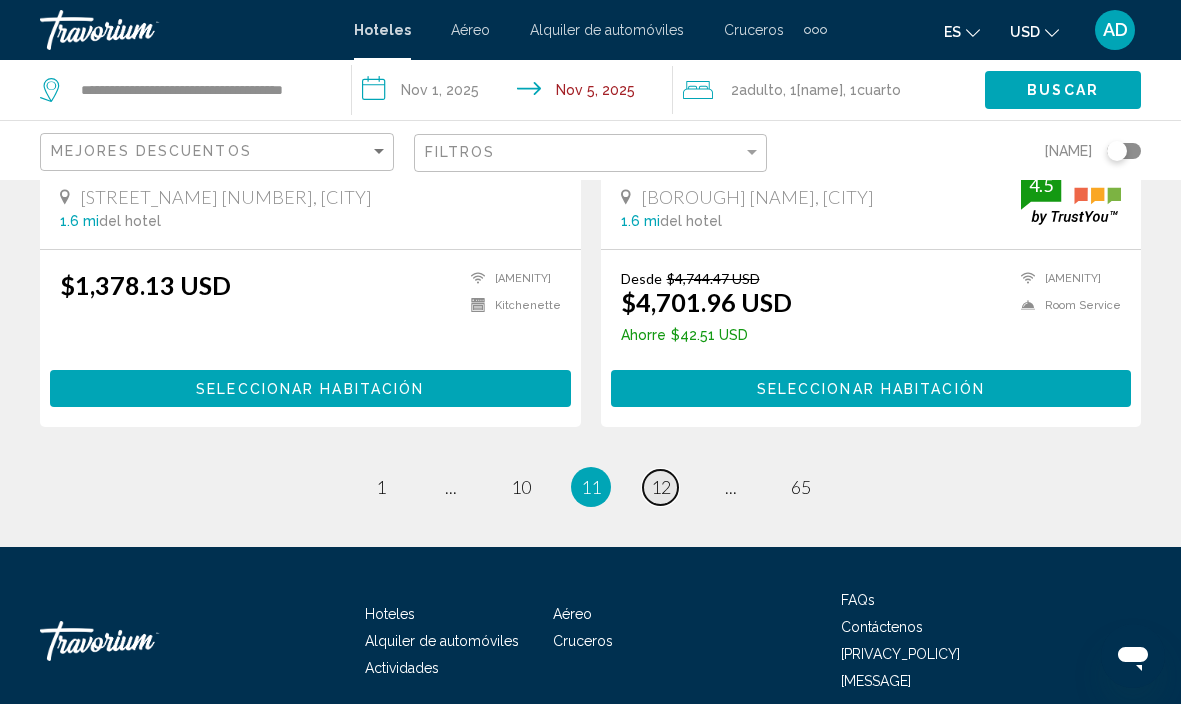 click on "12" at bounding box center (381, 487) 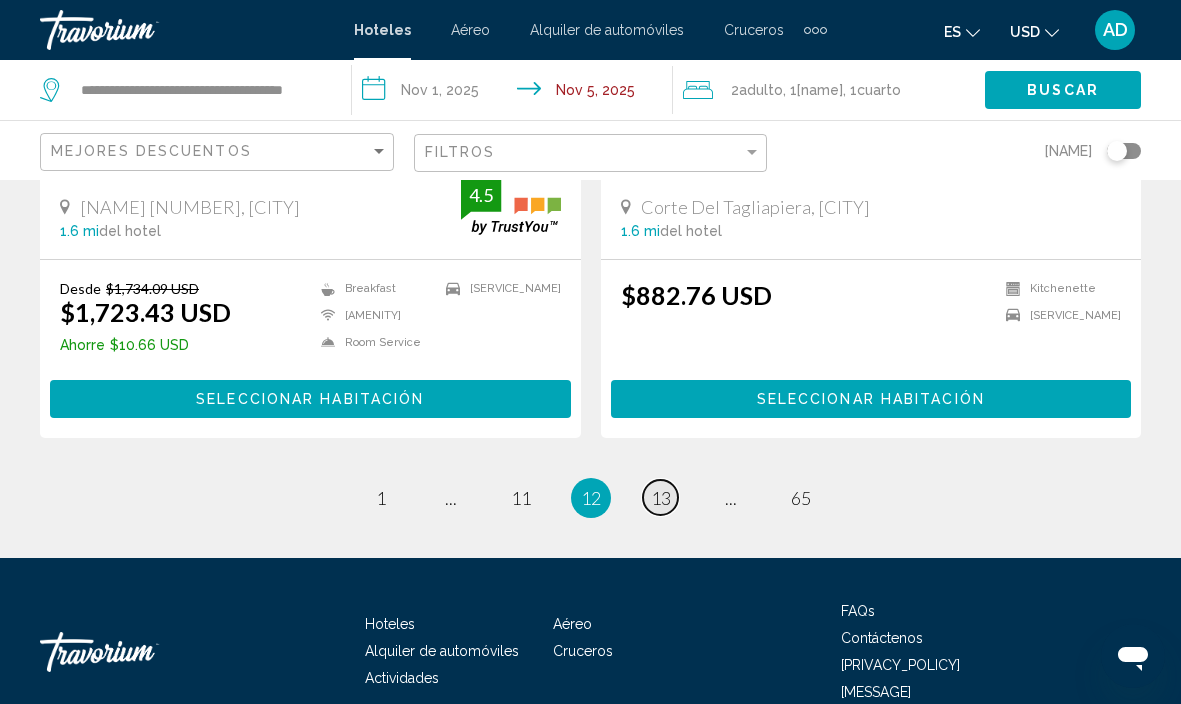scroll, scrollTop: 4067, scrollLeft: 0, axis: vertical 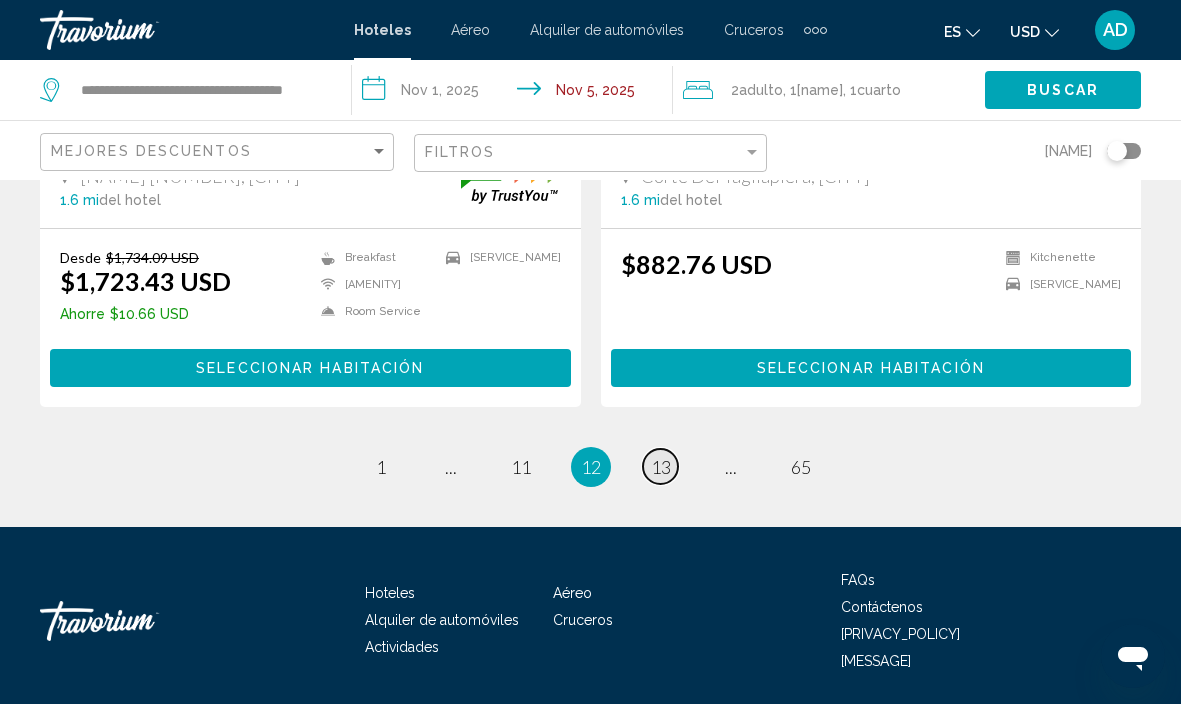 click on "13" at bounding box center (381, 467) 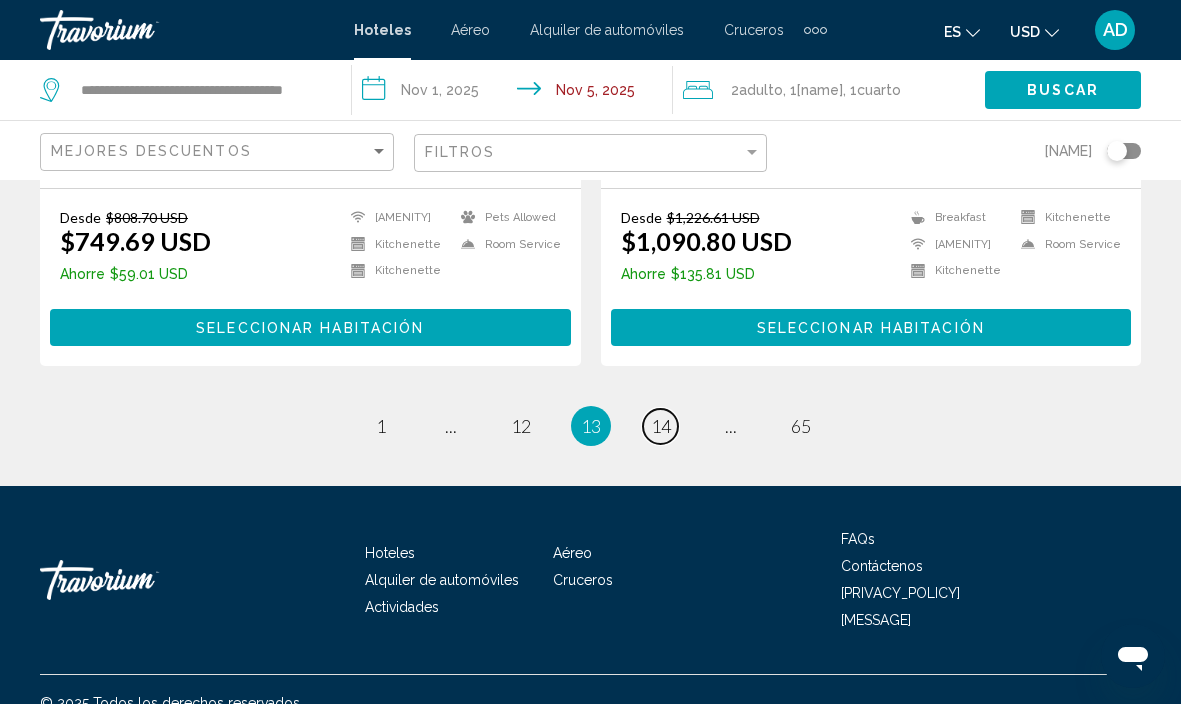 scroll, scrollTop: 4143, scrollLeft: 0, axis: vertical 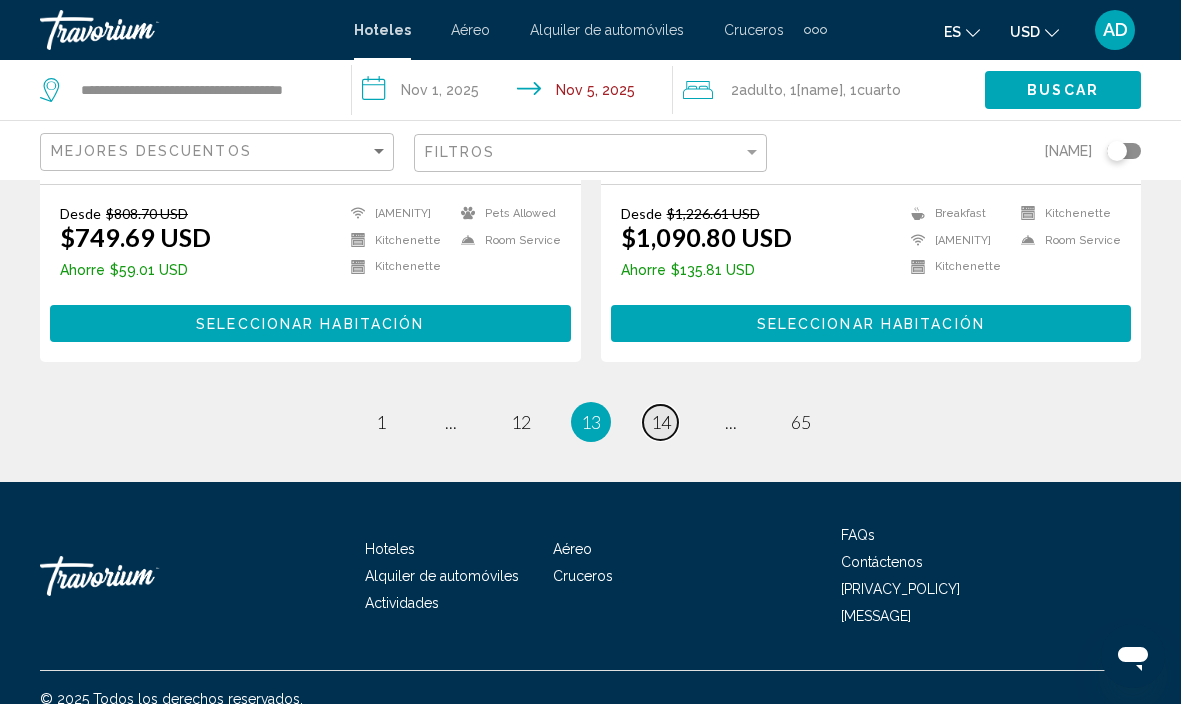 click on "page  [NUMBER]" at bounding box center [380, 422] 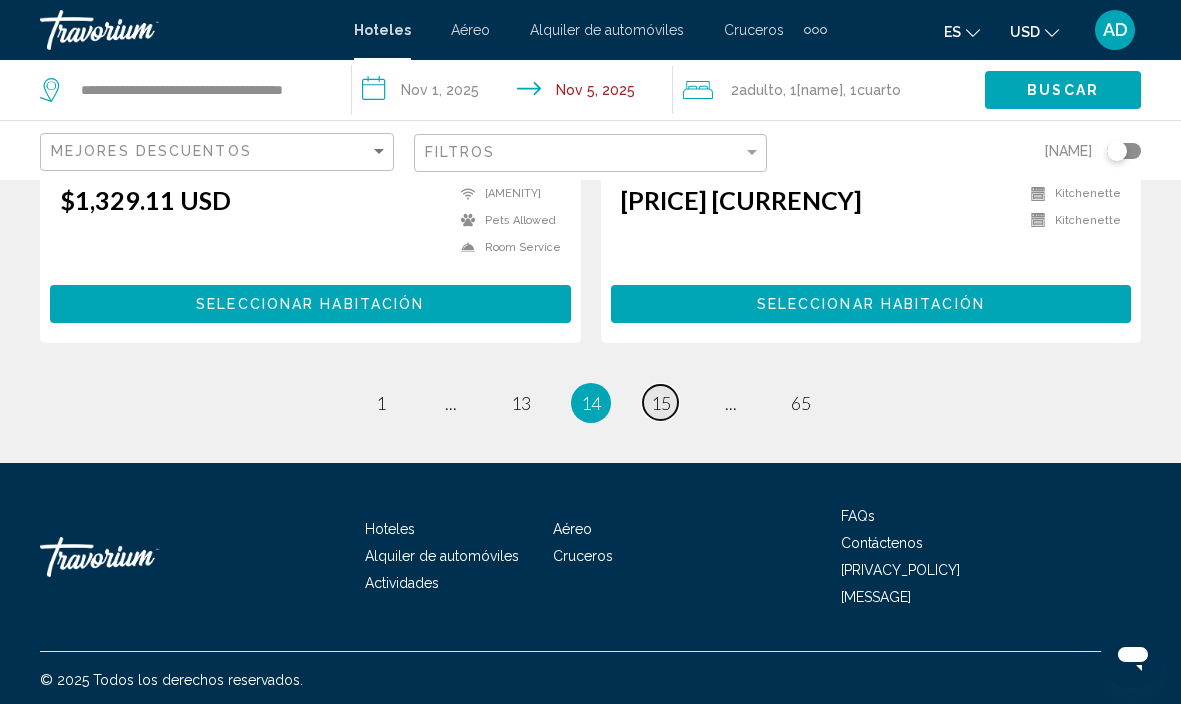scroll, scrollTop: 4152, scrollLeft: 0, axis: vertical 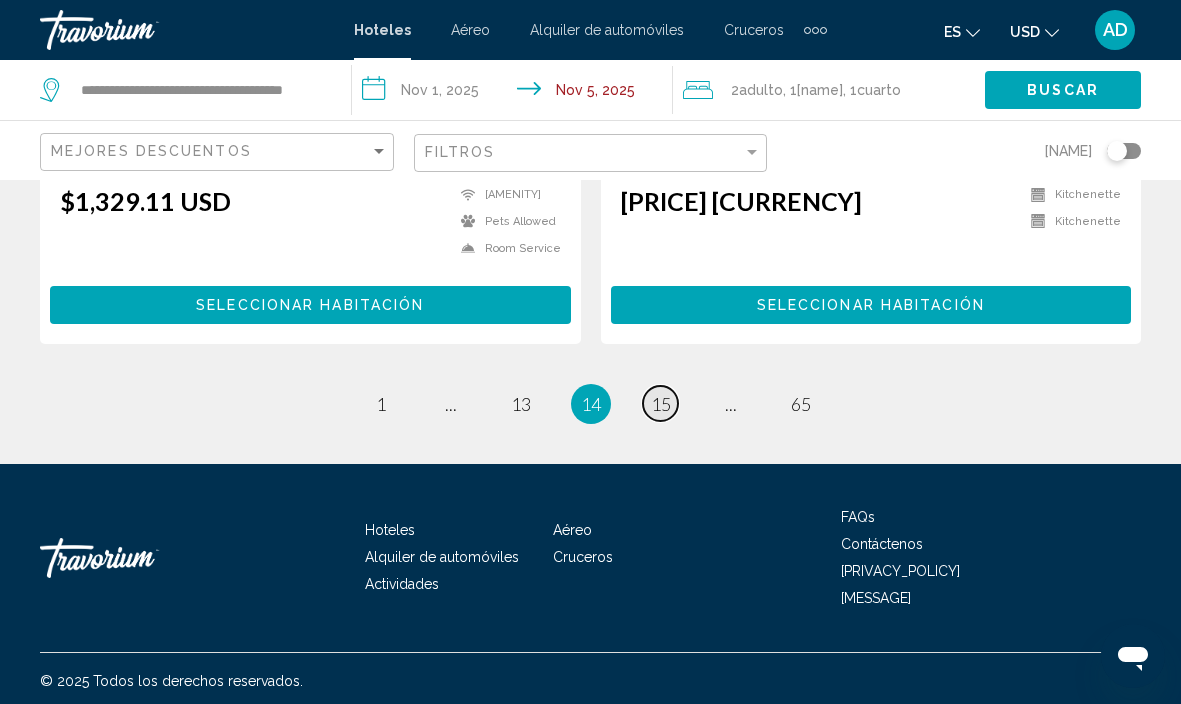 click on "15" at bounding box center (381, 404) 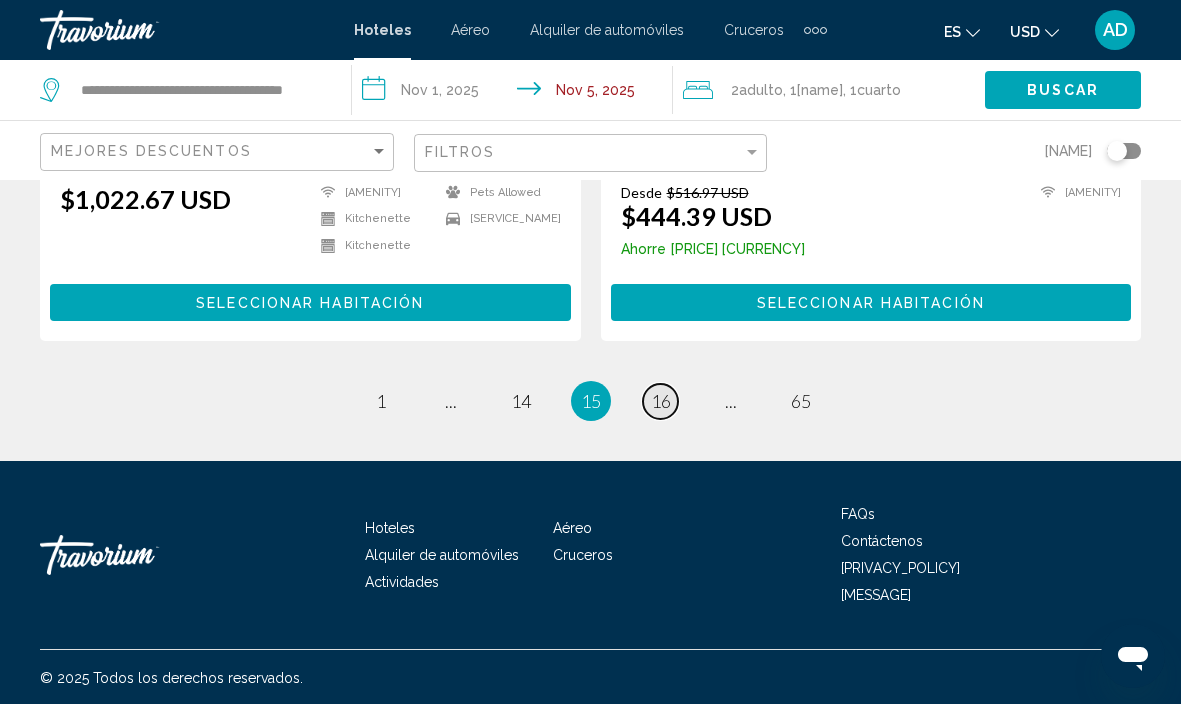 scroll, scrollTop: 4152, scrollLeft: 0, axis: vertical 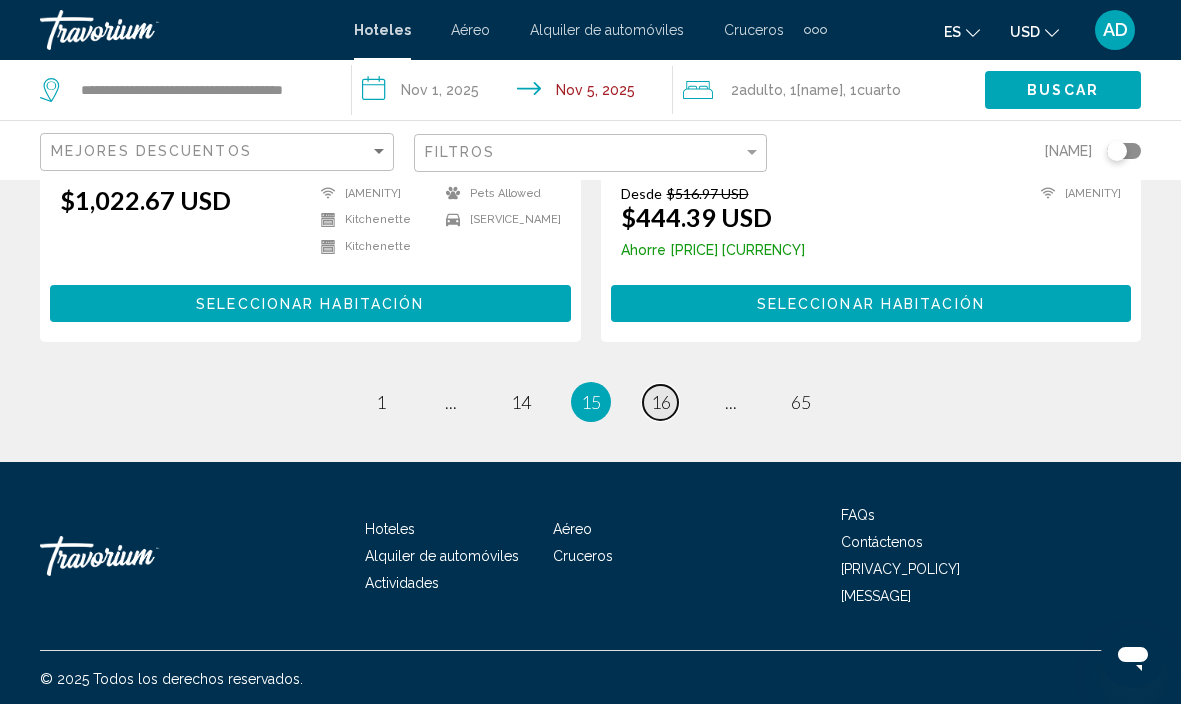 click on "16" at bounding box center (381, 402) 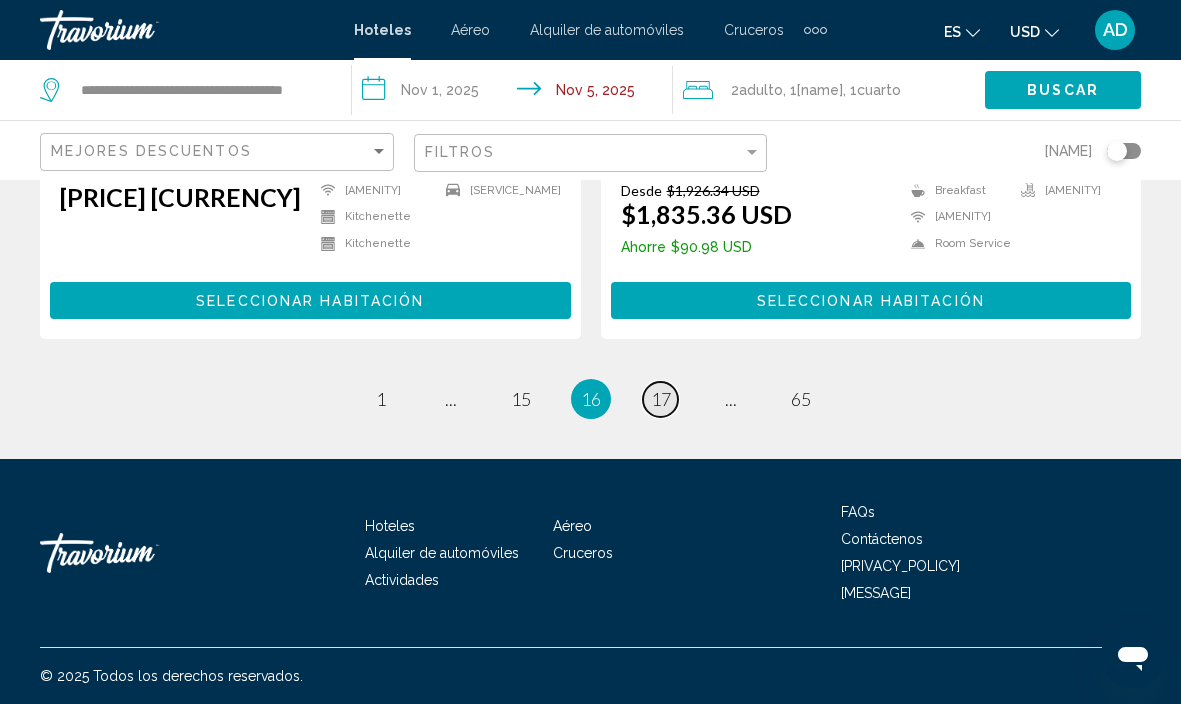 scroll, scrollTop: 4160, scrollLeft: 0, axis: vertical 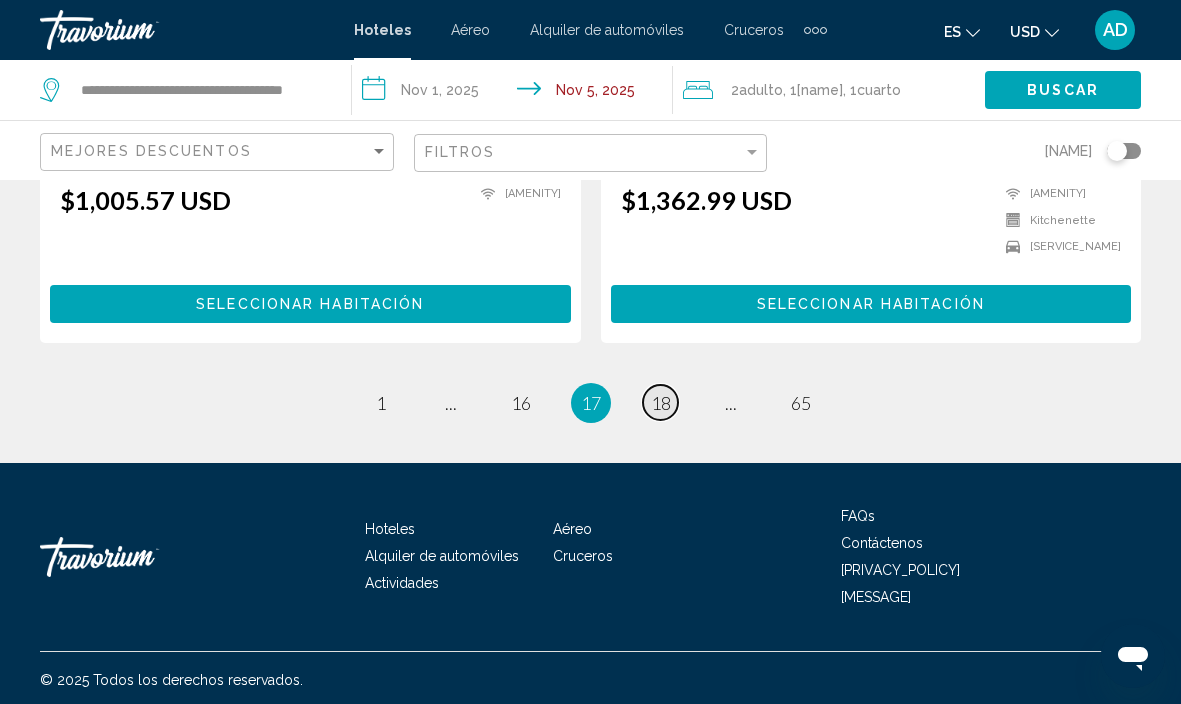 click on "page  18" at bounding box center [380, 402] 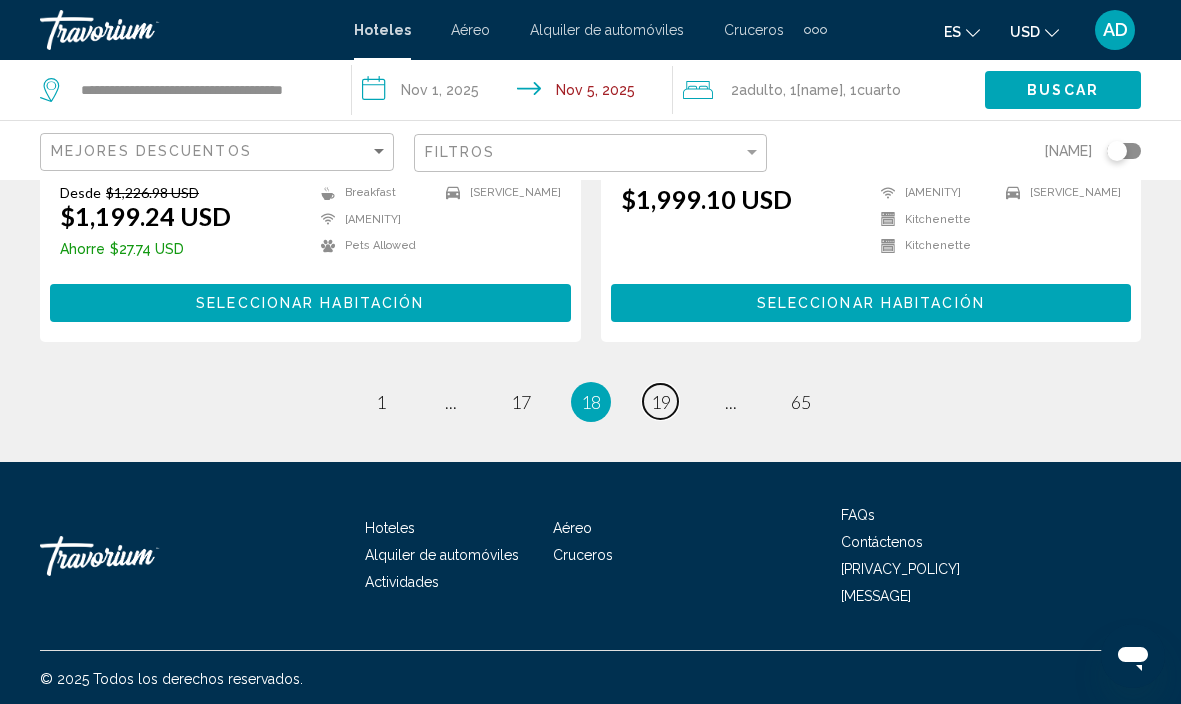 scroll, scrollTop: 4150, scrollLeft: 0, axis: vertical 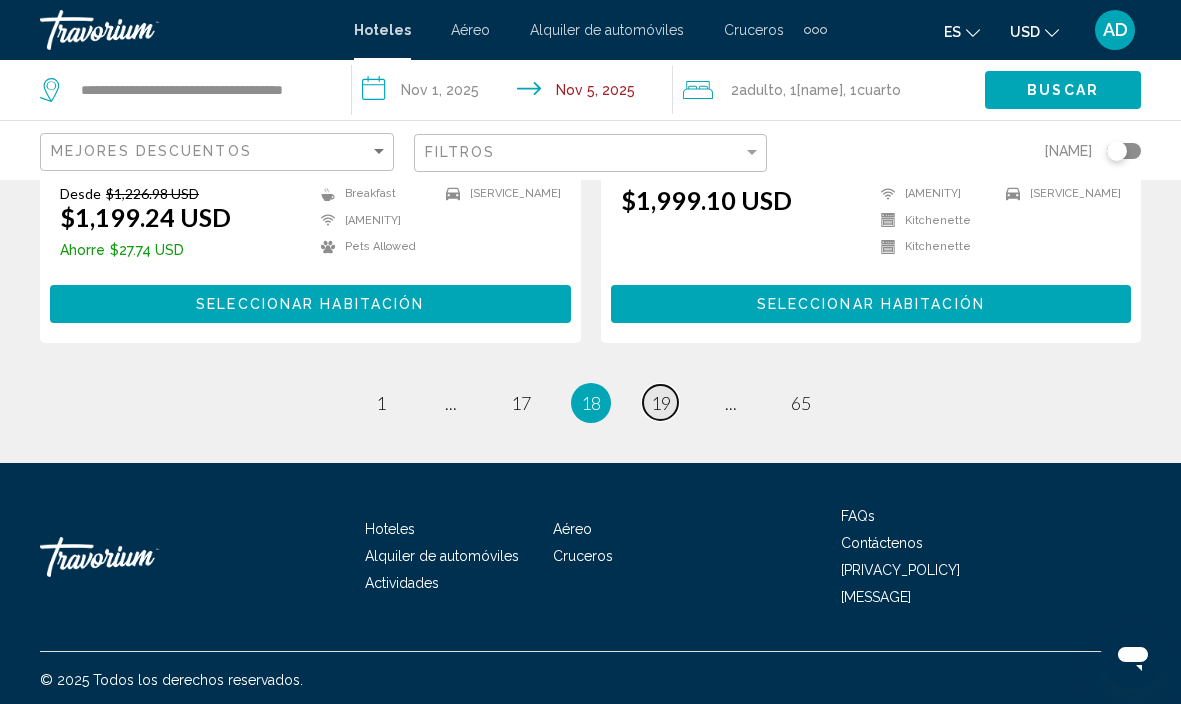 click on "page  19" at bounding box center (380, 402) 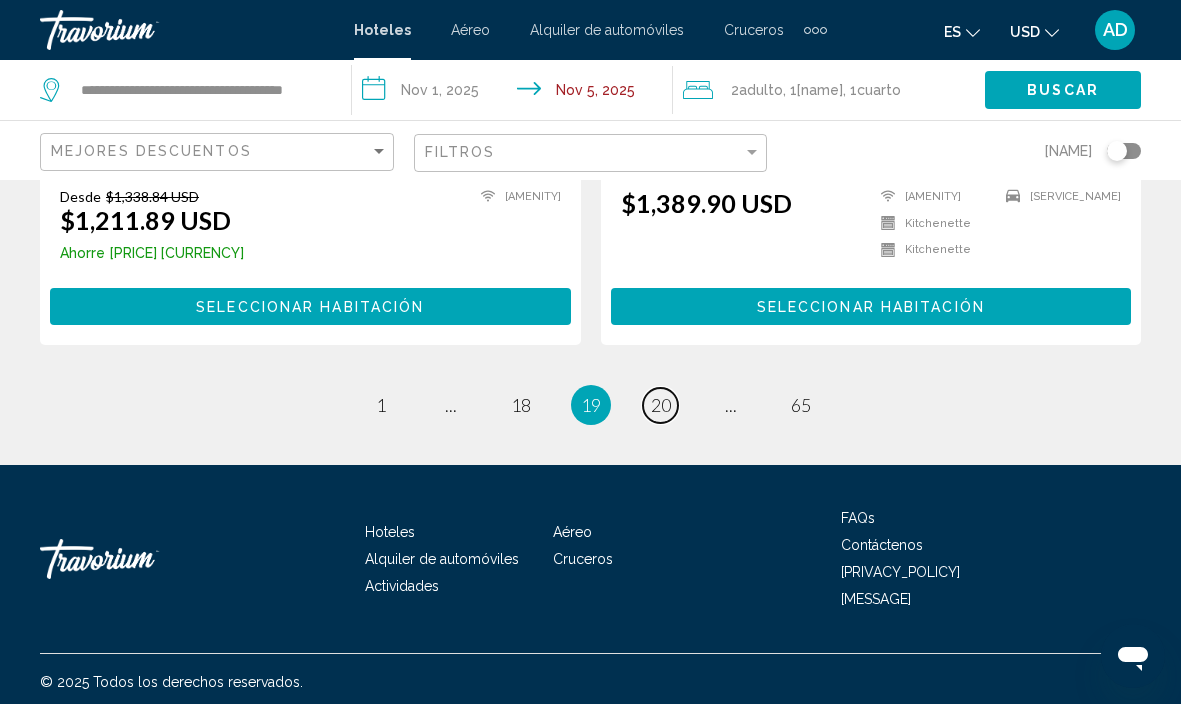 scroll, scrollTop: 4150, scrollLeft: 0, axis: vertical 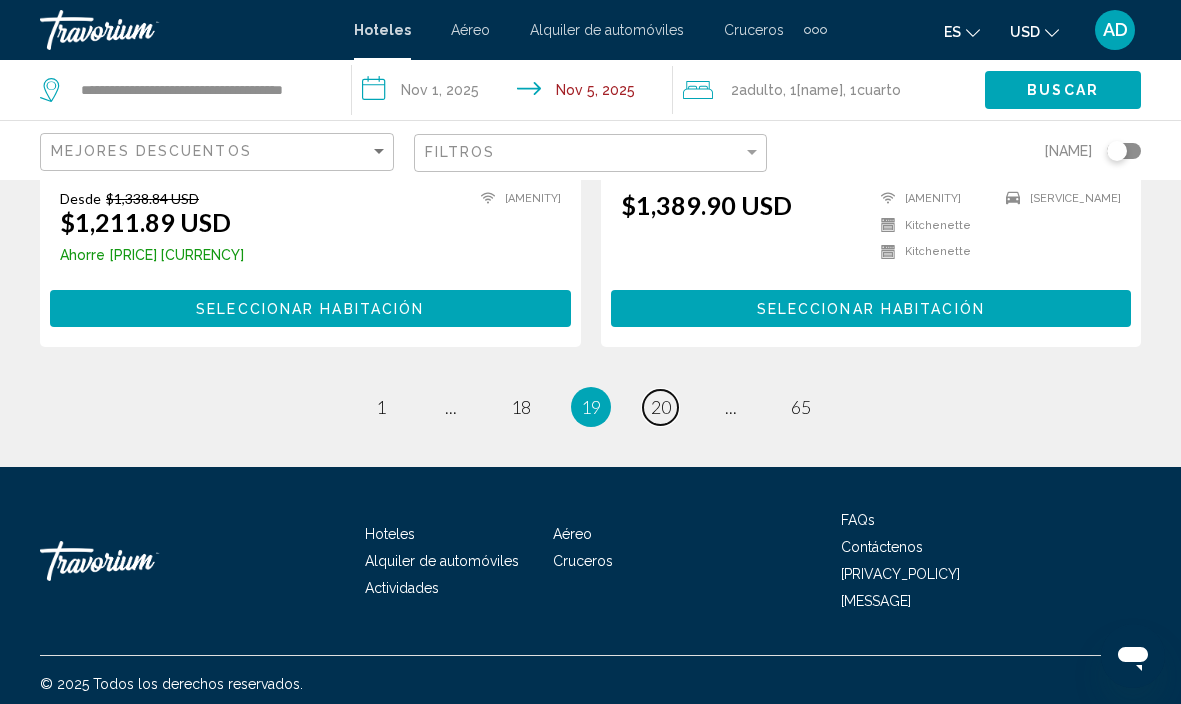 click on "page  20" at bounding box center [380, 407] 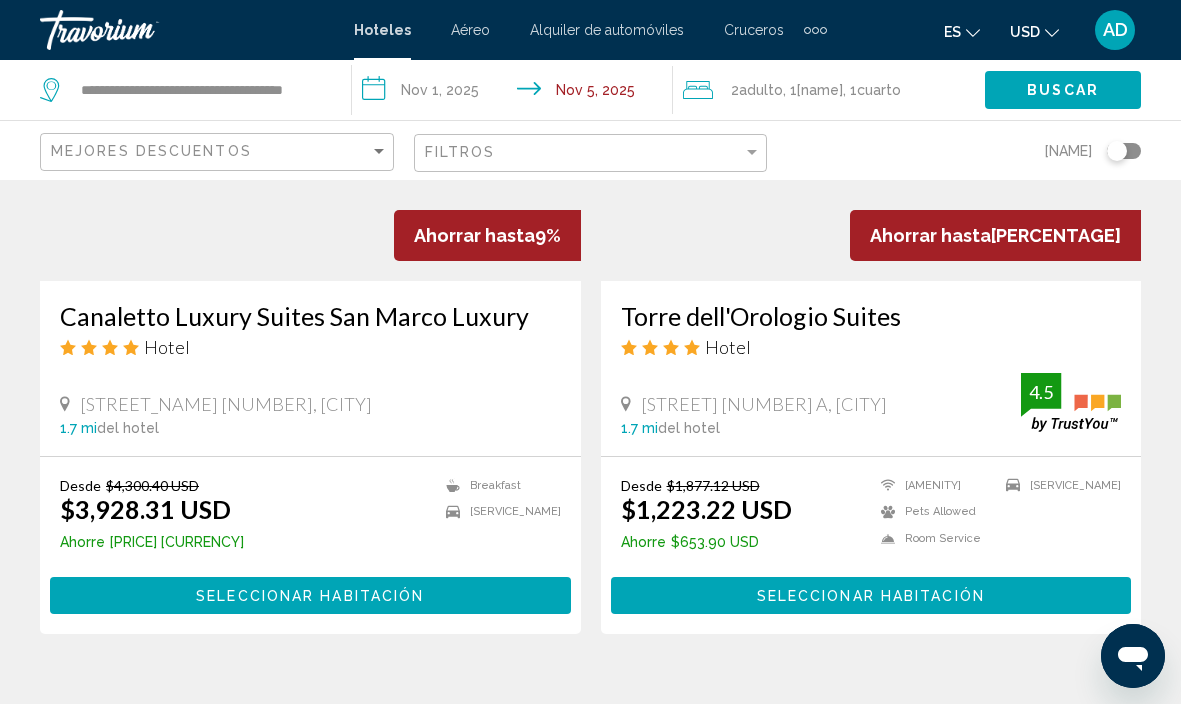 scroll, scrollTop: 1864, scrollLeft: 1, axis: both 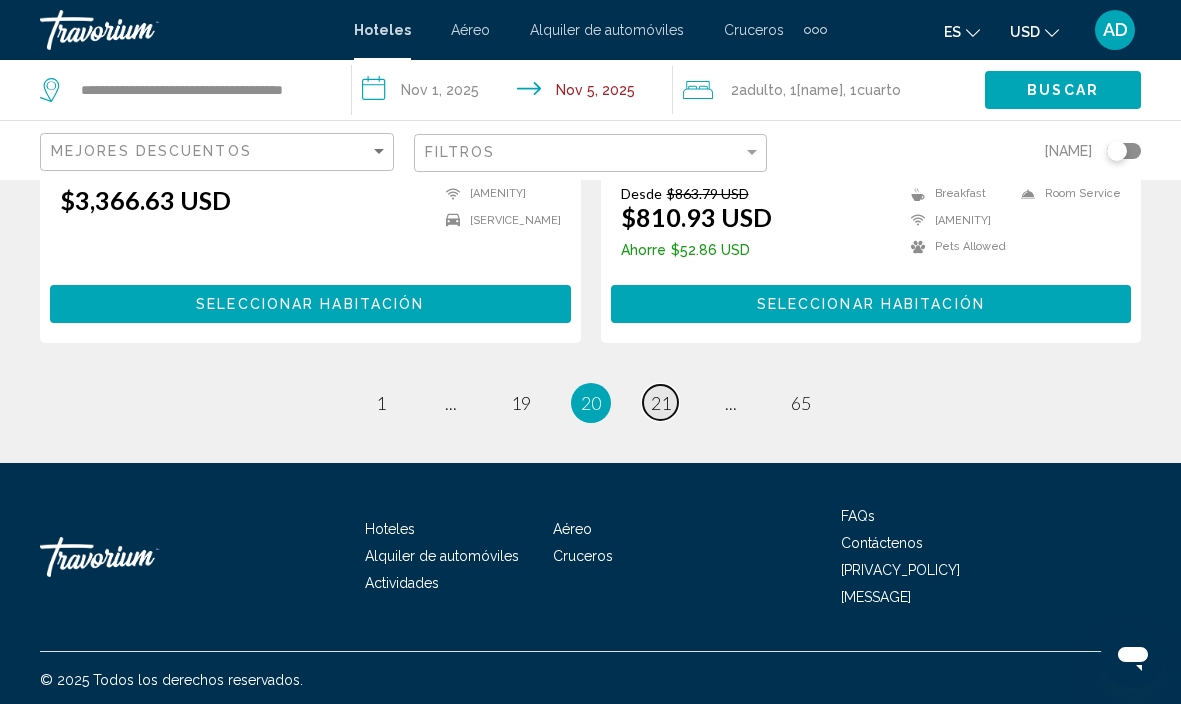 click on "page  21" at bounding box center [380, 402] 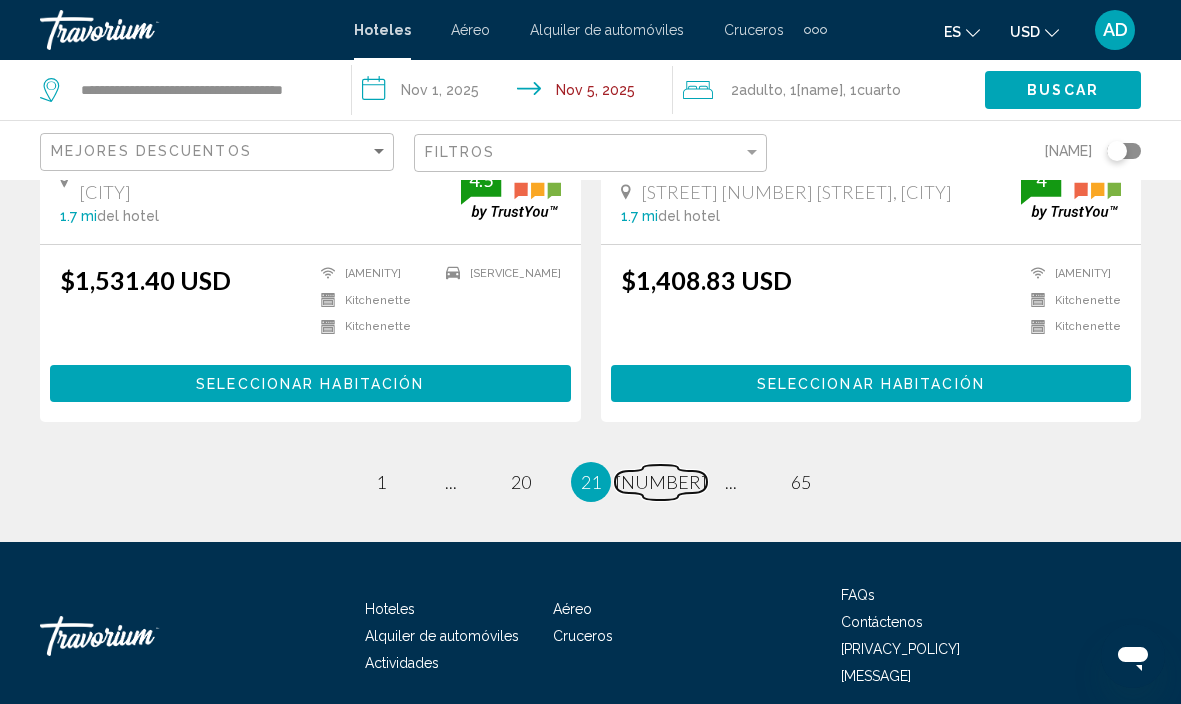scroll, scrollTop: 4186, scrollLeft: 0, axis: vertical 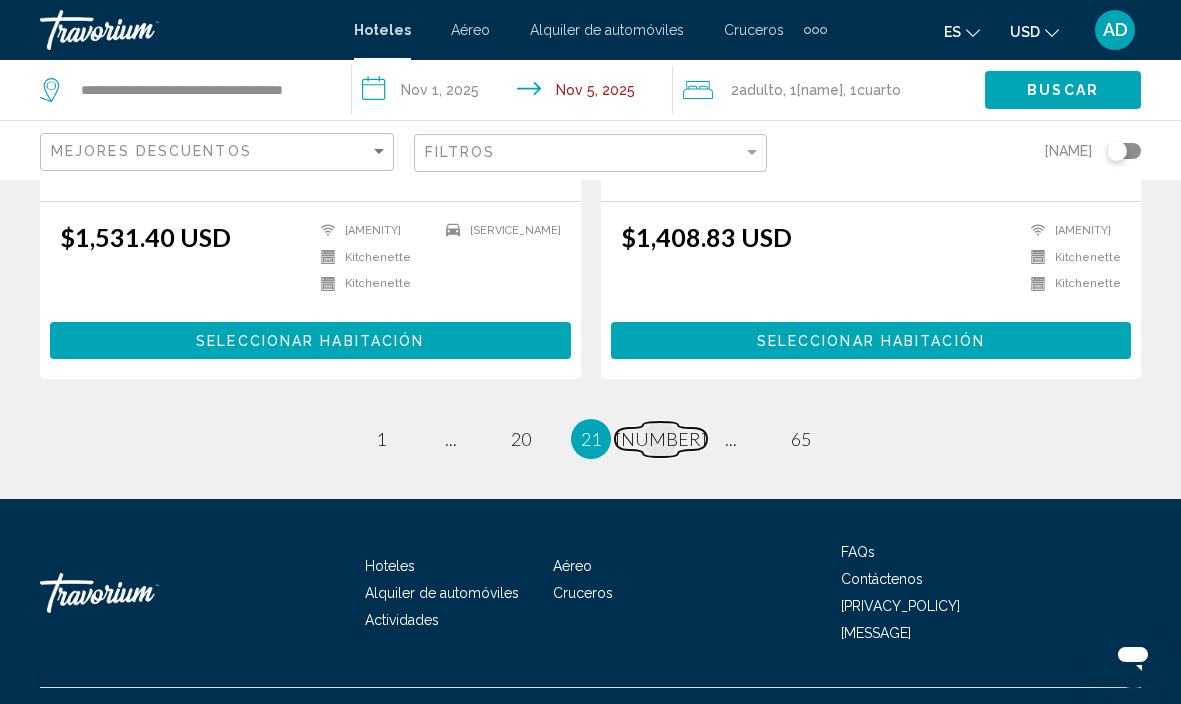 click on "[NUMBER]" at bounding box center [381, 439] 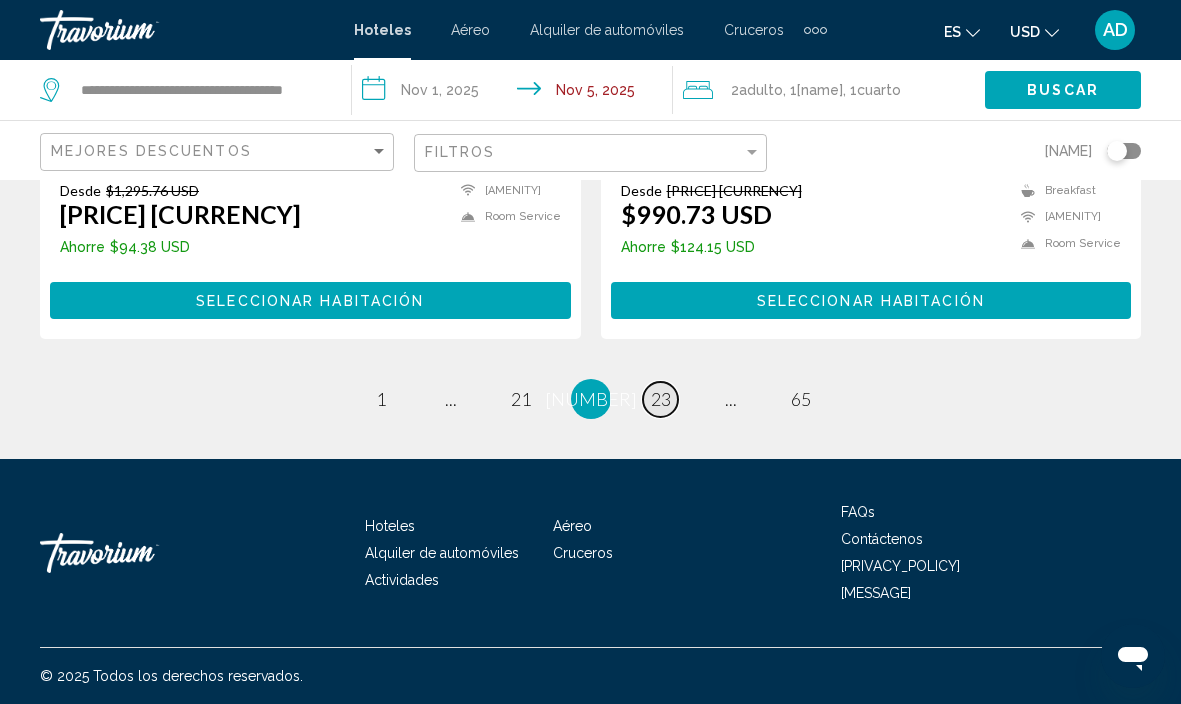scroll, scrollTop: 4180, scrollLeft: 0, axis: vertical 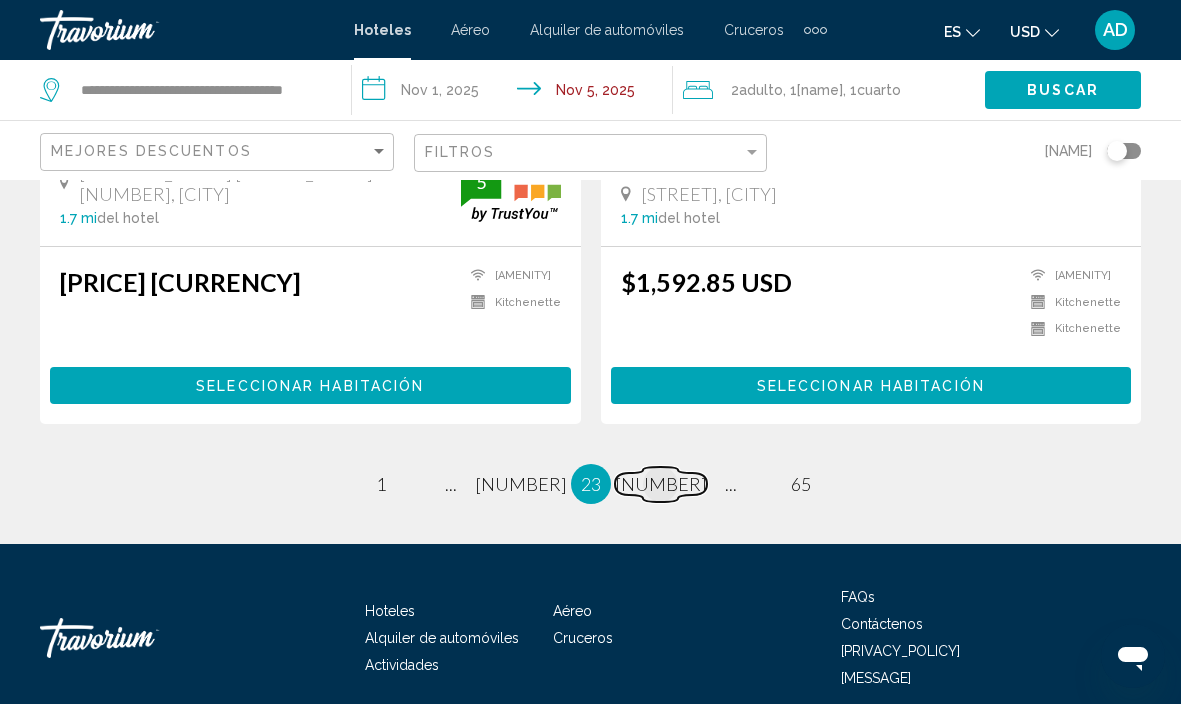 click on "[NUMBER]" at bounding box center (381, 484) 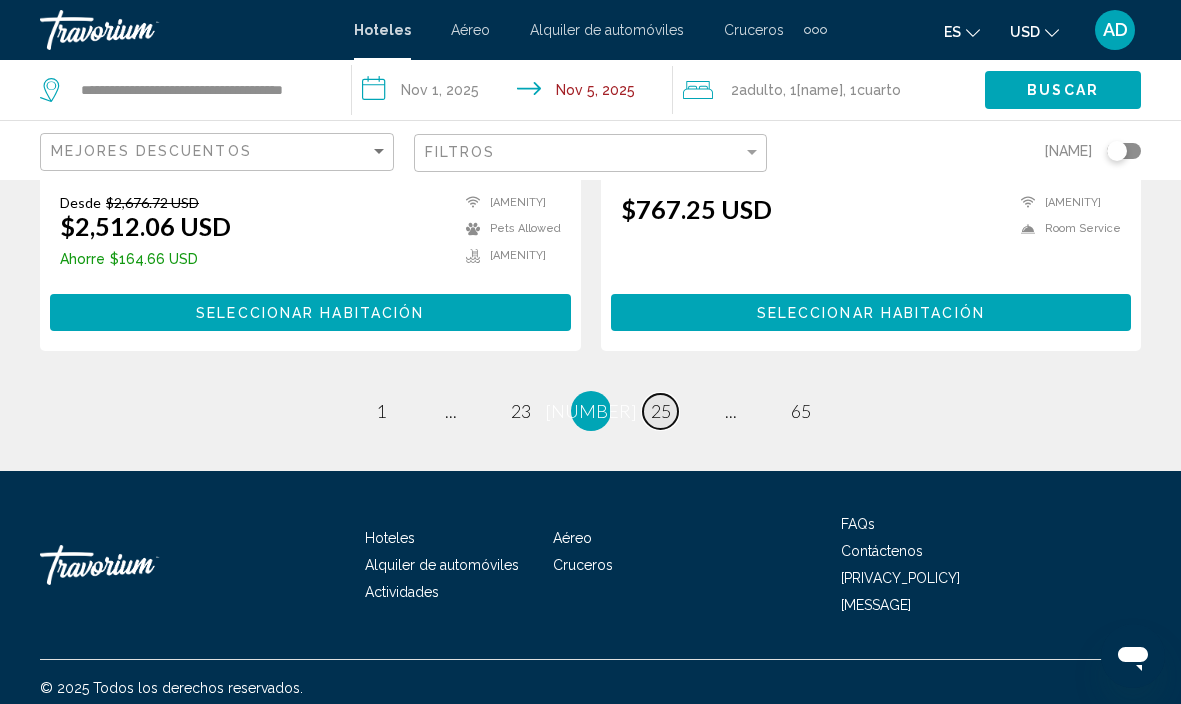 scroll, scrollTop: 4150, scrollLeft: 0, axis: vertical 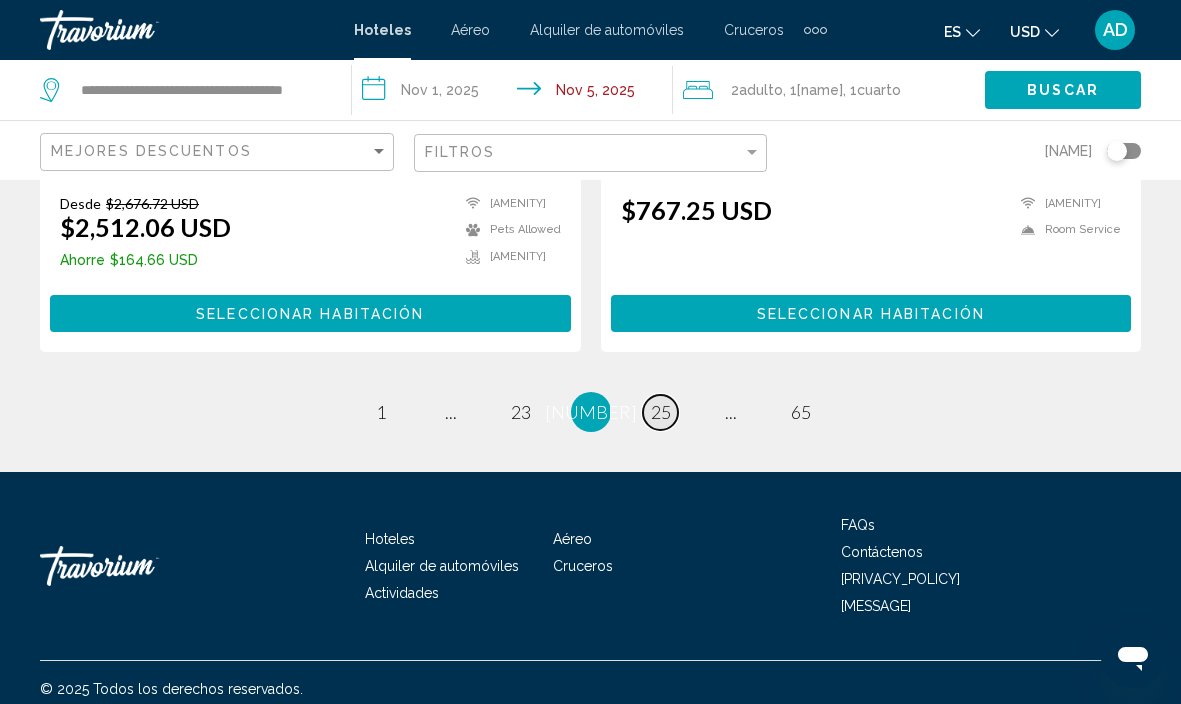 click on "25" at bounding box center [381, 412] 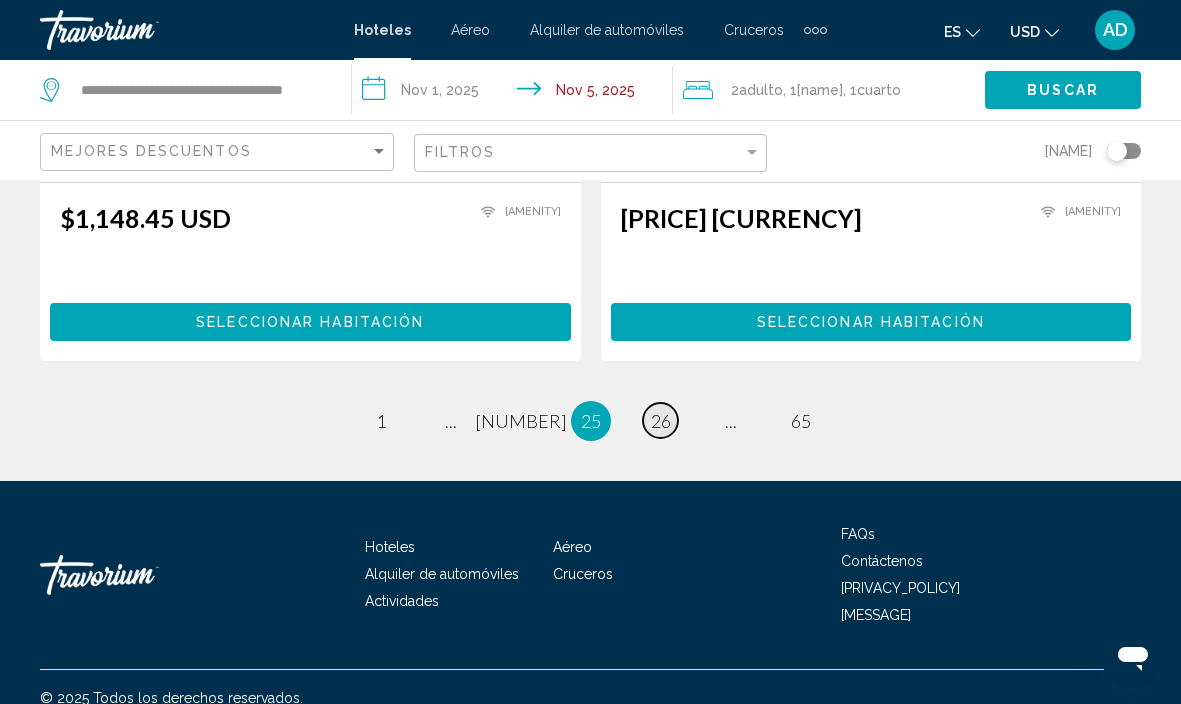 scroll, scrollTop: 4119, scrollLeft: 0, axis: vertical 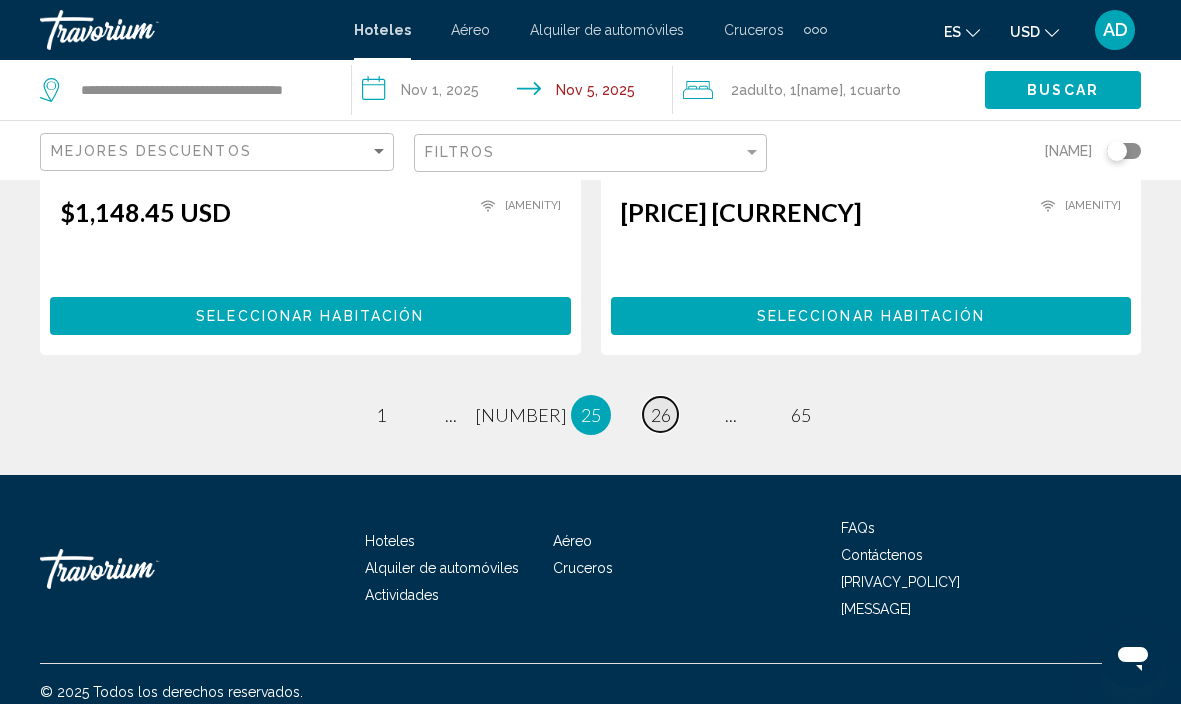 click on "26" at bounding box center [381, 415] 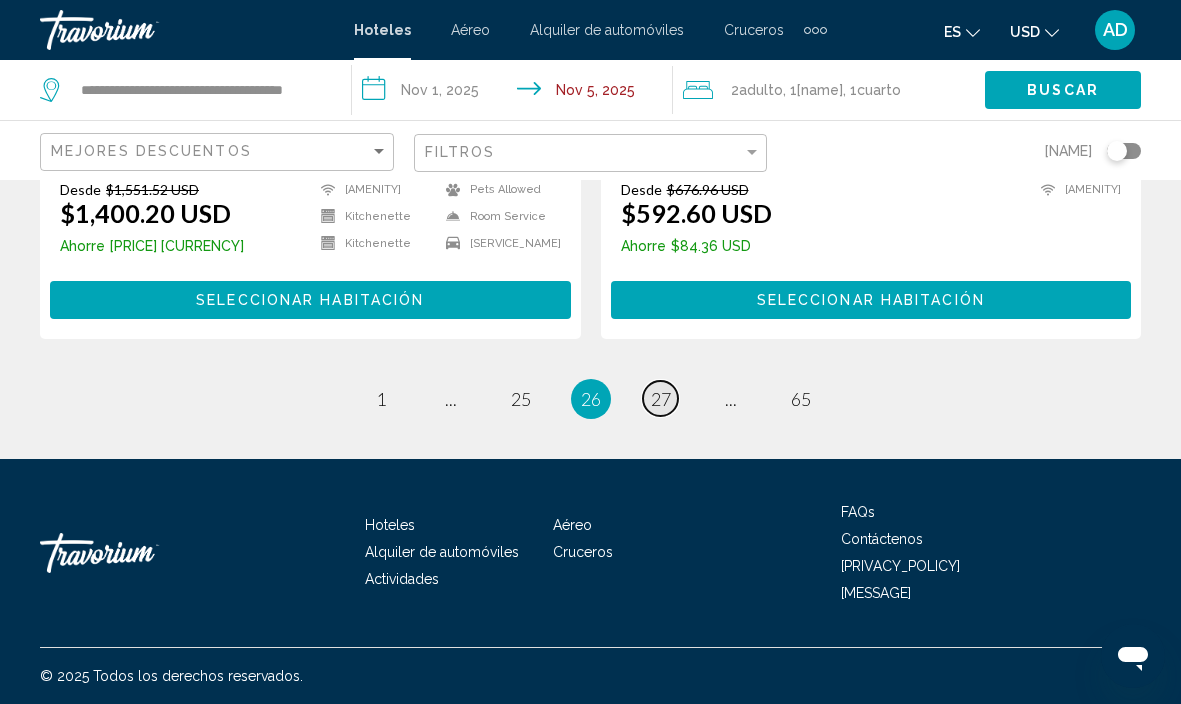 click on "page  27" at bounding box center [380, 398] 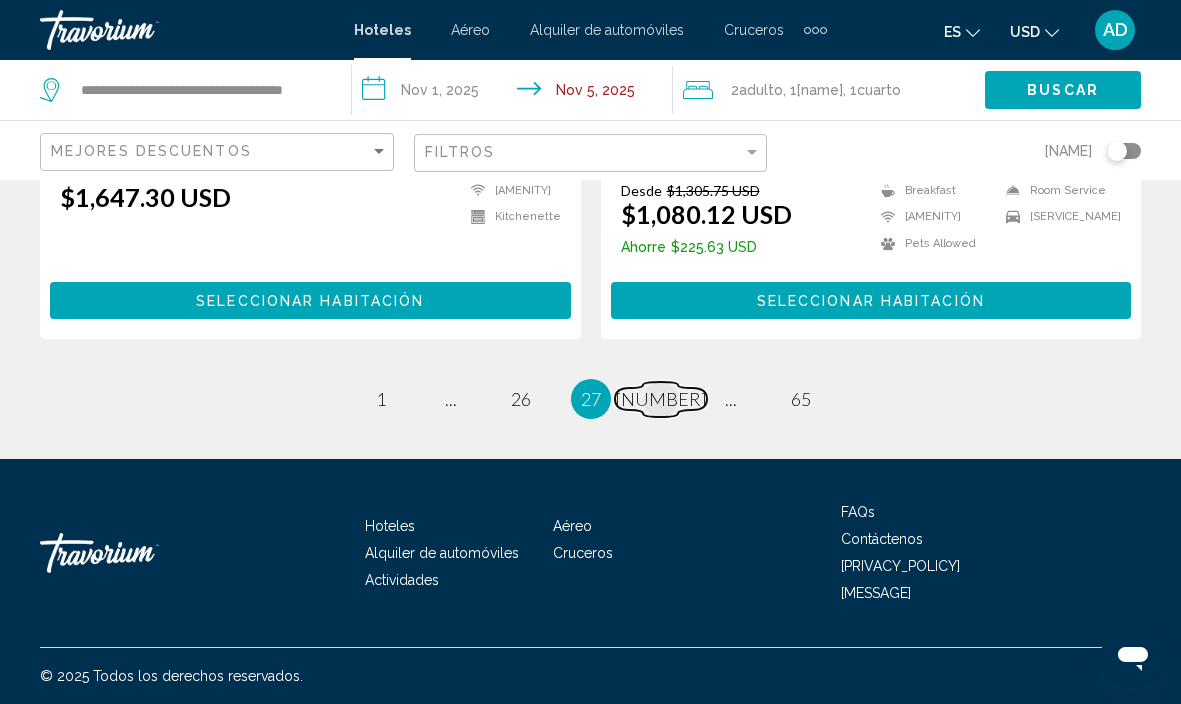 click on "page 28" at bounding box center [380, 399] 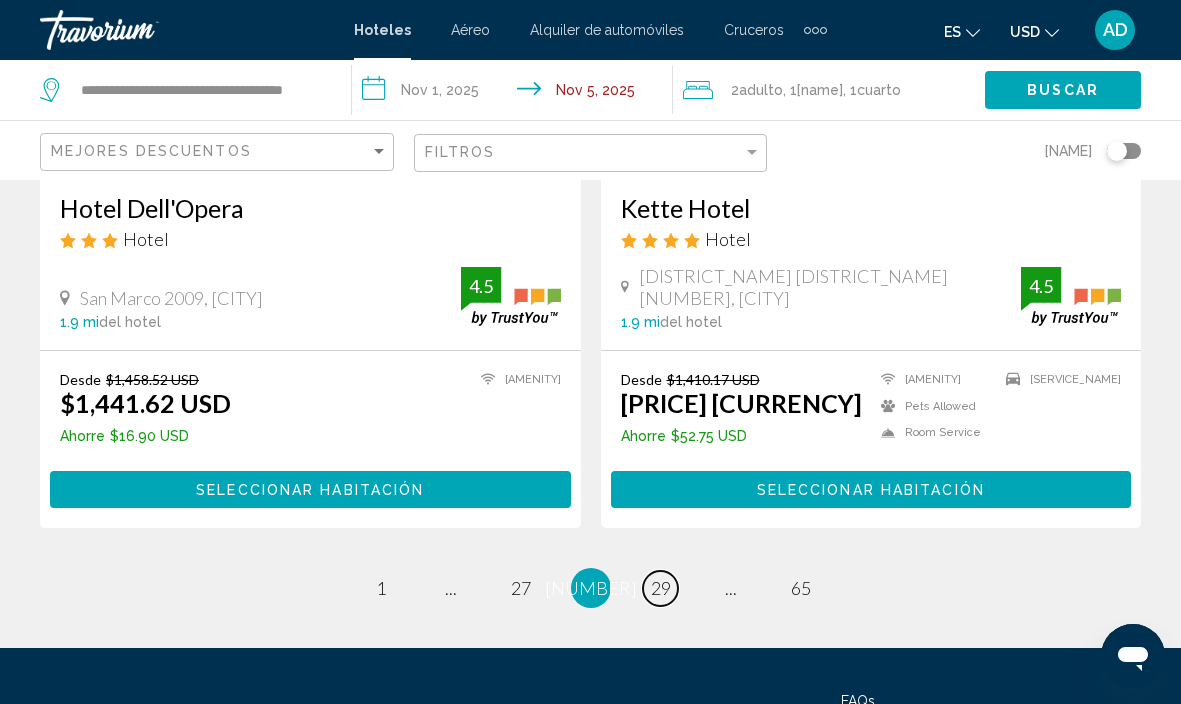 scroll, scrollTop: 3977, scrollLeft: 0, axis: vertical 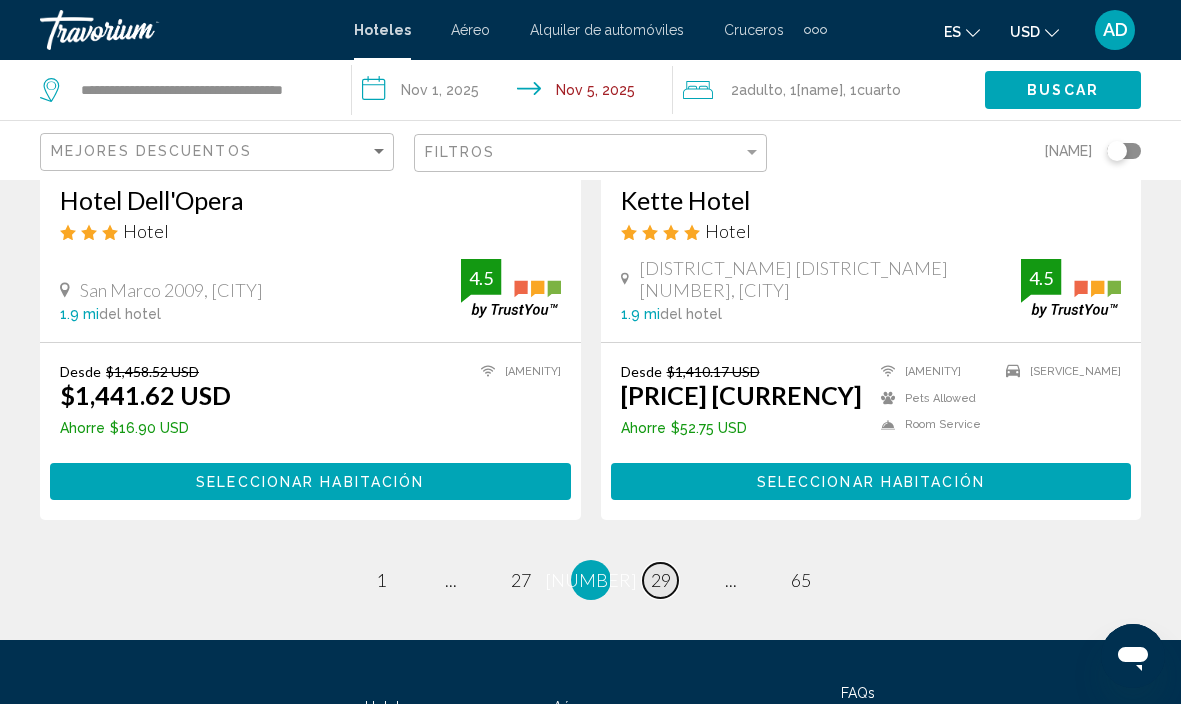 click on "29" at bounding box center (381, 580) 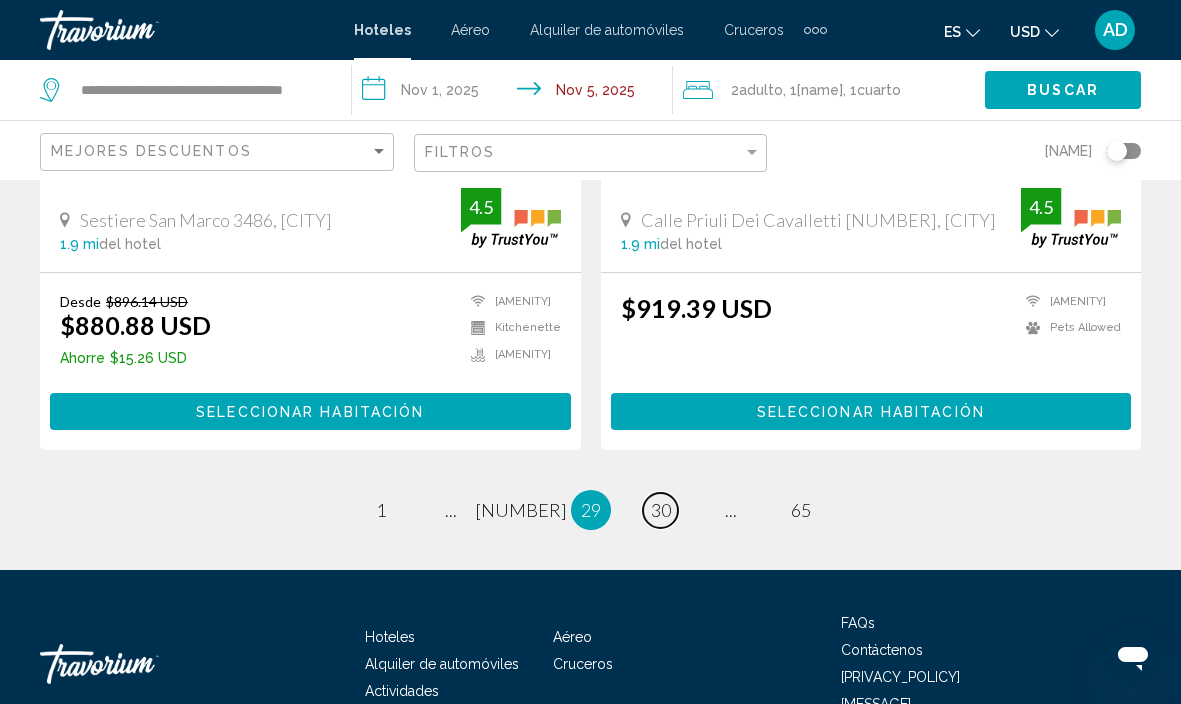 scroll, scrollTop: 4032, scrollLeft: 0, axis: vertical 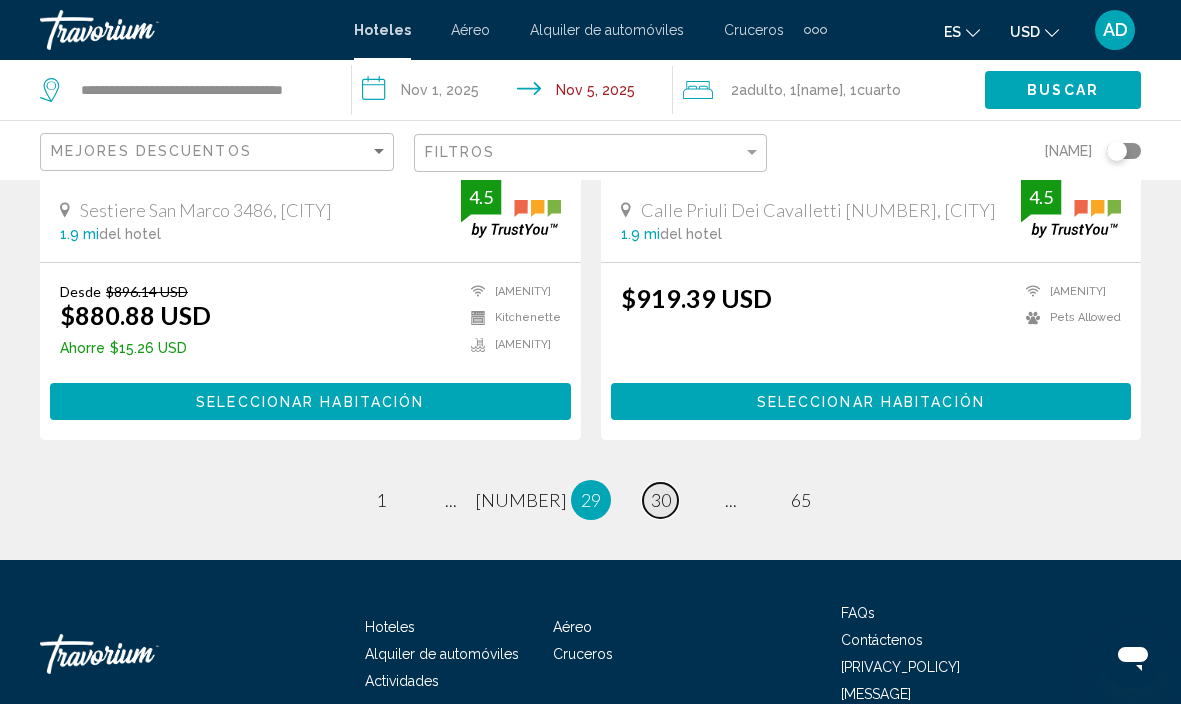 click on "30" at bounding box center [381, 500] 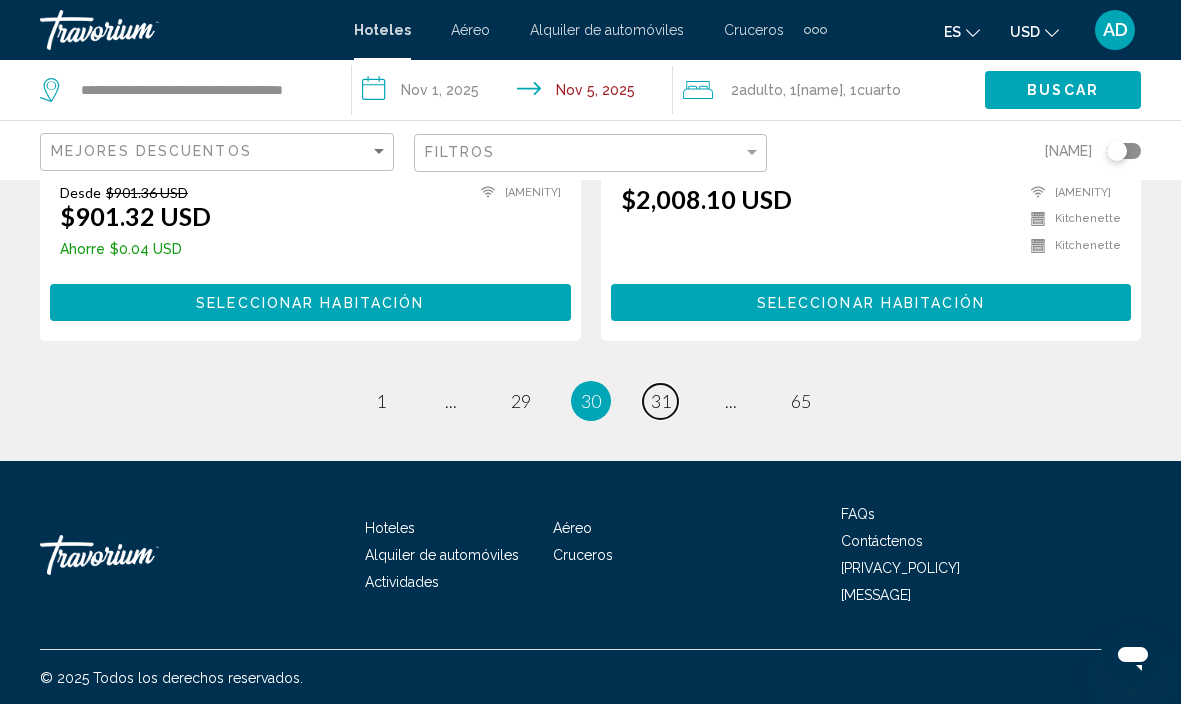 scroll, scrollTop: 4130, scrollLeft: 0, axis: vertical 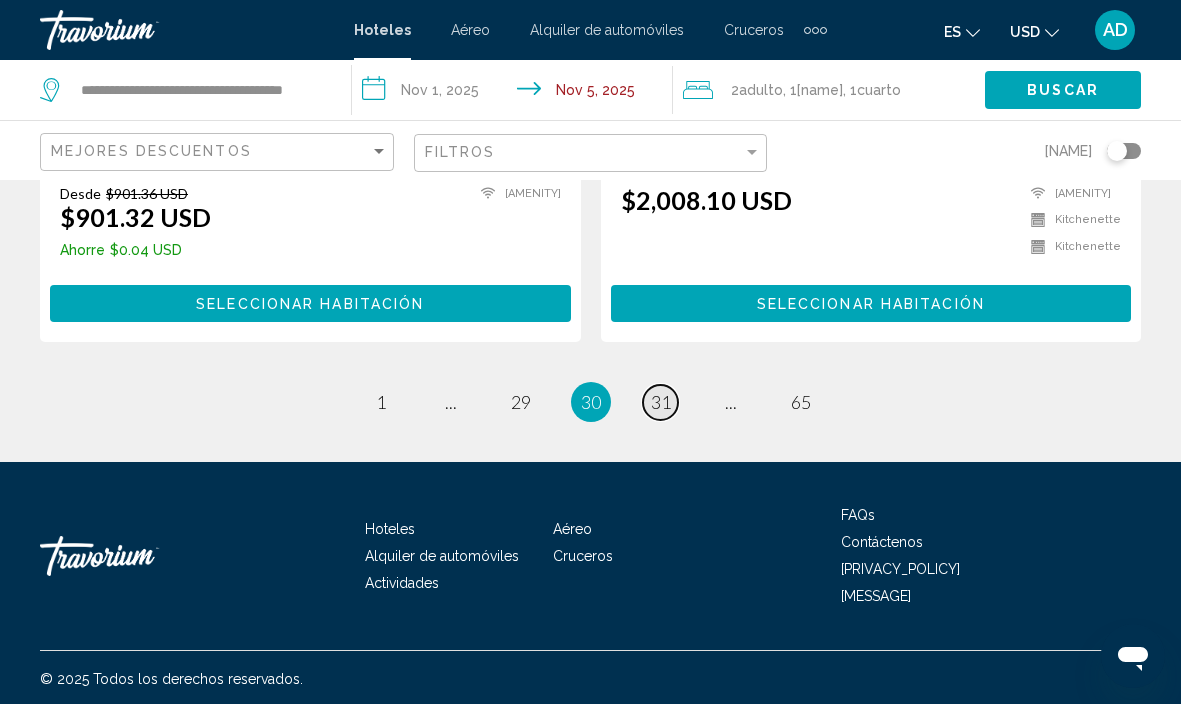 click on "page  31" at bounding box center [380, 402] 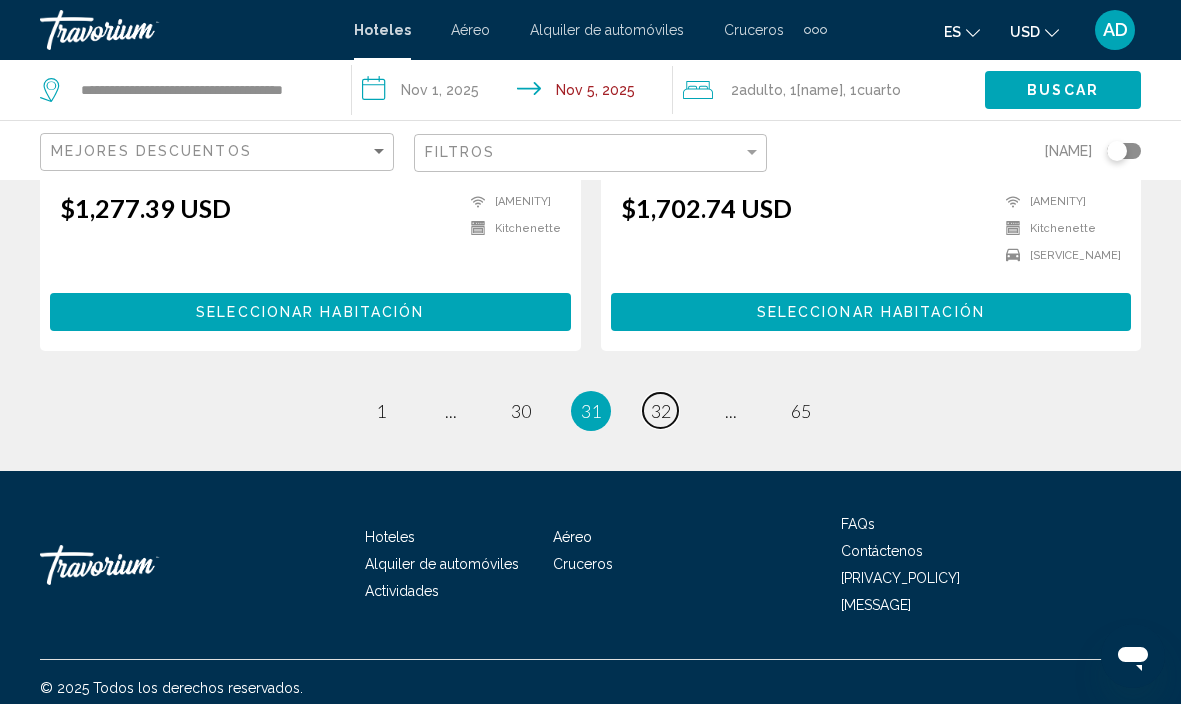 scroll, scrollTop: 4160, scrollLeft: 0, axis: vertical 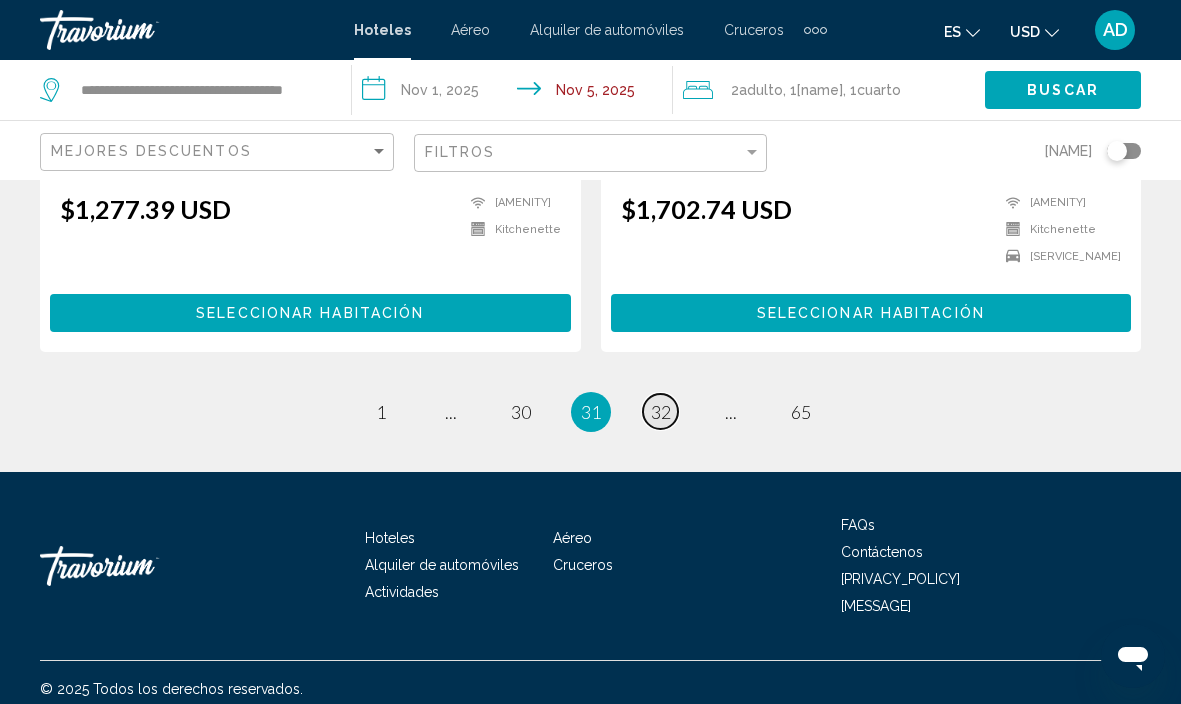 click on "32" at bounding box center [381, 412] 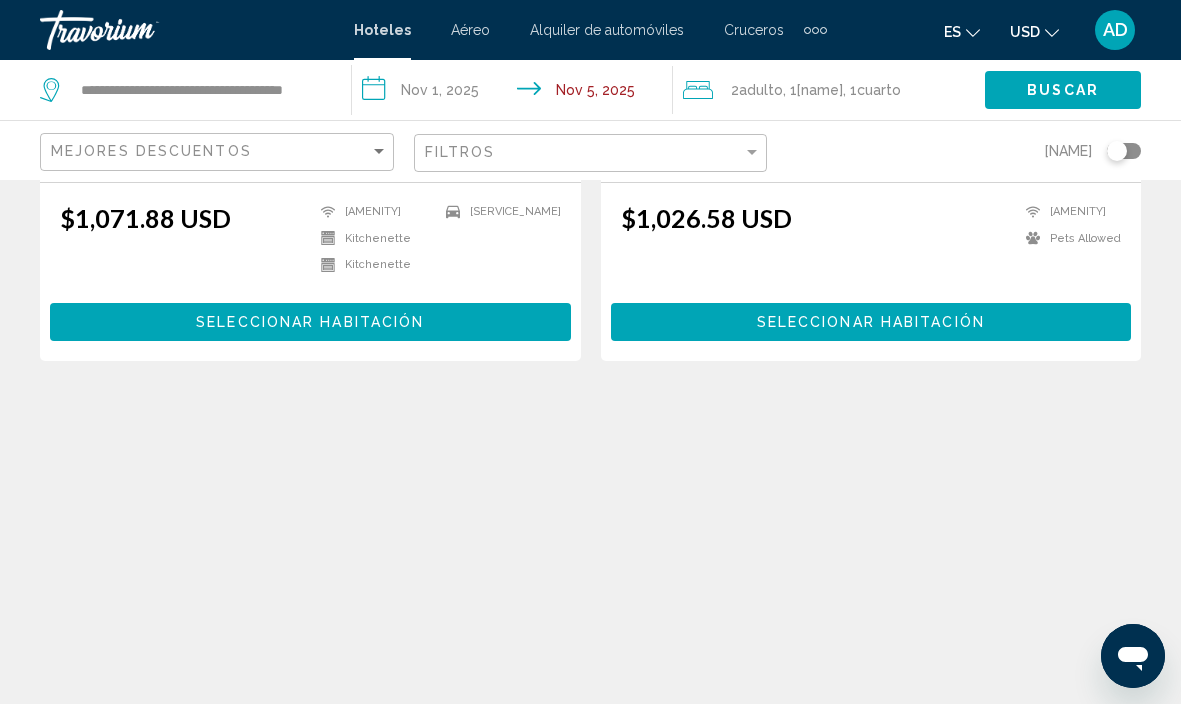 scroll, scrollTop: 1413, scrollLeft: 1, axis: both 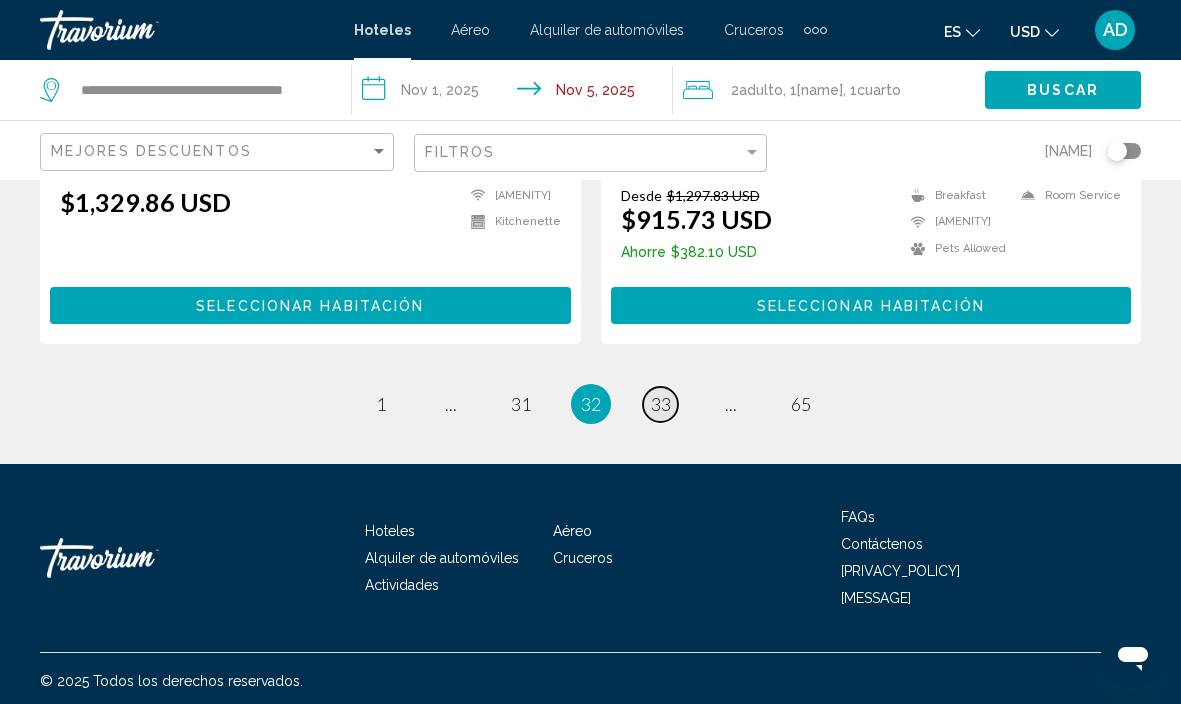 click on "33" at bounding box center (381, 404) 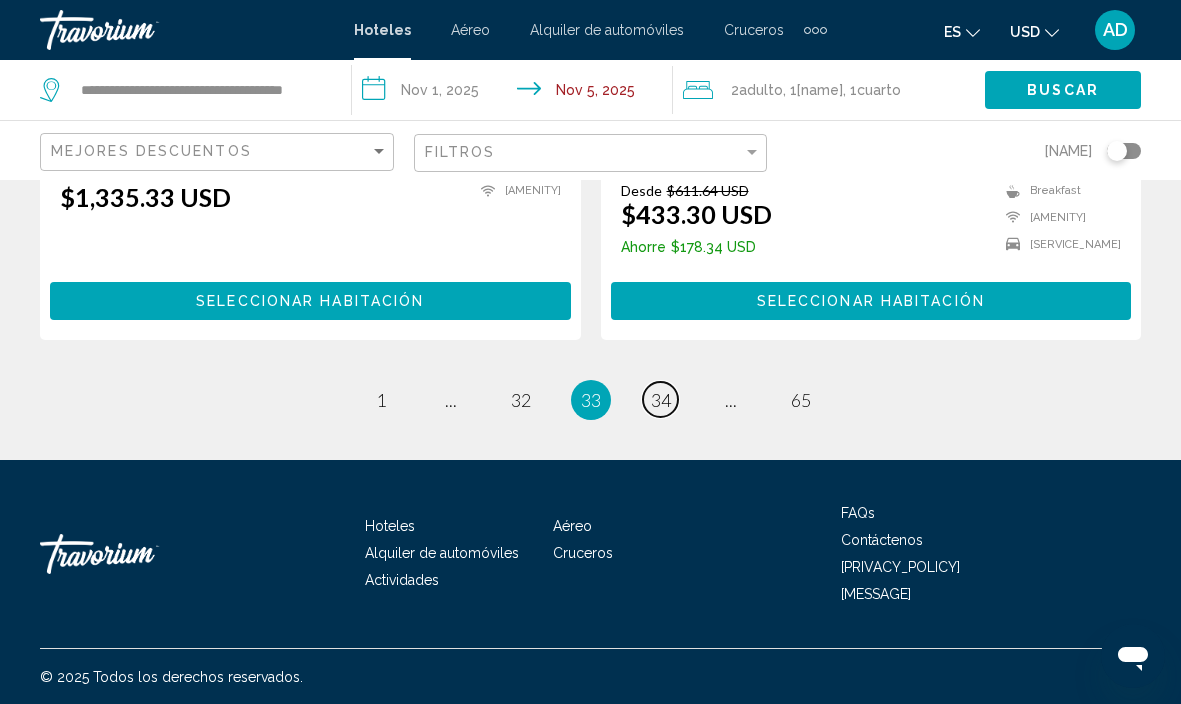 scroll, scrollTop: 4132, scrollLeft: 0, axis: vertical 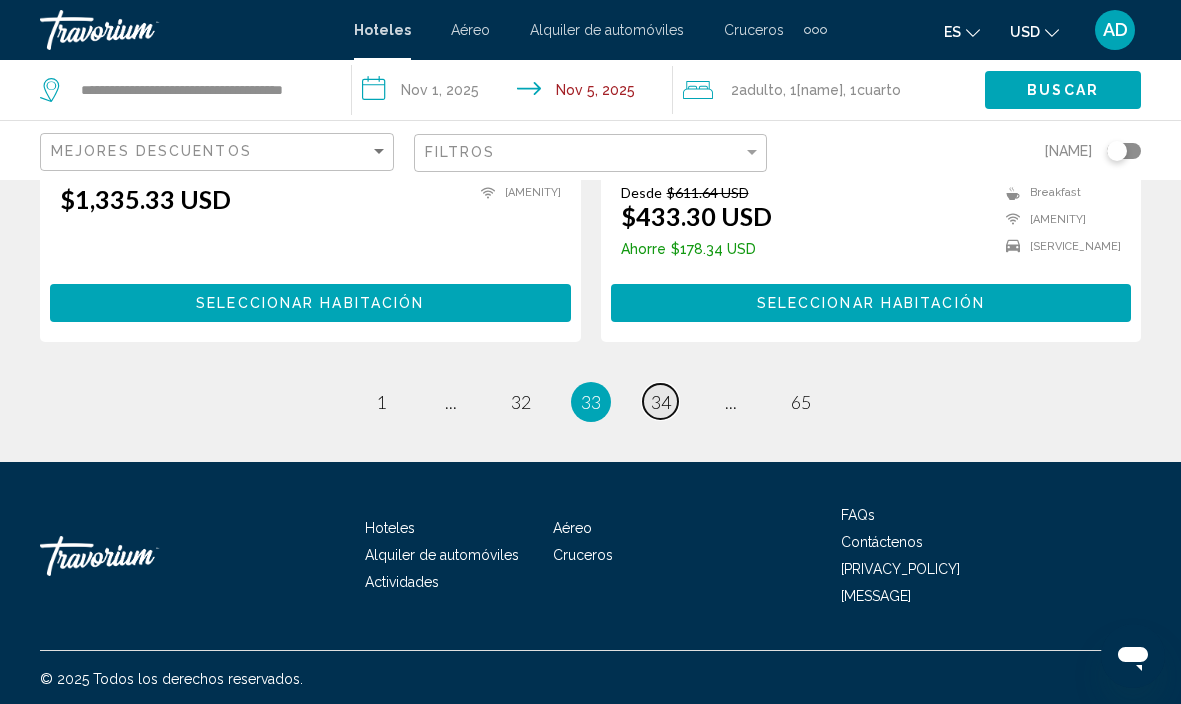 click on "34" at bounding box center [381, 402] 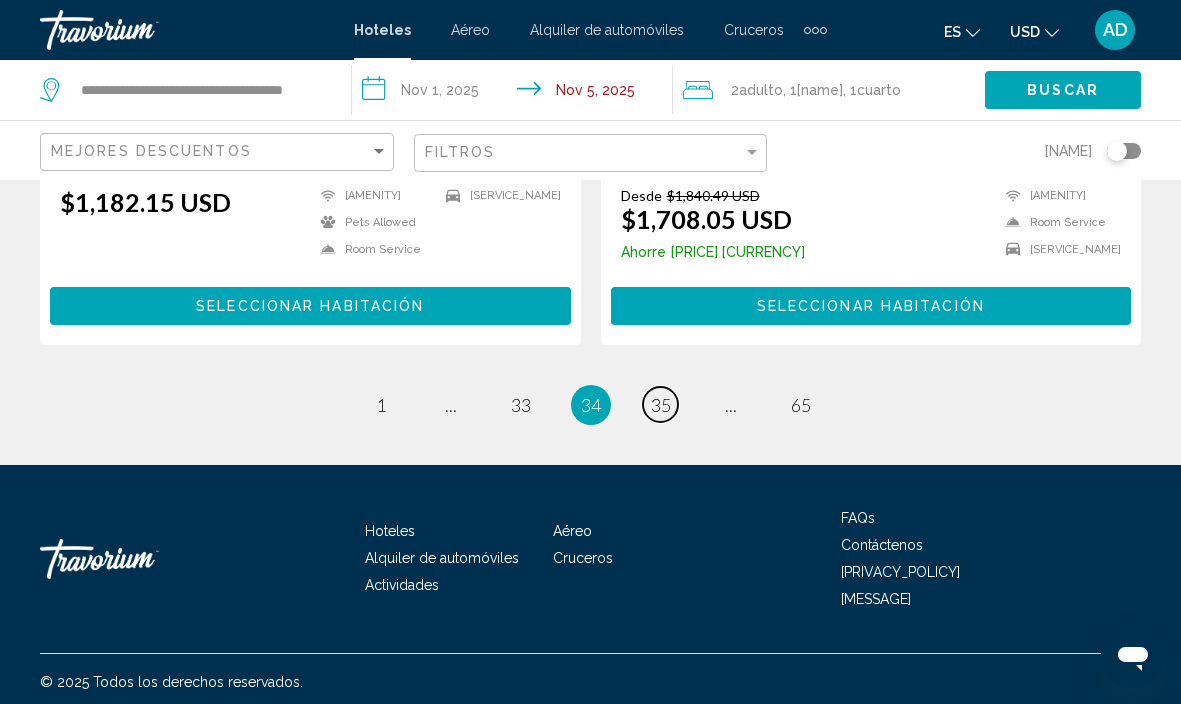 scroll, scrollTop: 4183, scrollLeft: 0, axis: vertical 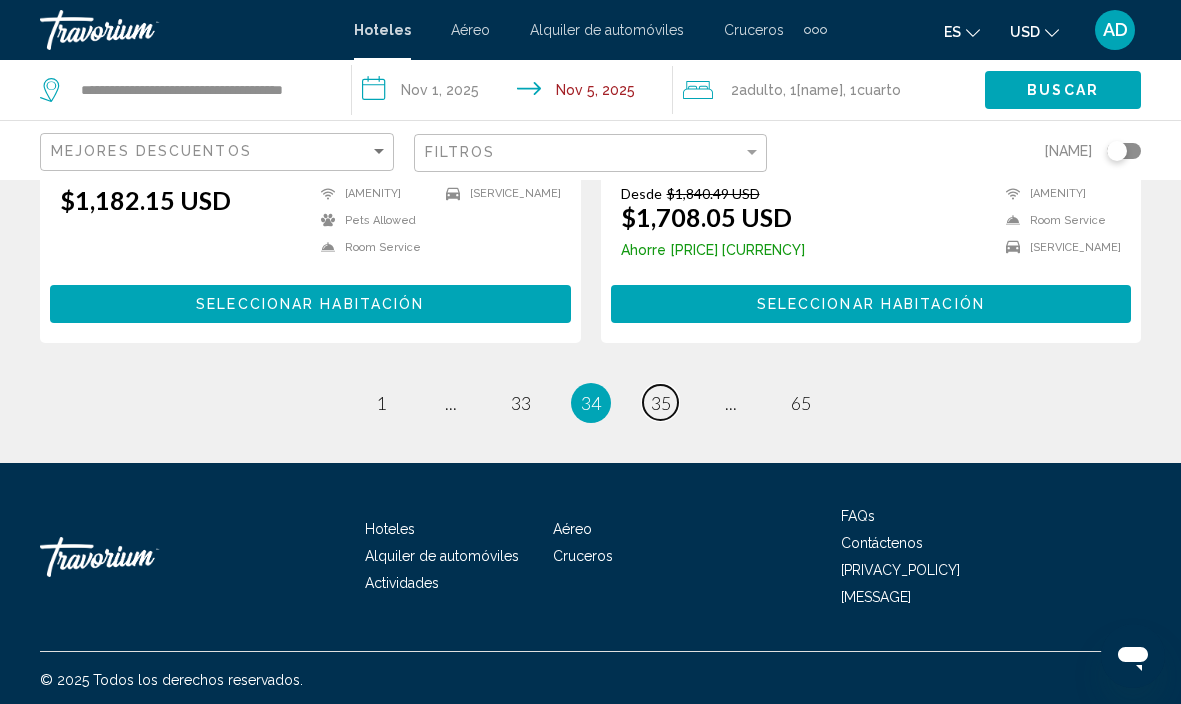click on "35" at bounding box center (381, 403) 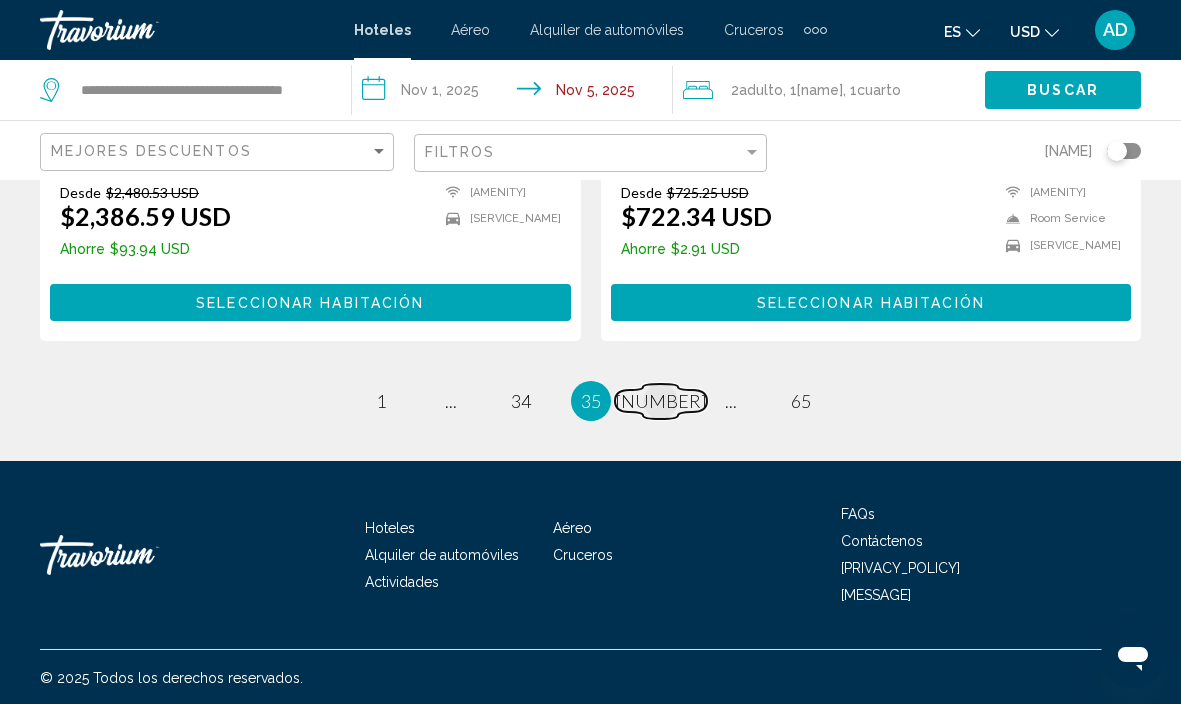 scroll, scrollTop: 4130, scrollLeft: 0, axis: vertical 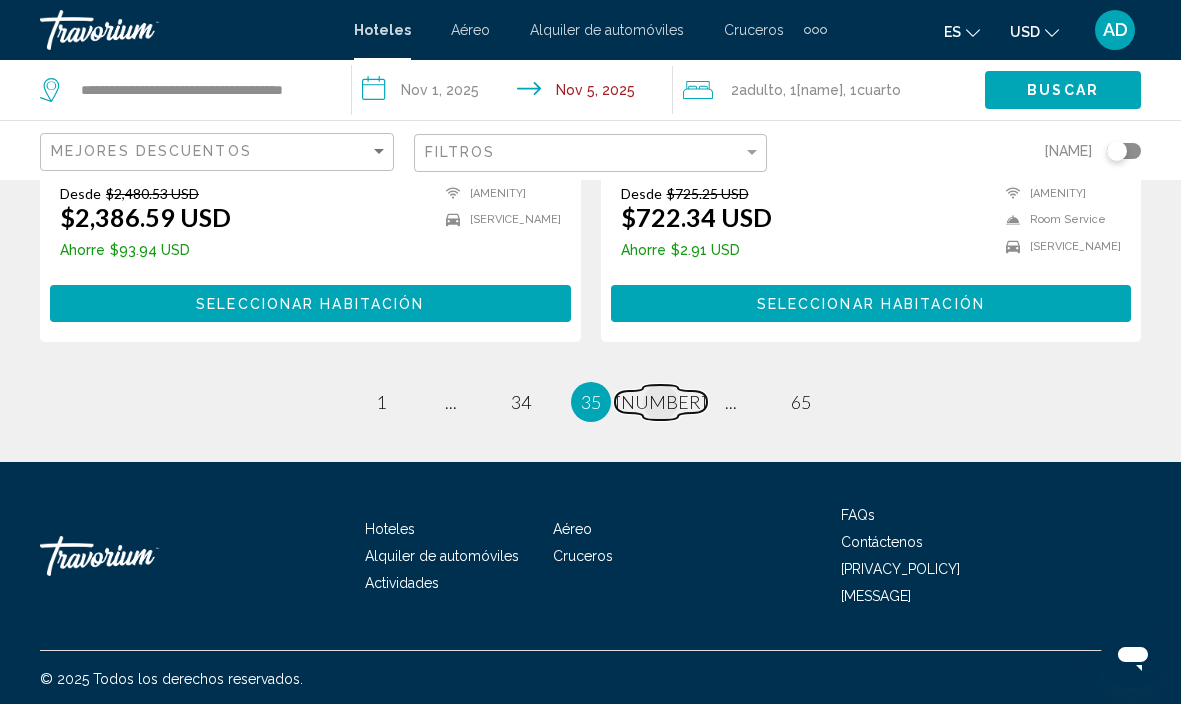 click on "[NUMBER]" at bounding box center [381, 402] 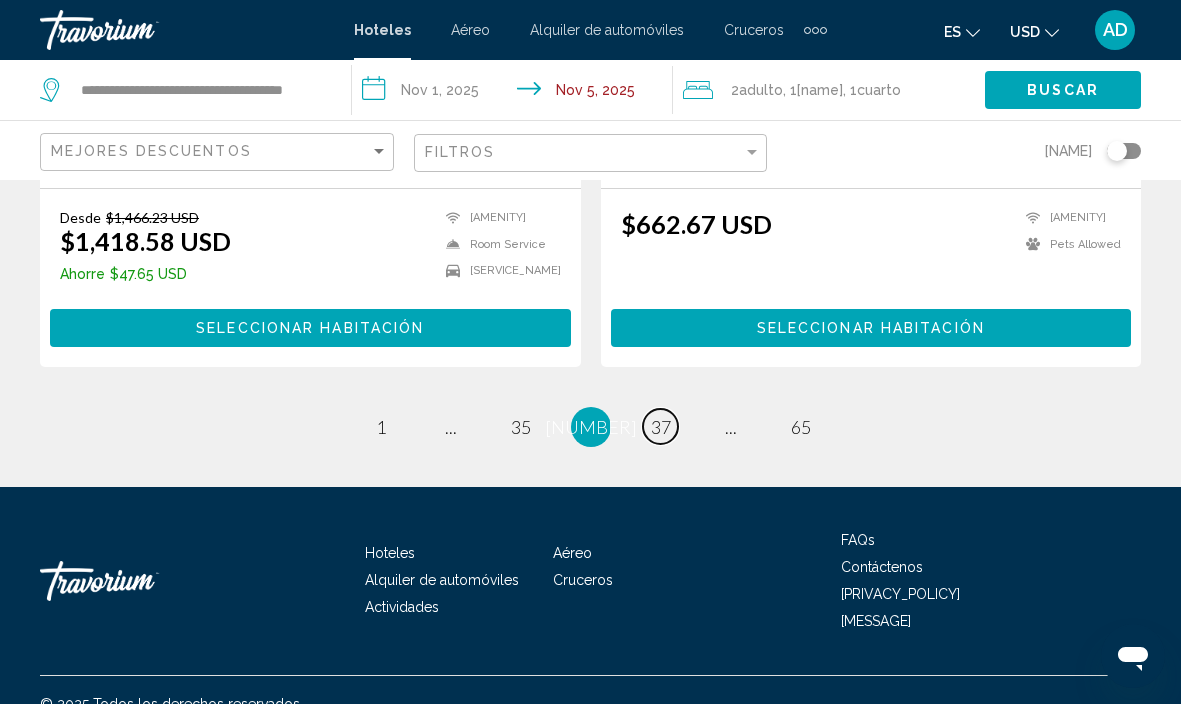 scroll, scrollTop: 4143, scrollLeft: 0, axis: vertical 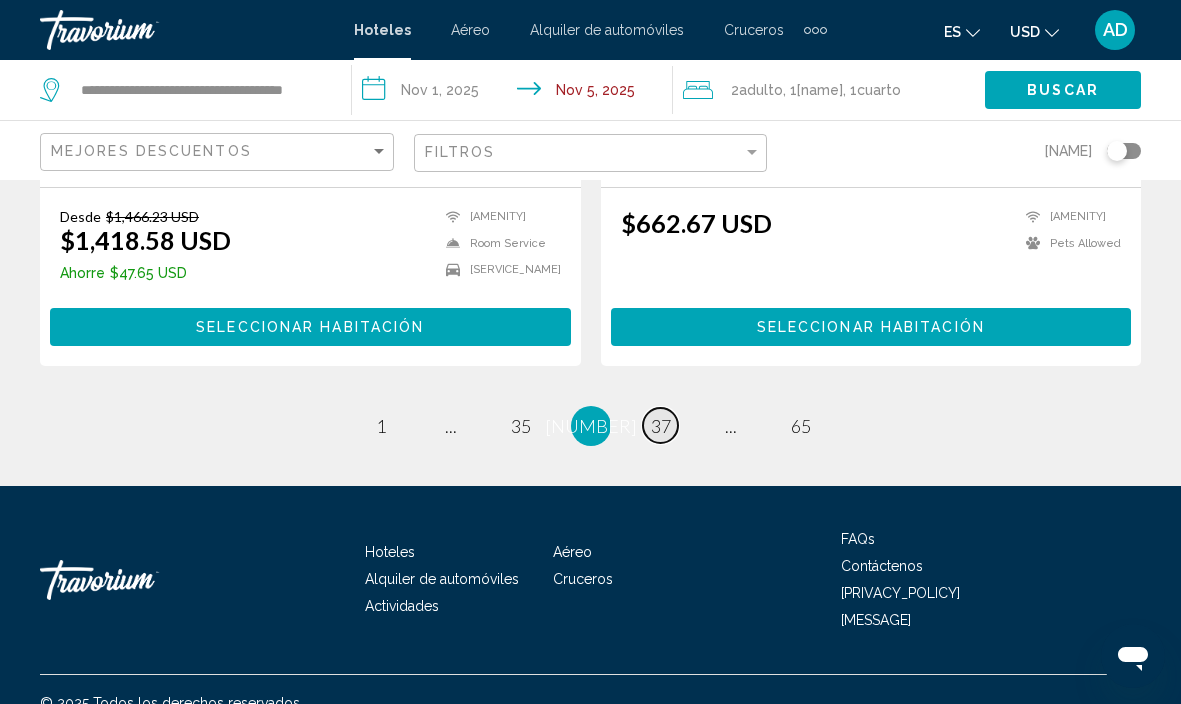 click on "37" at bounding box center (381, 426) 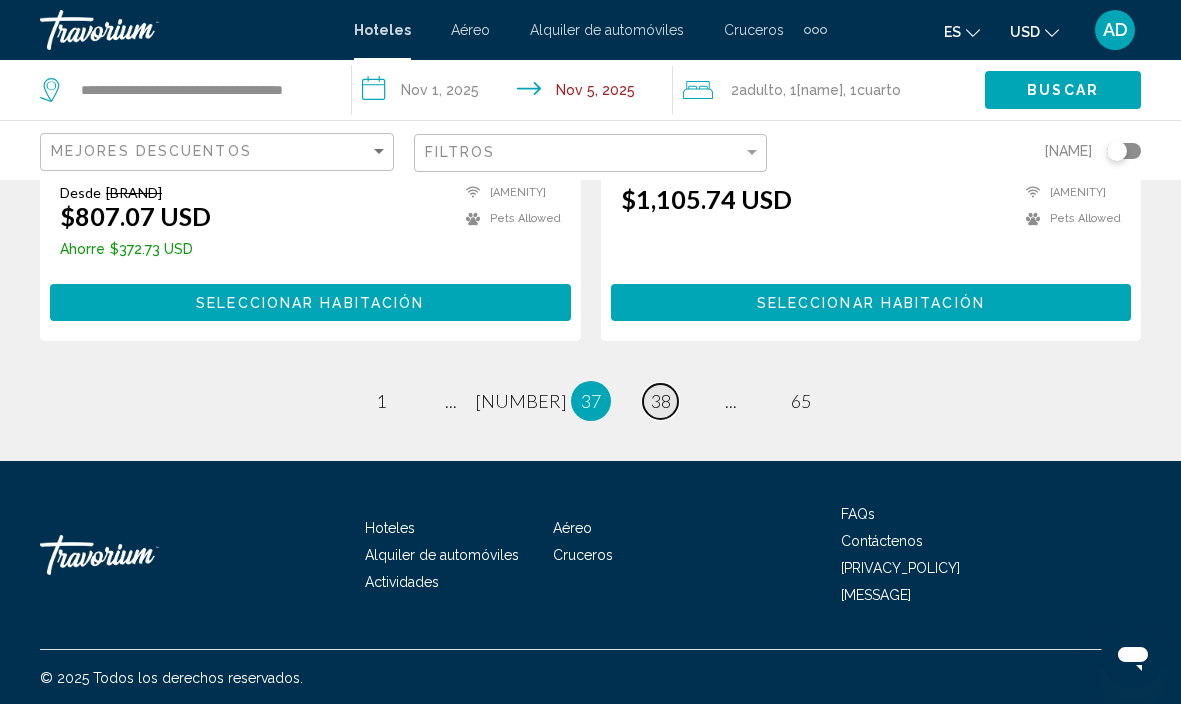 scroll, scrollTop: 4160, scrollLeft: 0, axis: vertical 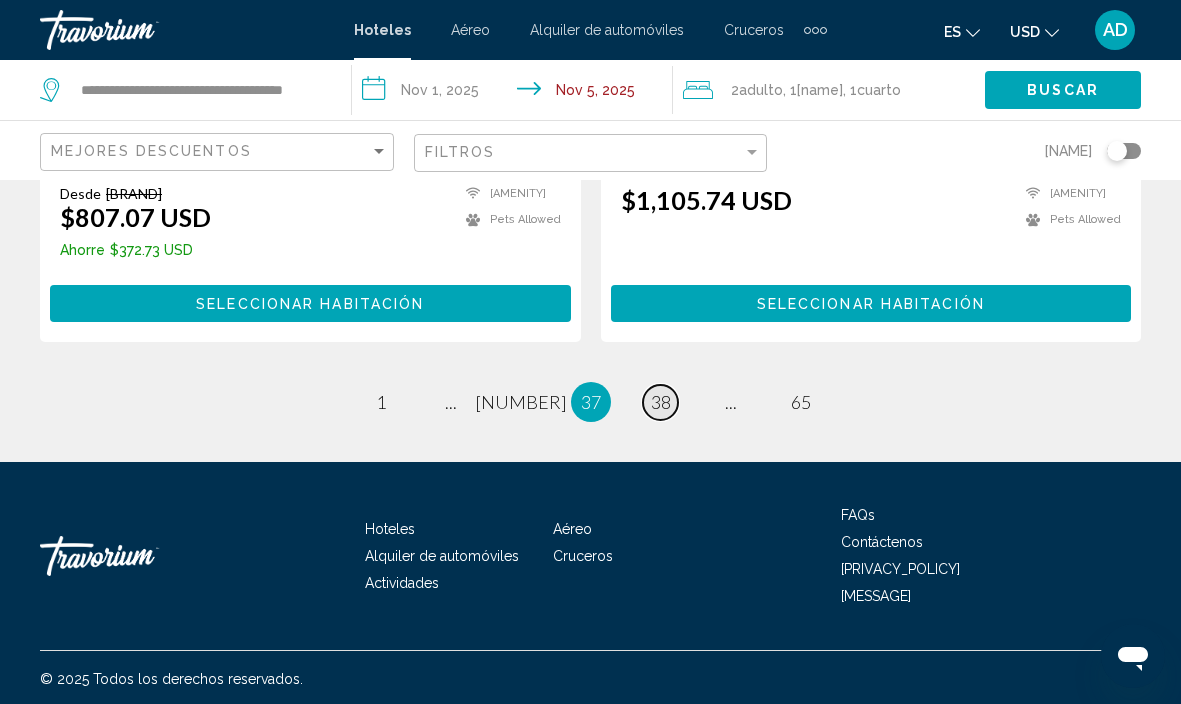 click on "page  38" at bounding box center (380, 402) 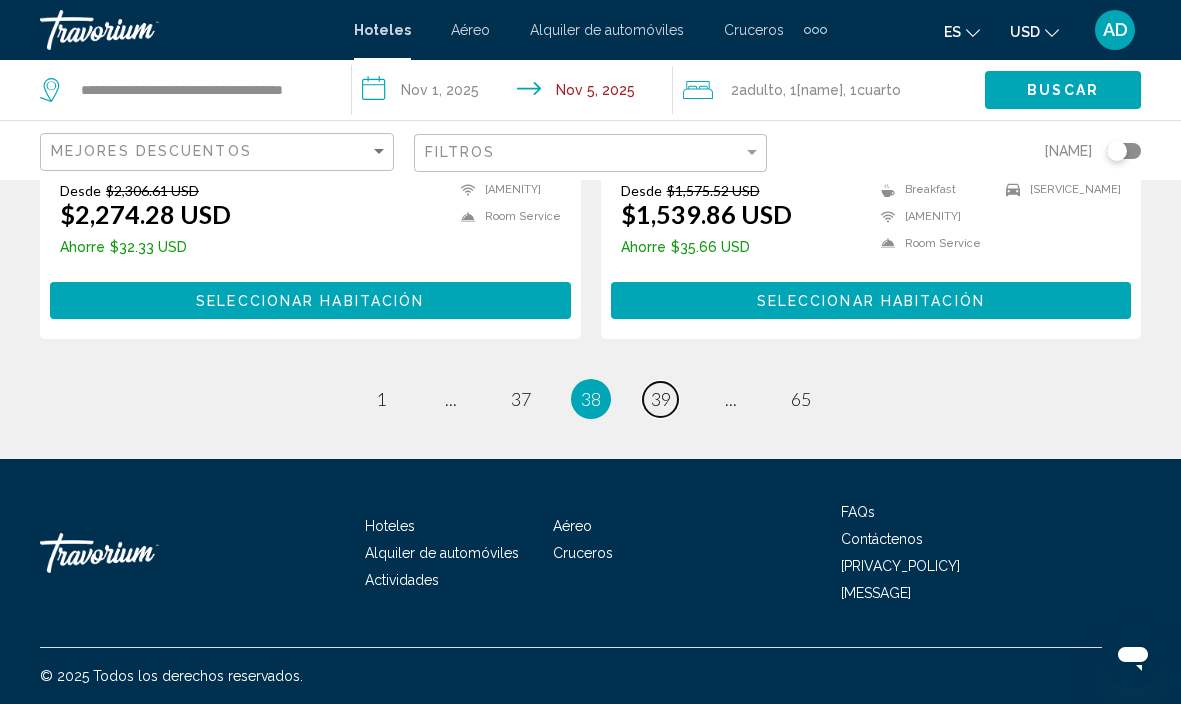 scroll, scrollTop: 4182, scrollLeft: 1, axis: both 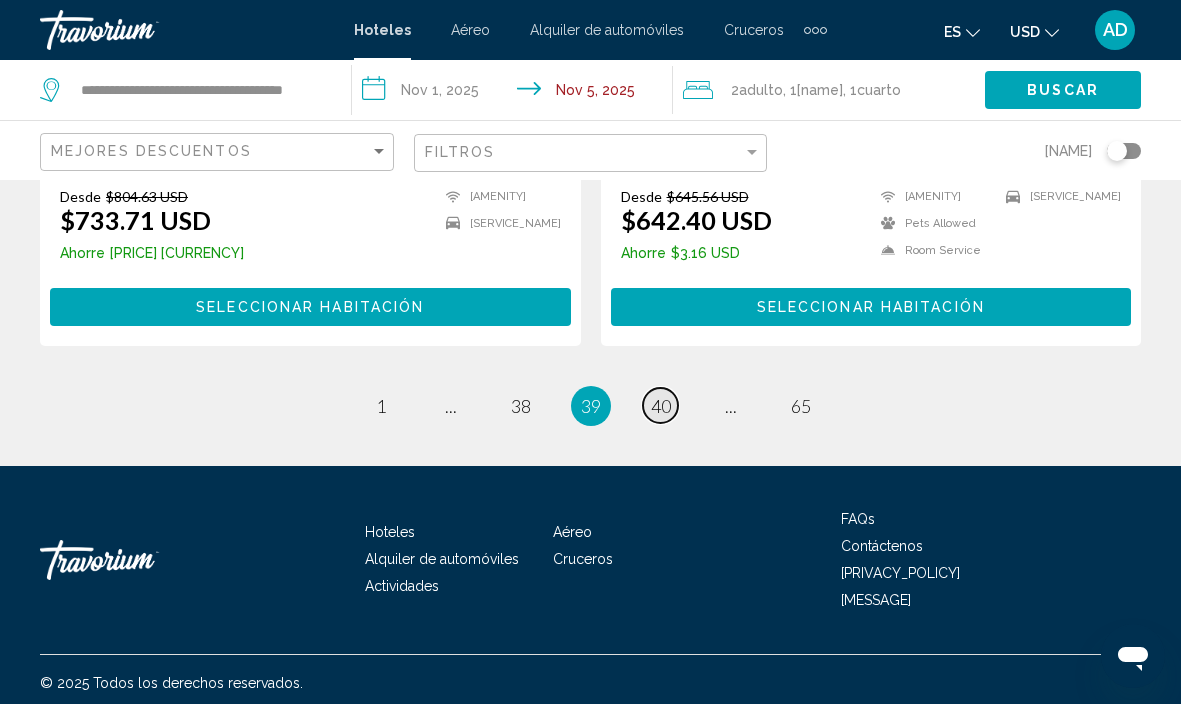 click on "40" at bounding box center (381, 406) 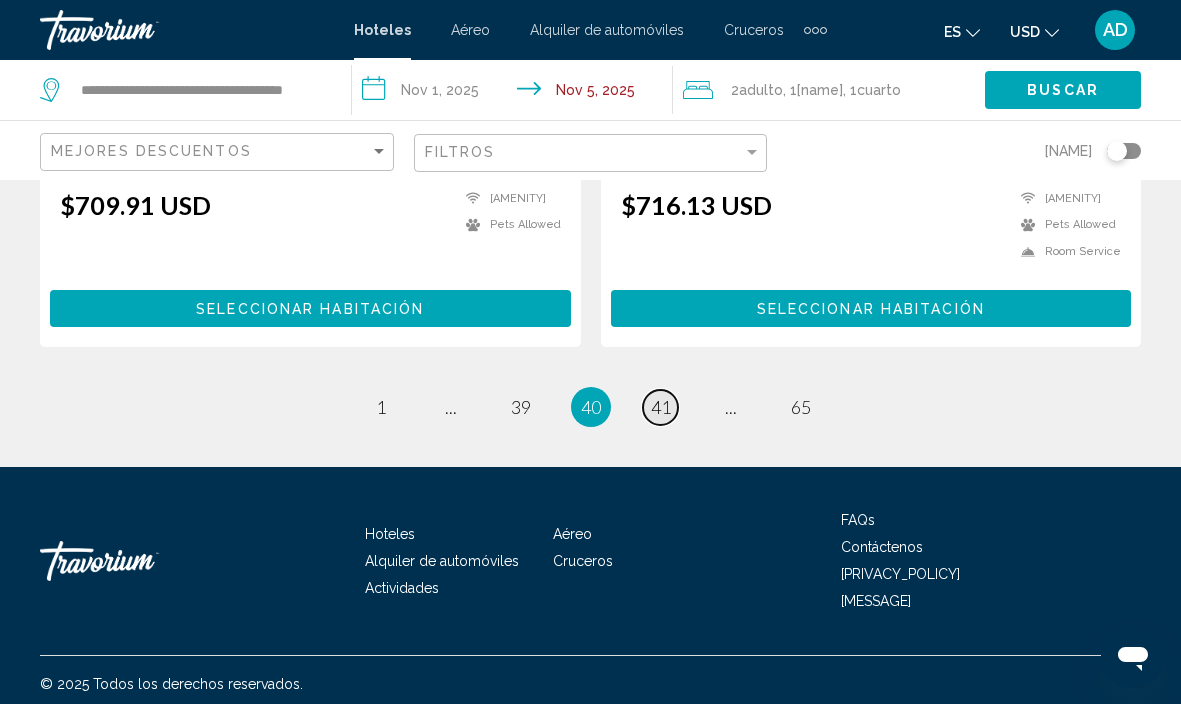 scroll, scrollTop: 4127, scrollLeft: 0, axis: vertical 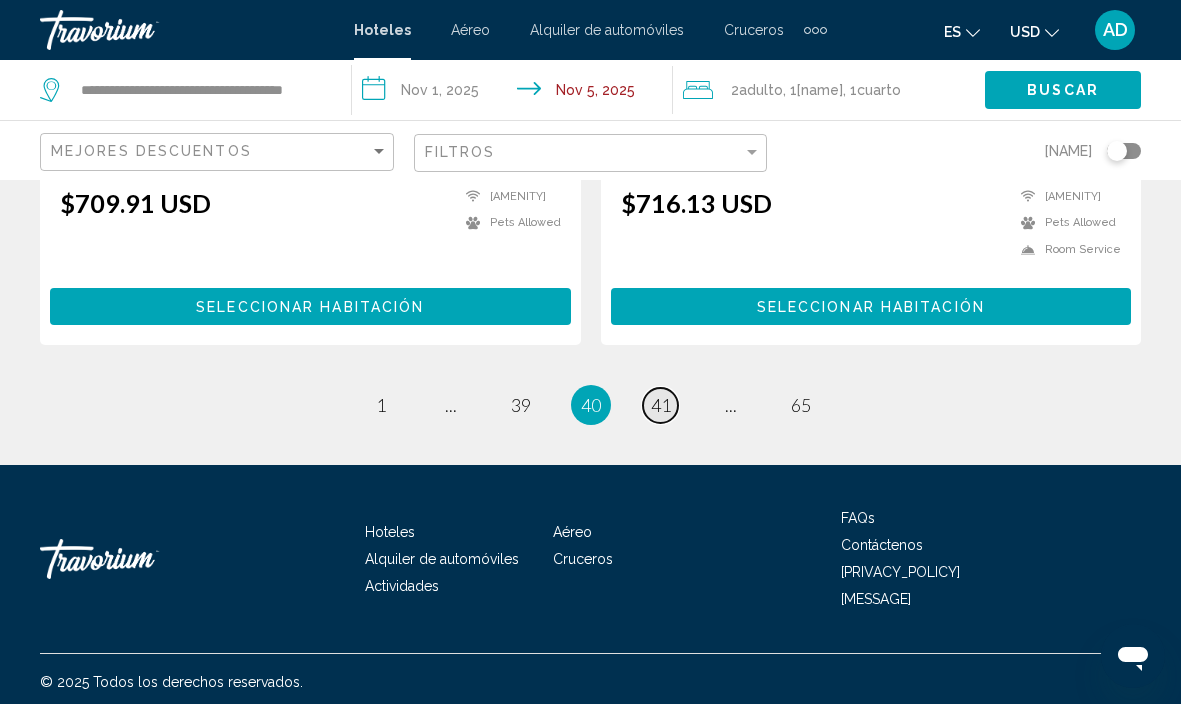 click on "41" at bounding box center (381, 405) 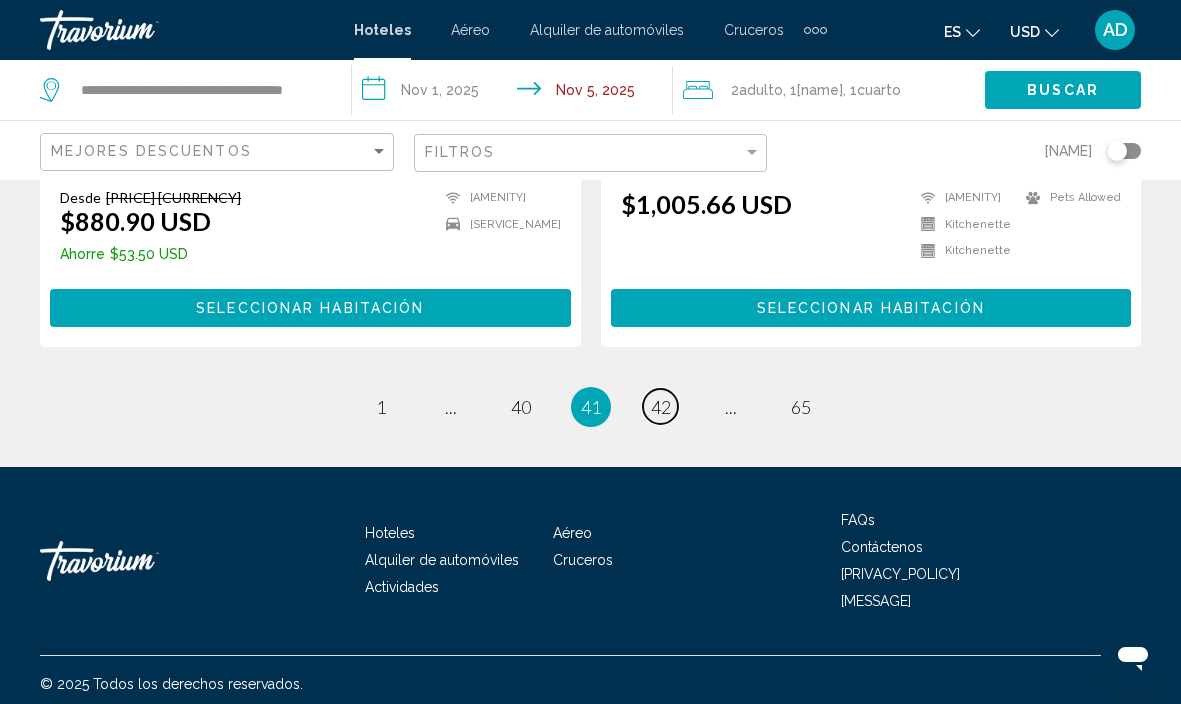 scroll, scrollTop: 4147, scrollLeft: 0, axis: vertical 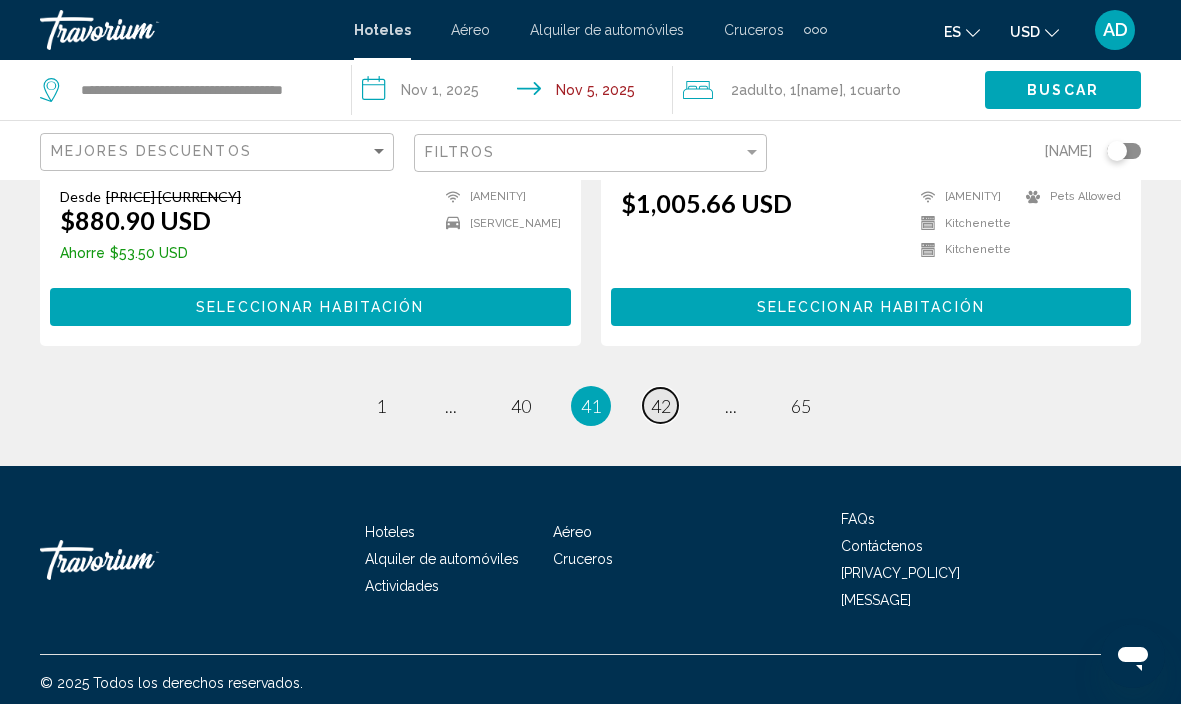 click on "42" at bounding box center (381, 406) 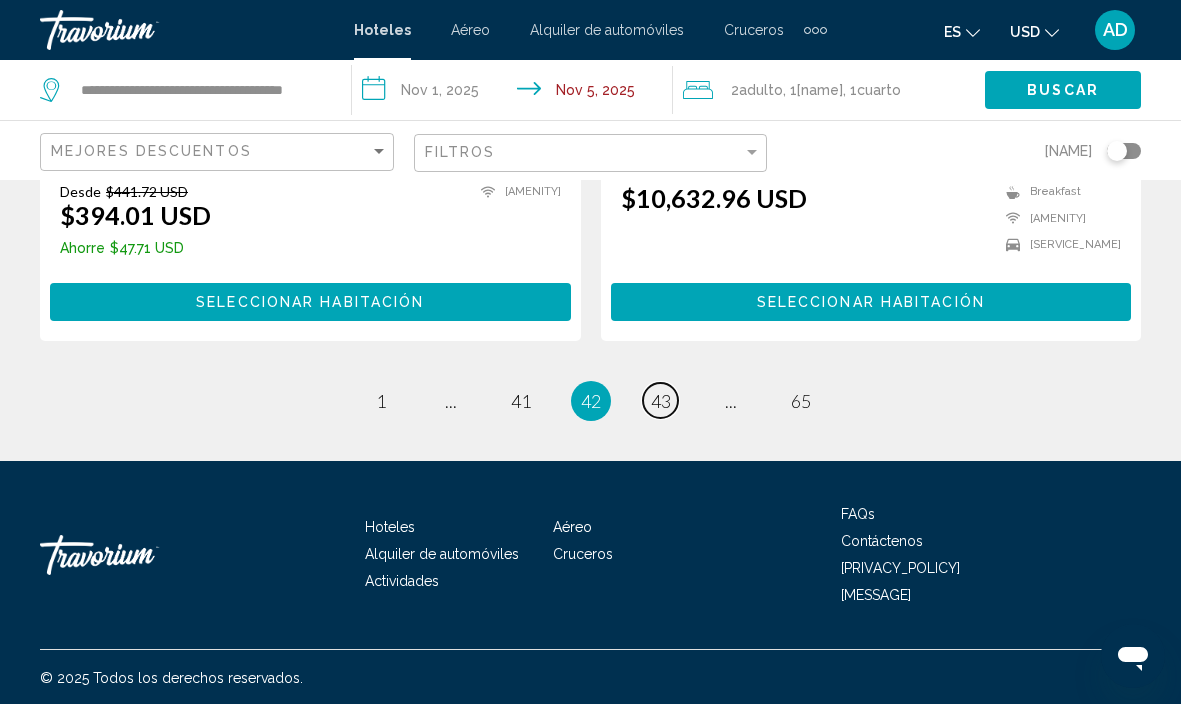 scroll, scrollTop: 4150, scrollLeft: 0, axis: vertical 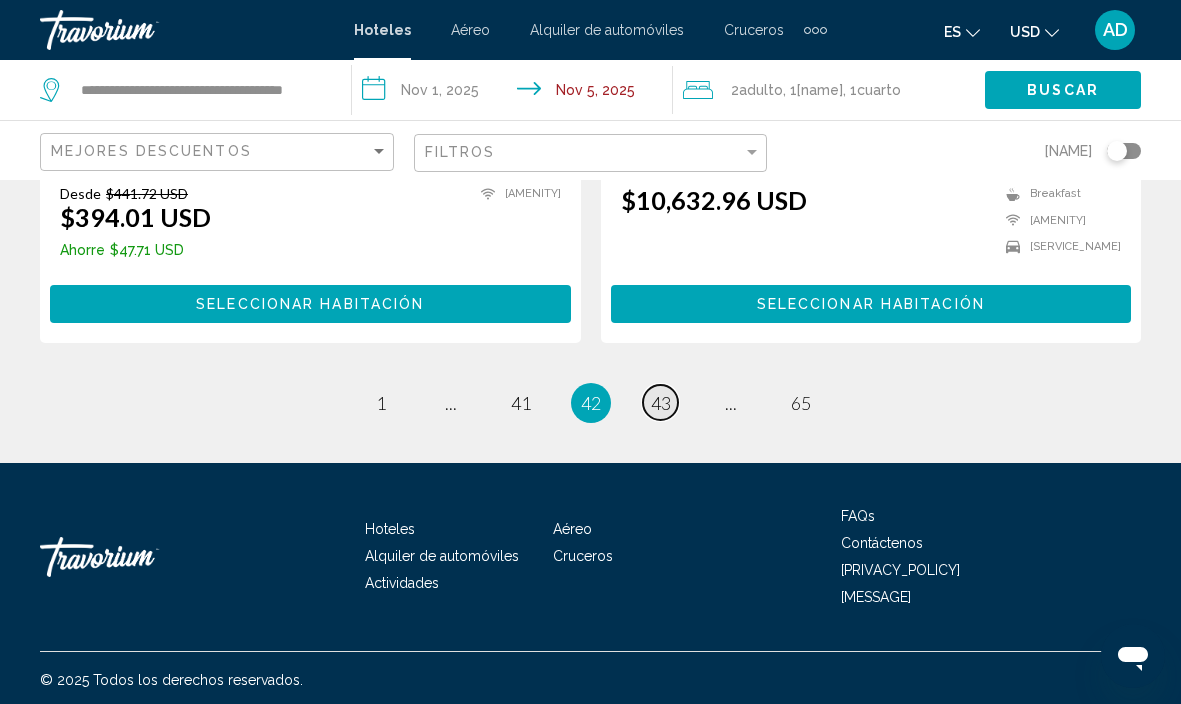 click on "43" at bounding box center (381, 403) 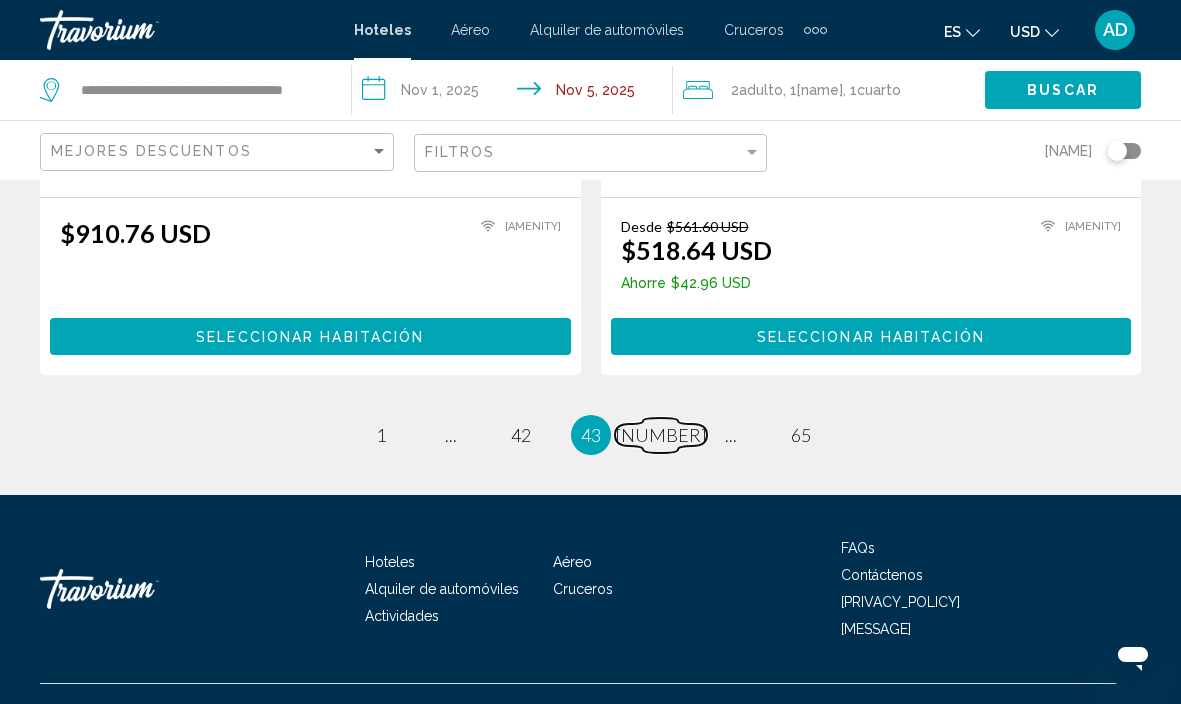 scroll, scrollTop: 4122, scrollLeft: 0, axis: vertical 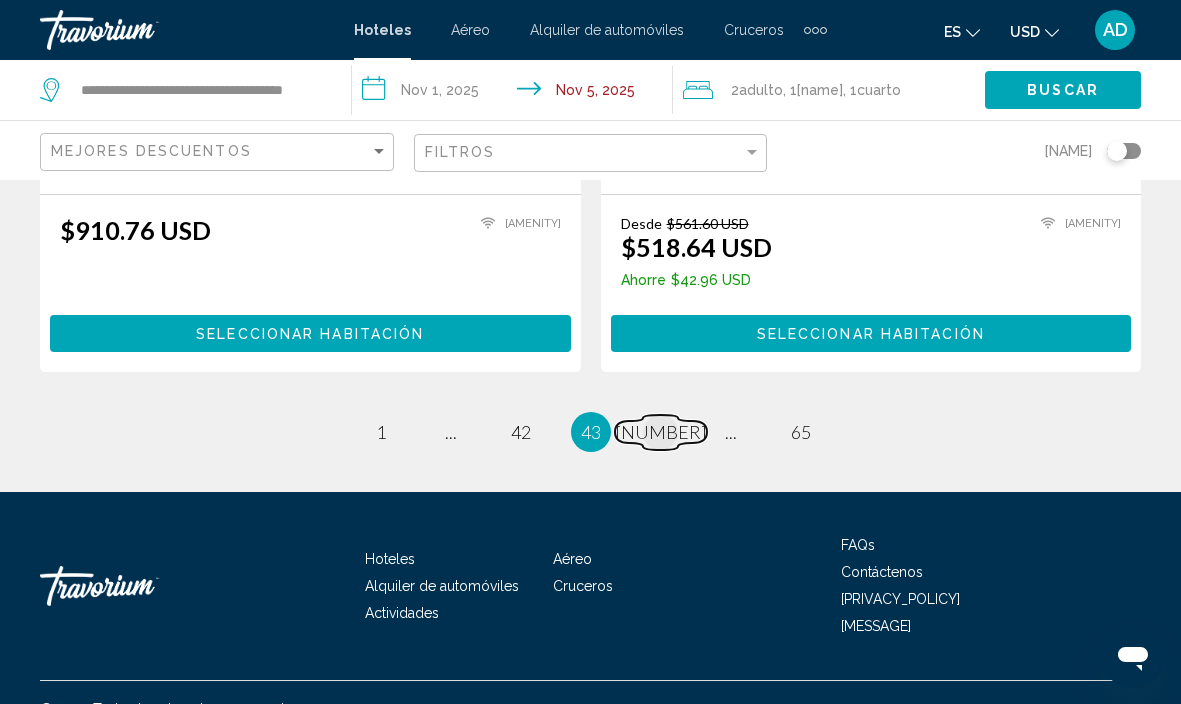click on "[NUMBER]" at bounding box center (381, 432) 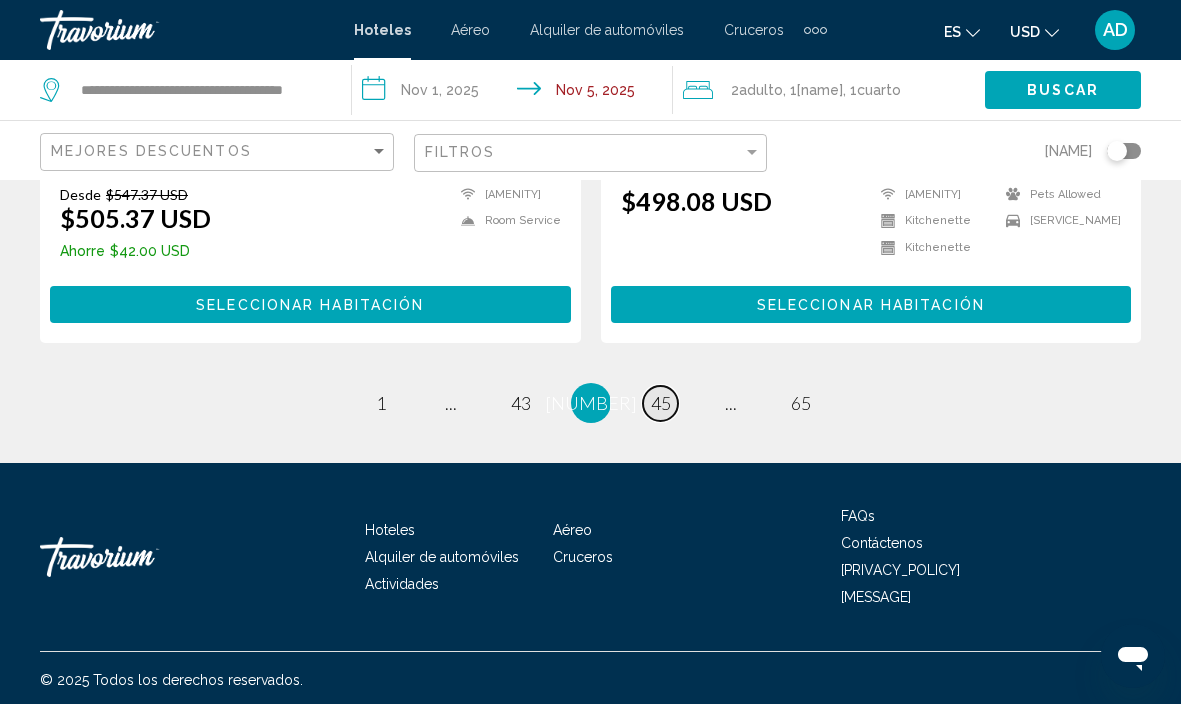 scroll, scrollTop: 4150, scrollLeft: 0, axis: vertical 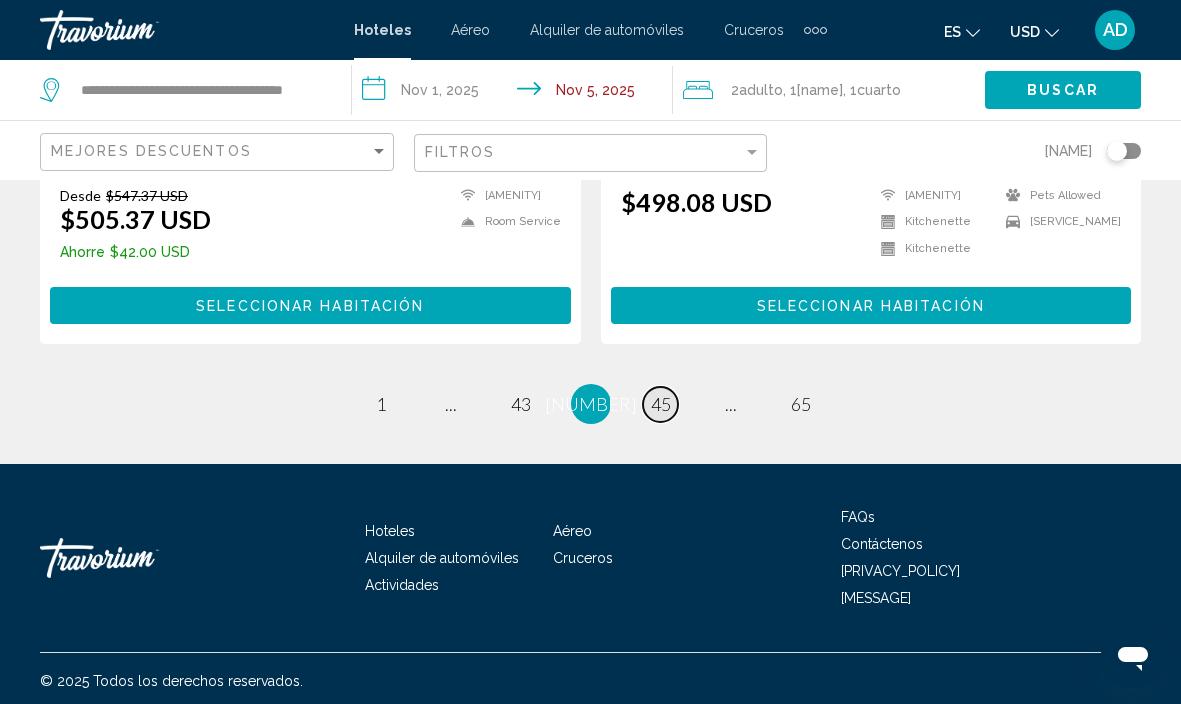 click on "45" at bounding box center [381, 404] 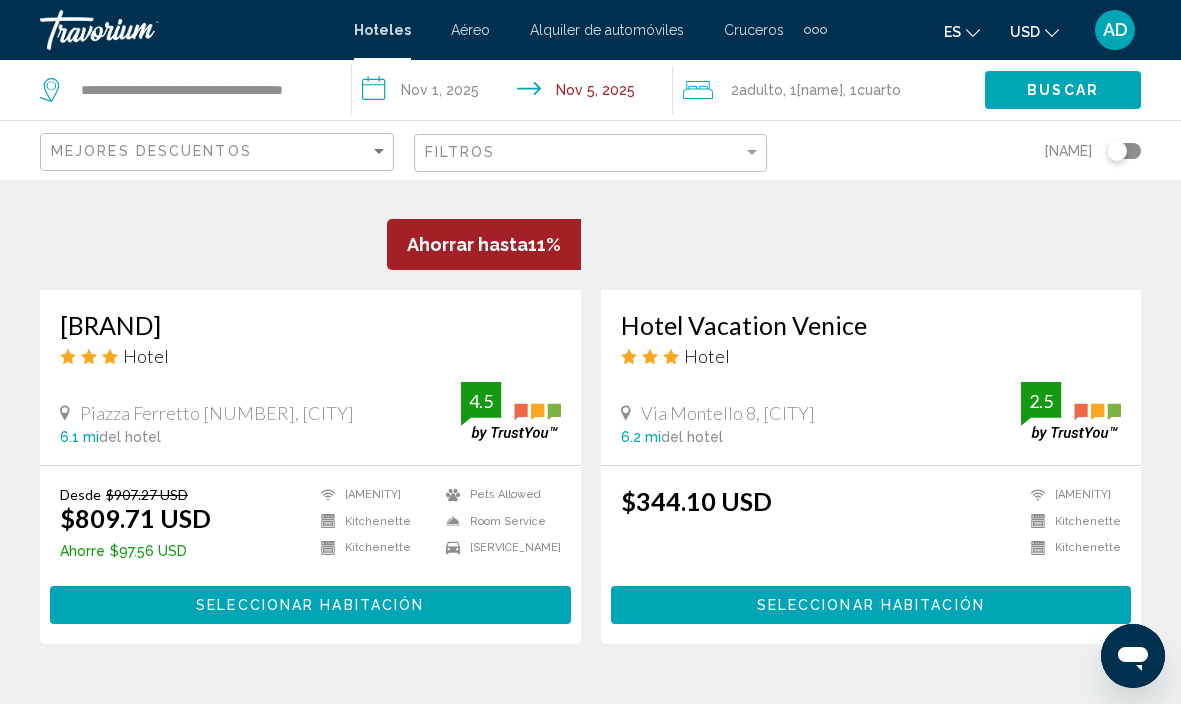 scroll, scrollTop: 1032, scrollLeft: 1, axis: both 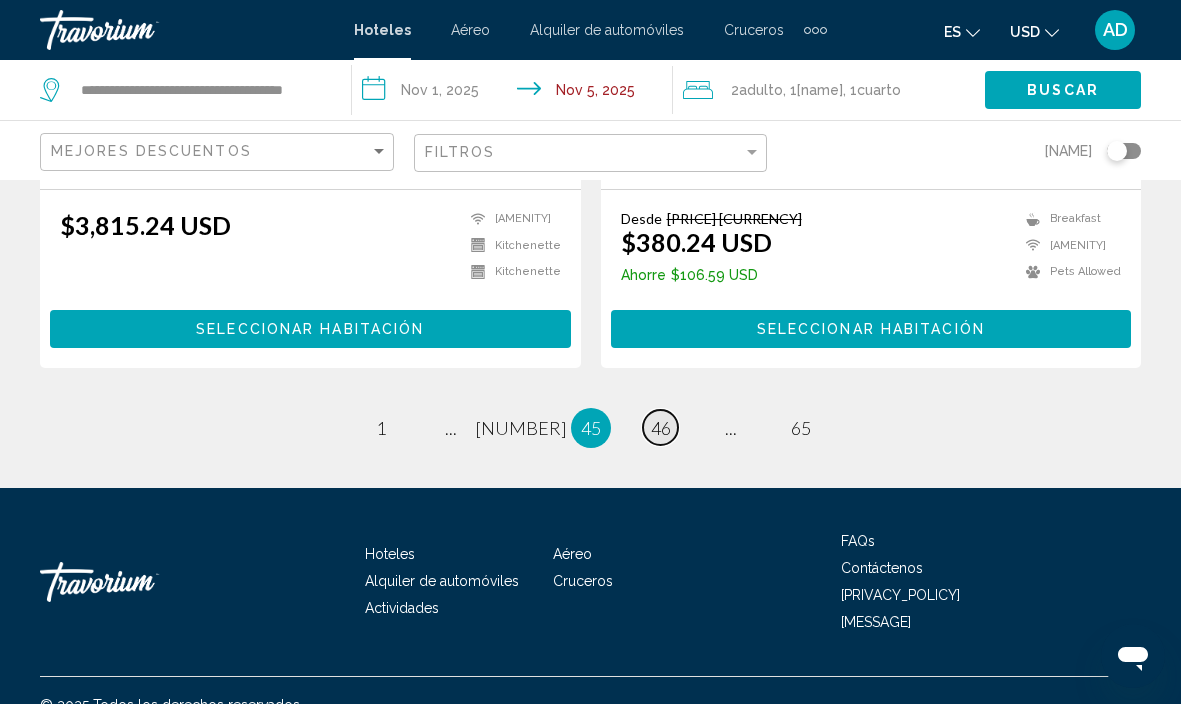 click on "46" at bounding box center (381, 428) 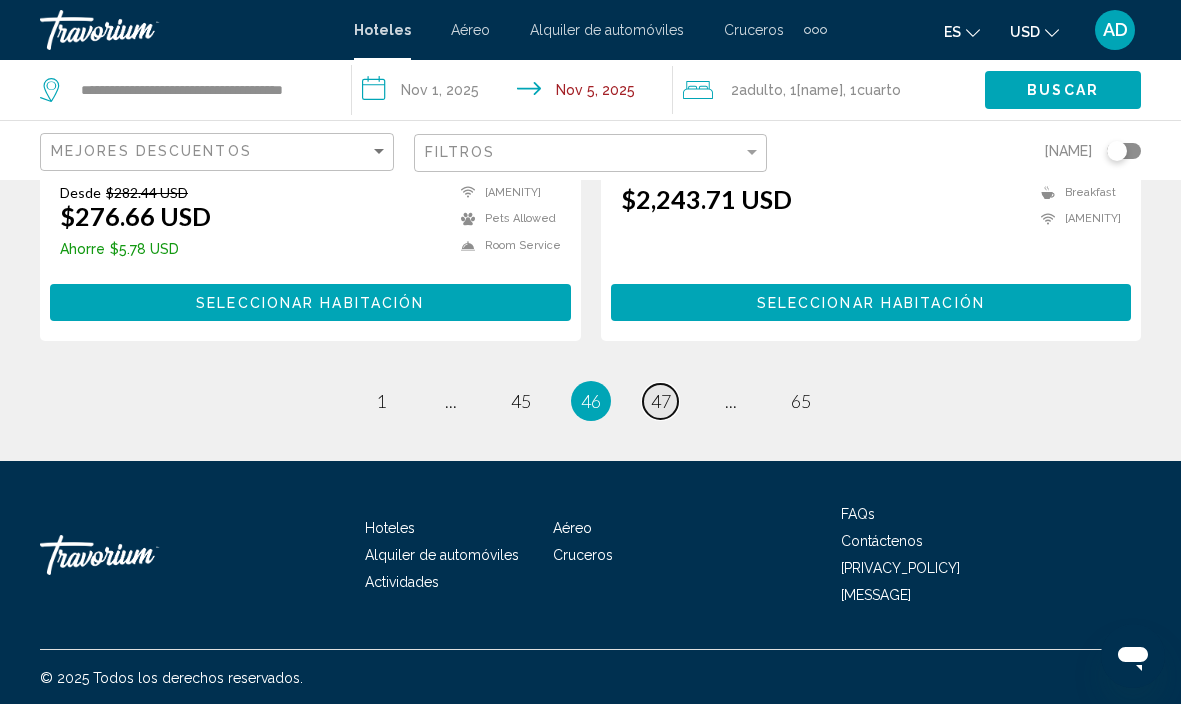 scroll, scrollTop: 4160, scrollLeft: 0, axis: vertical 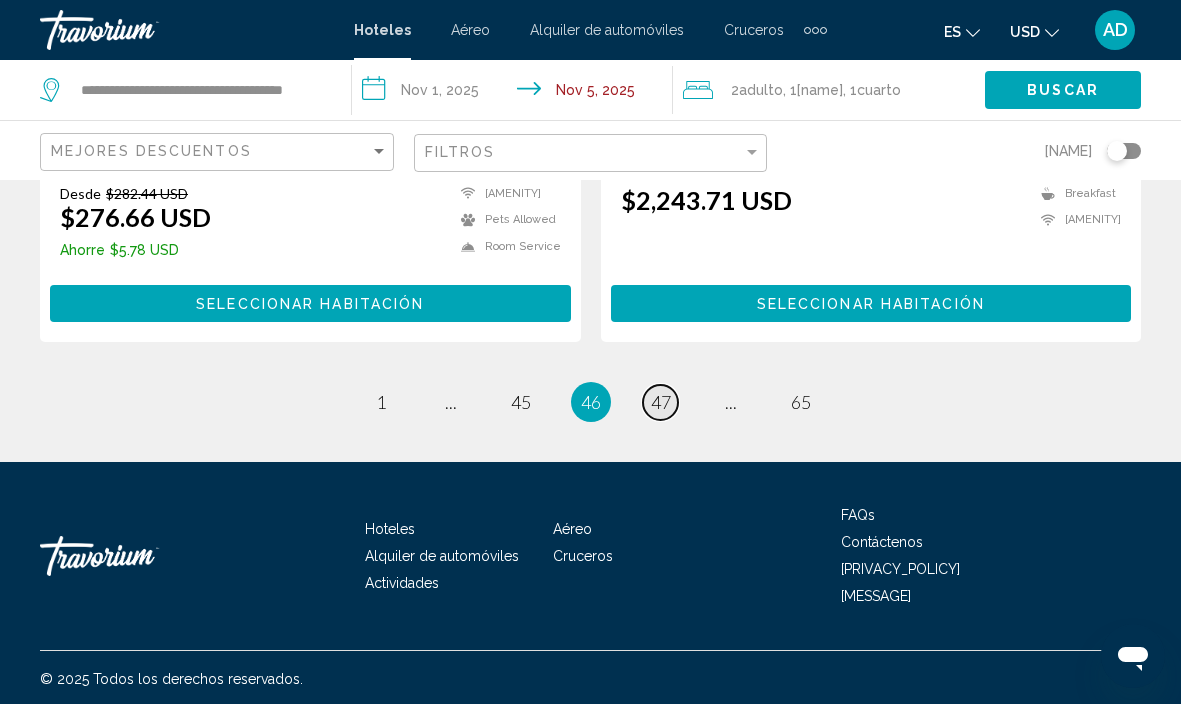 click on "47" at bounding box center (381, 402) 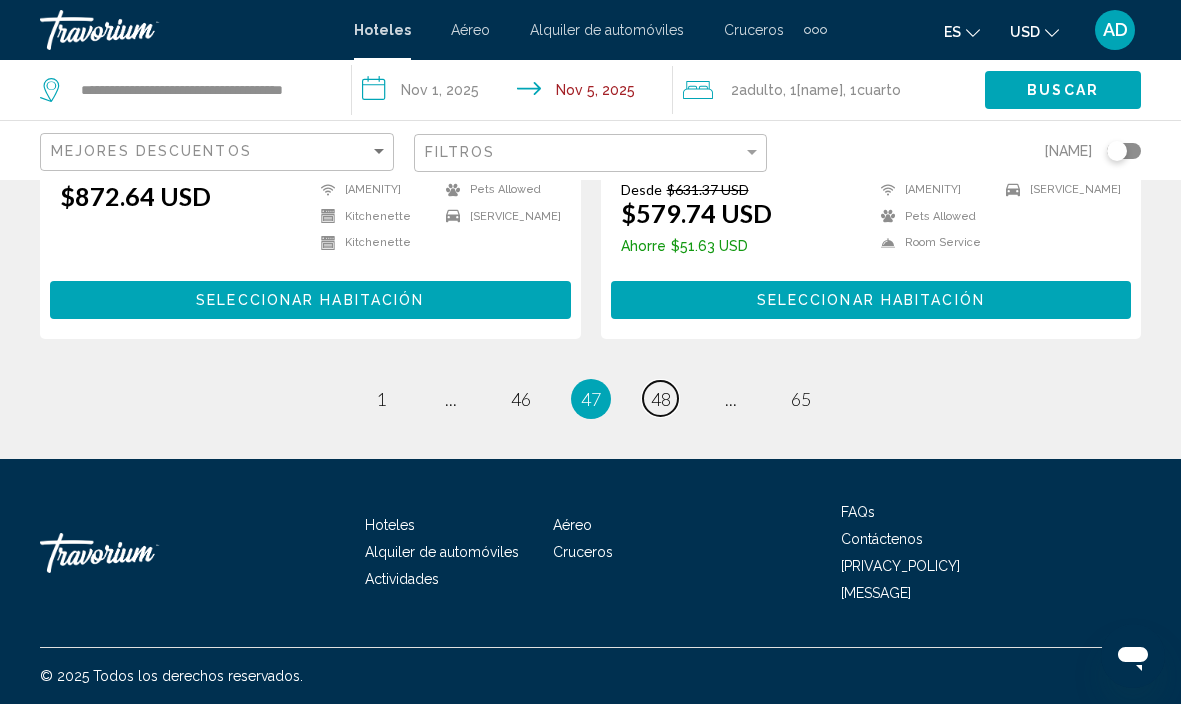scroll, scrollTop: 4160, scrollLeft: 0, axis: vertical 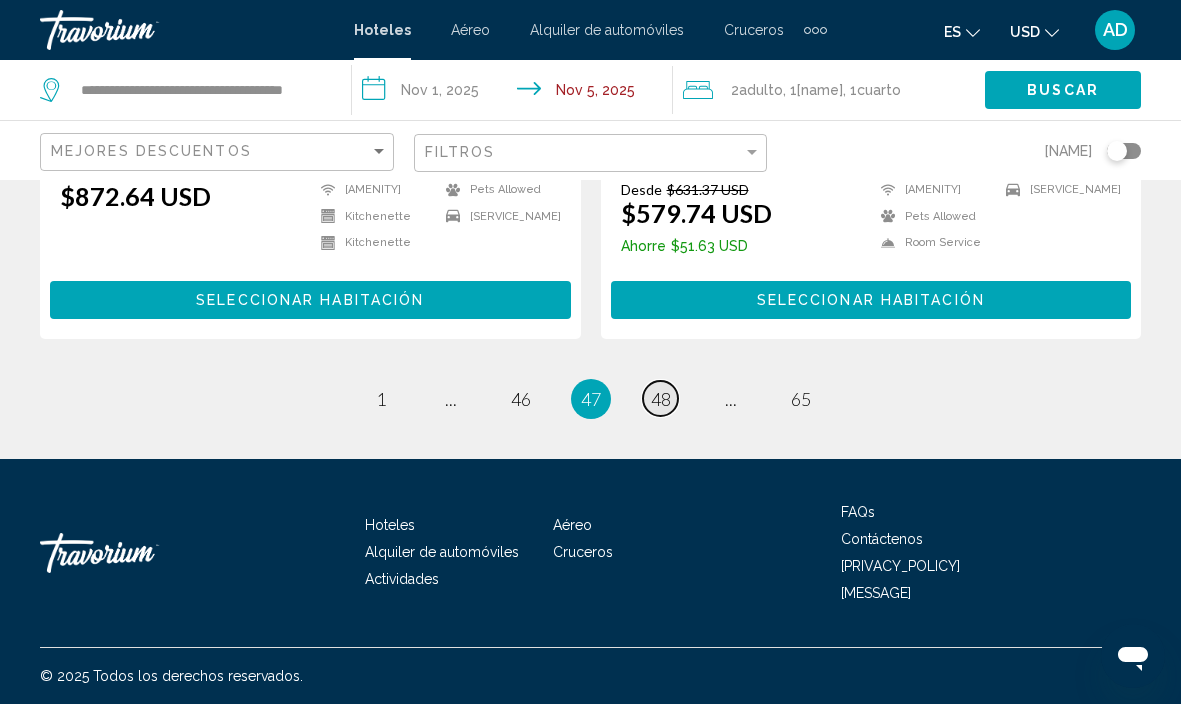 click on "48" at bounding box center (381, 399) 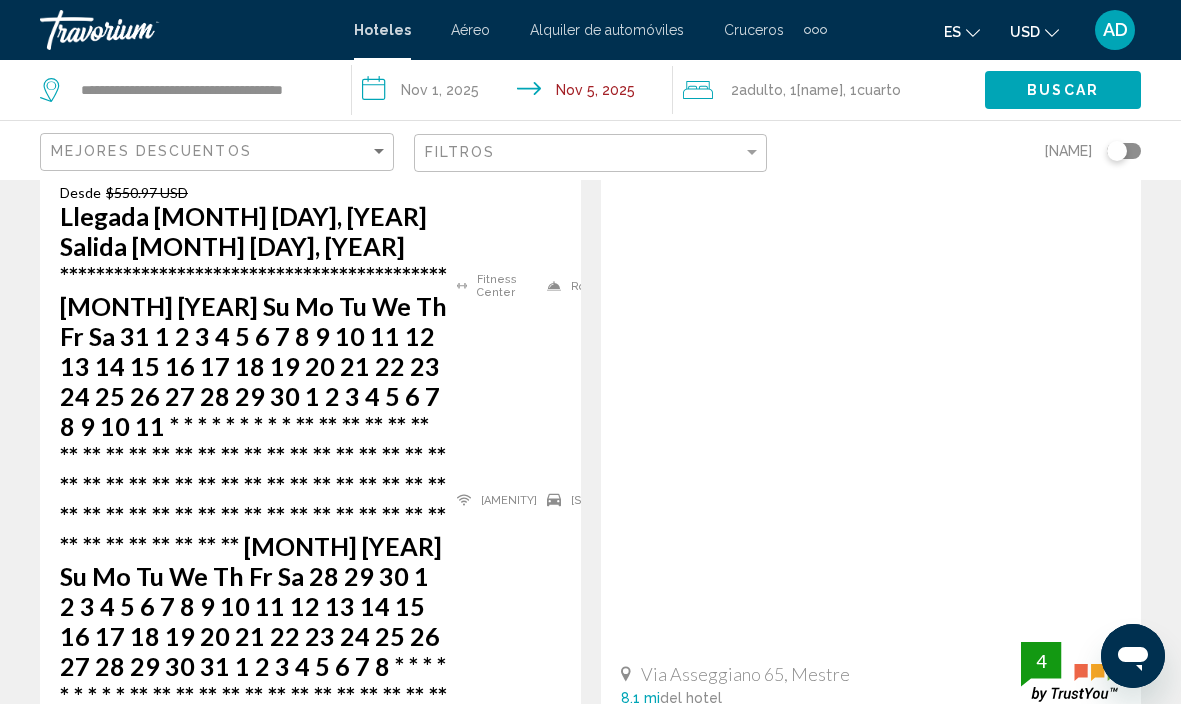 scroll, scrollTop: 4152, scrollLeft: 0, axis: vertical 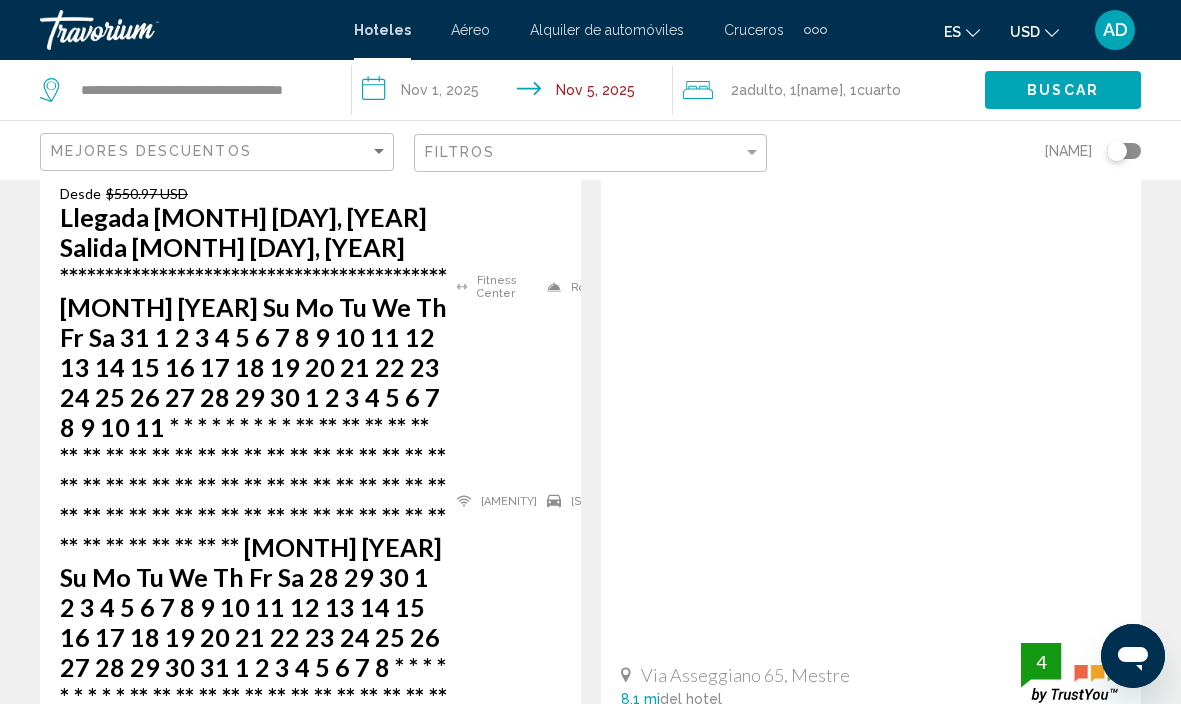 click on "49" at bounding box center (381, 965) 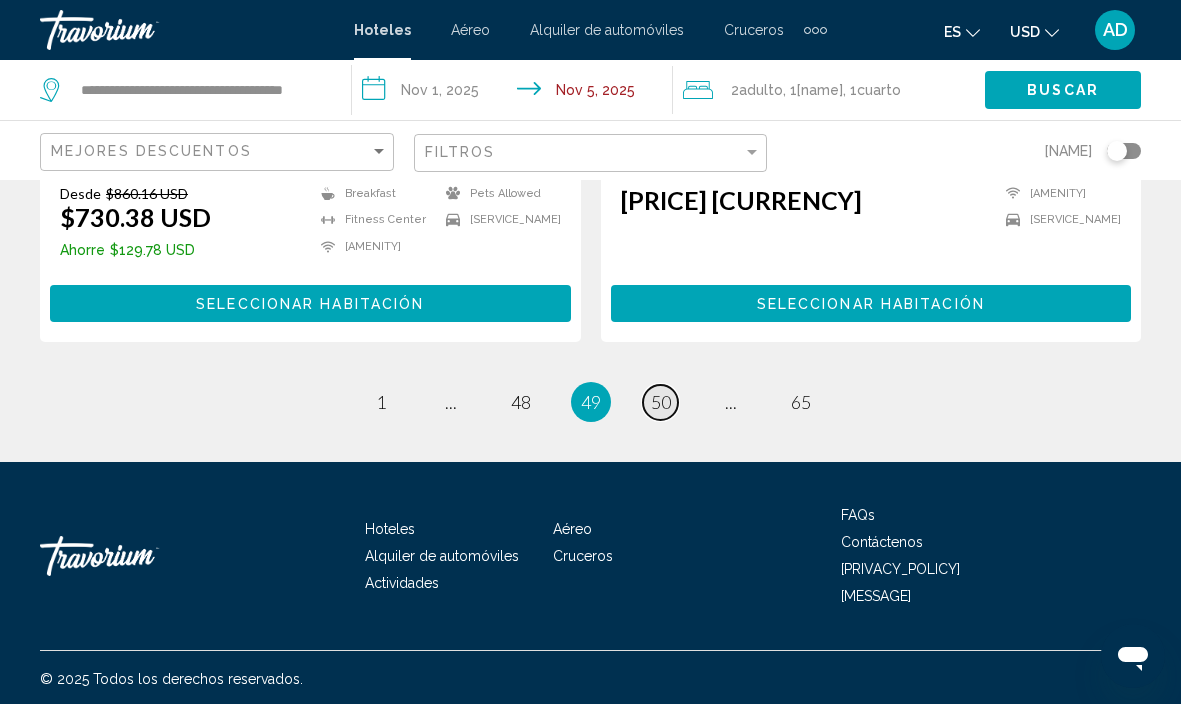 scroll, scrollTop: 0, scrollLeft: 0, axis: both 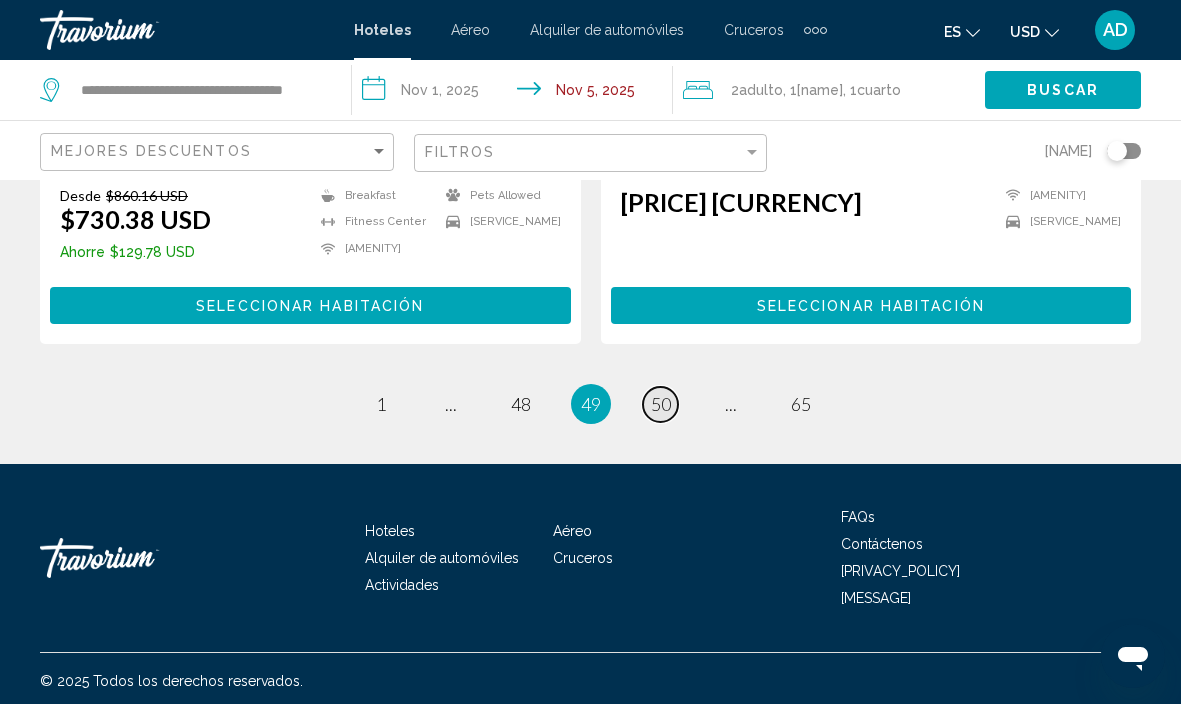 click on "50" at bounding box center [381, 404] 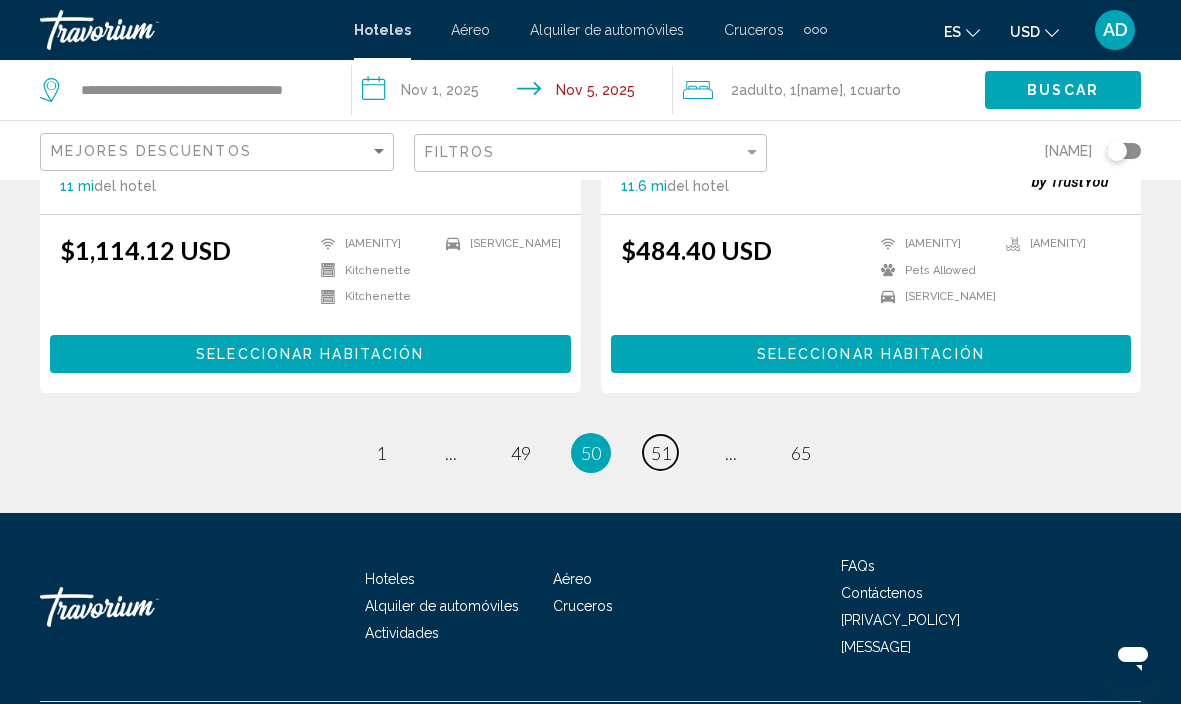 scroll, scrollTop: 4101, scrollLeft: 0, axis: vertical 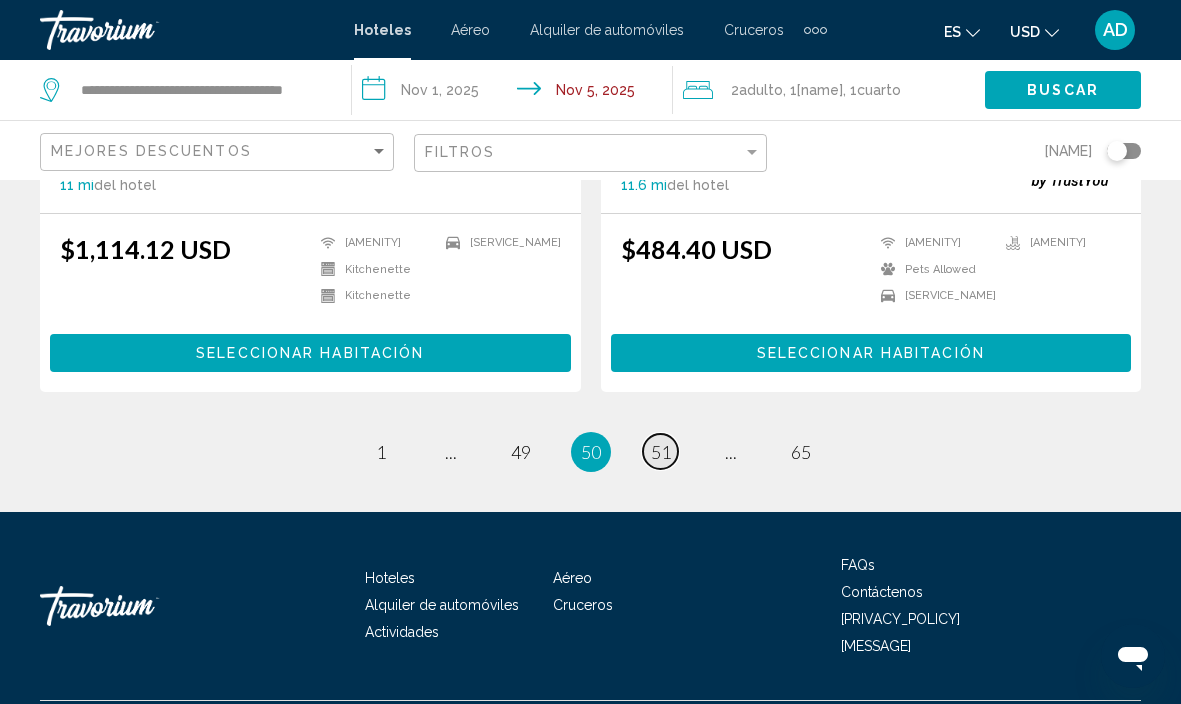 click on "51" at bounding box center (381, 452) 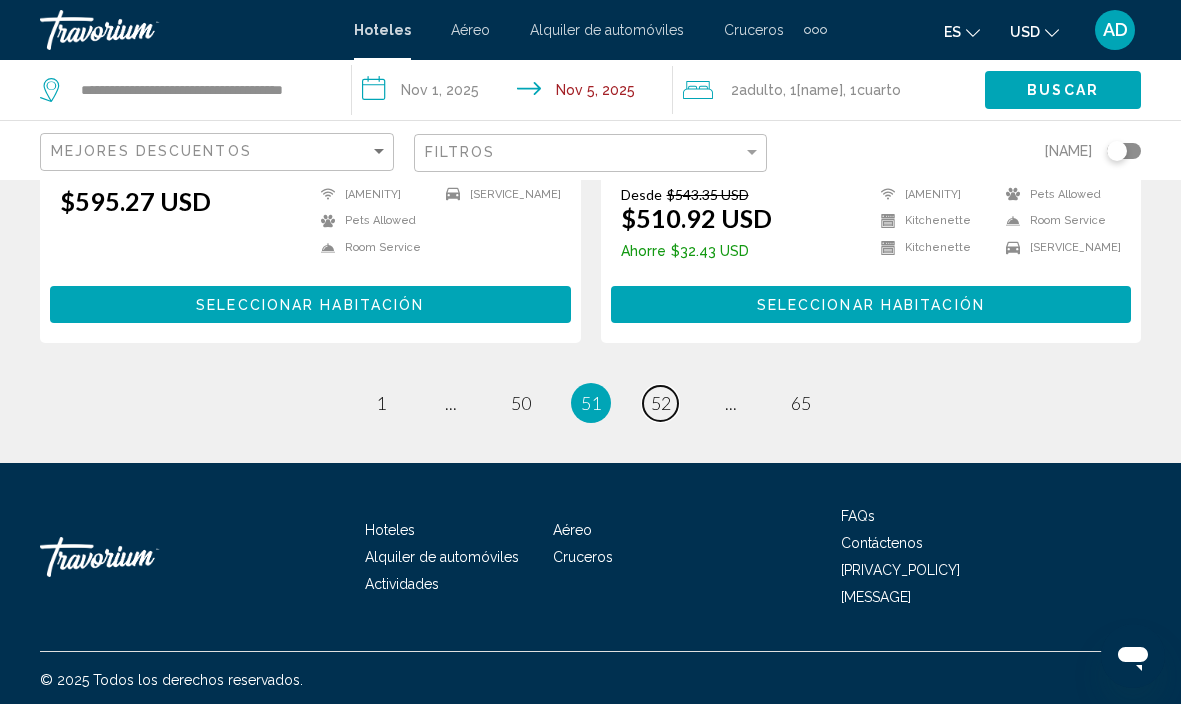 scroll, scrollTop: 4150, scrollLeft: 0, axis: vertical 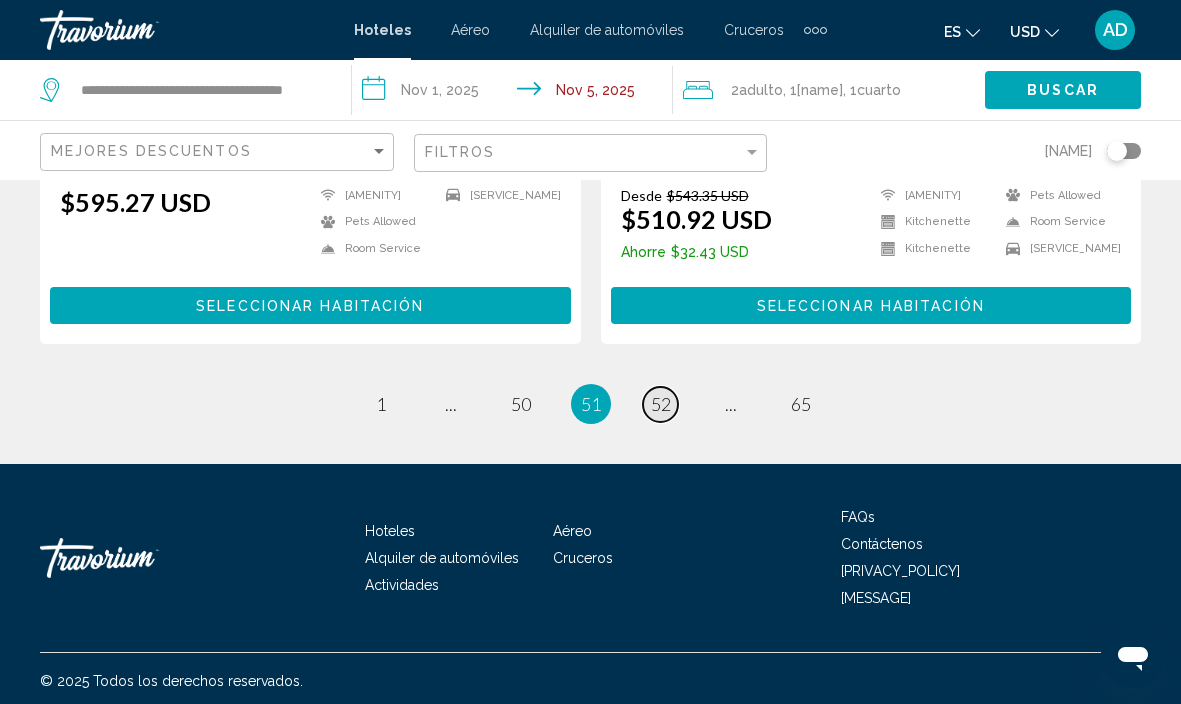 click on "52" at bounding box center [381, 404] 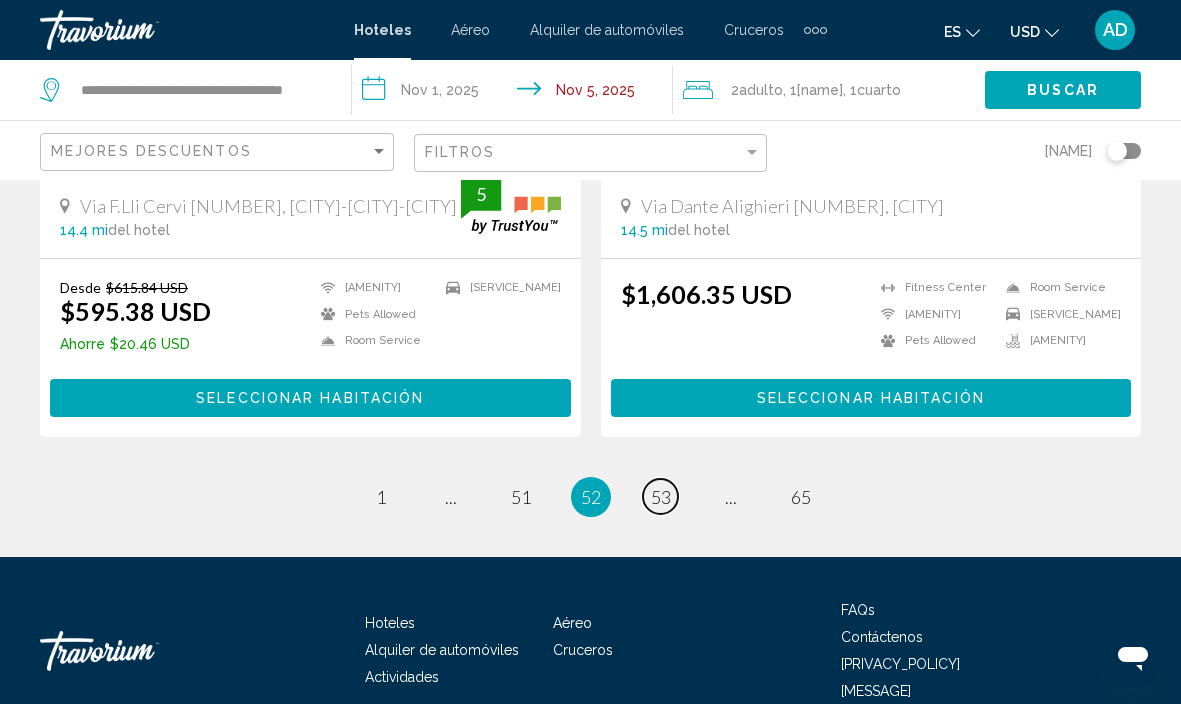 scroll, scrollTop: 4060, scrollLeft: 0, axis: vertical 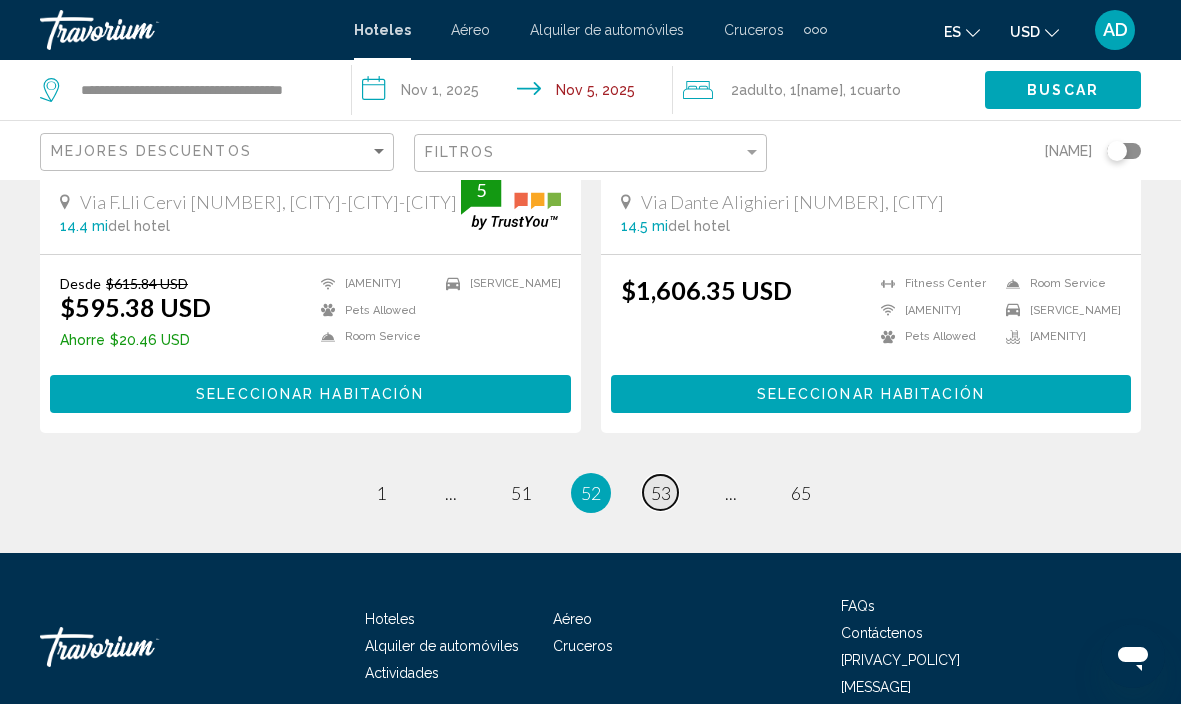 click on "53" at bounding box center [381, 493] 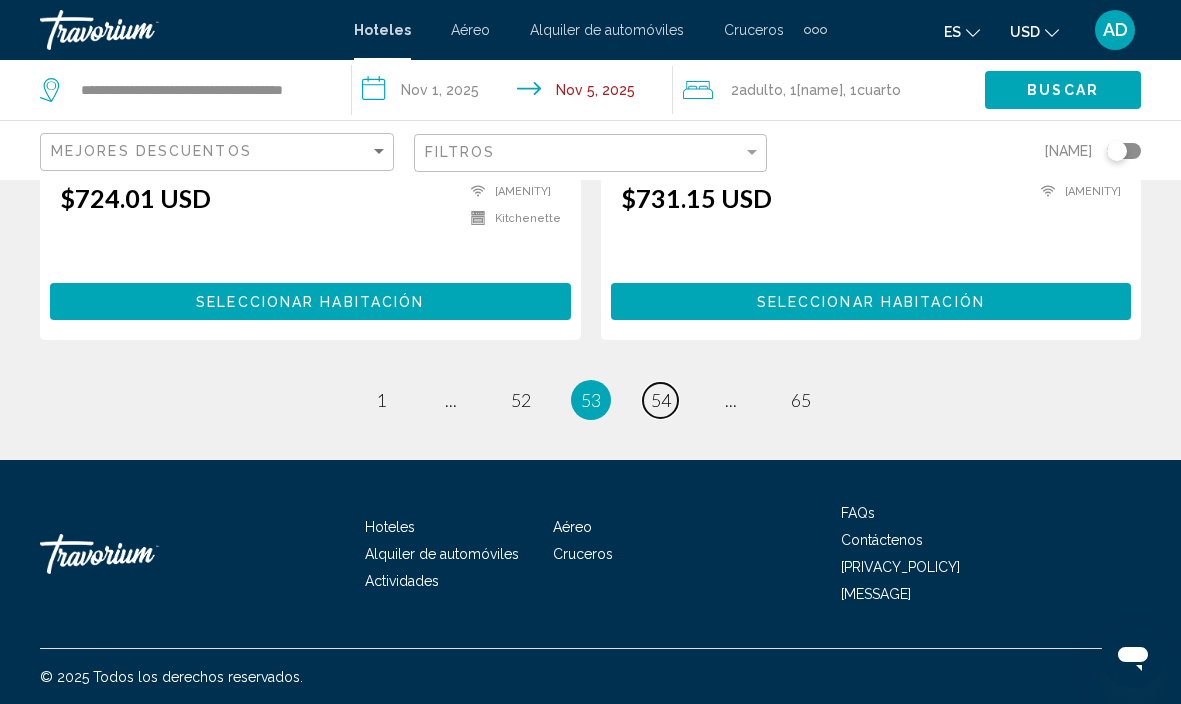 scroll, scrollTop: 4142, scrollLeft: 0, axis: vertical 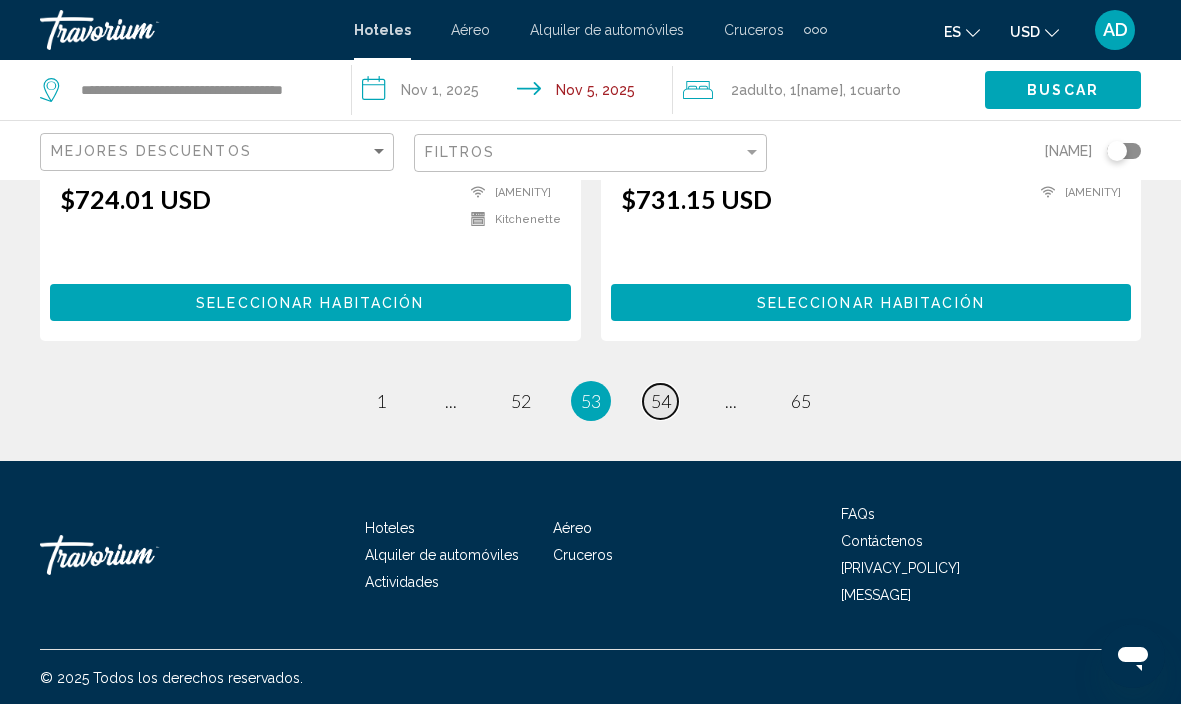 click on "54" at bounding box center [381, 401] 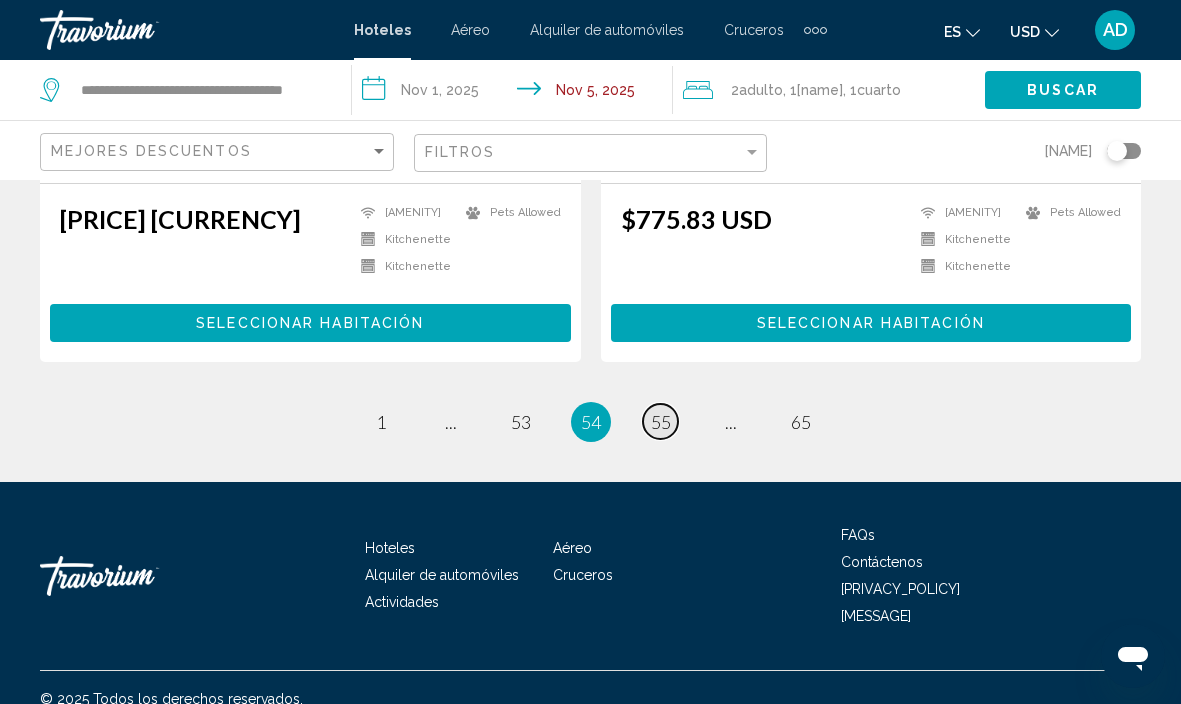 scroll, scrollTop: 0, scrollLeft: 0, axis: both 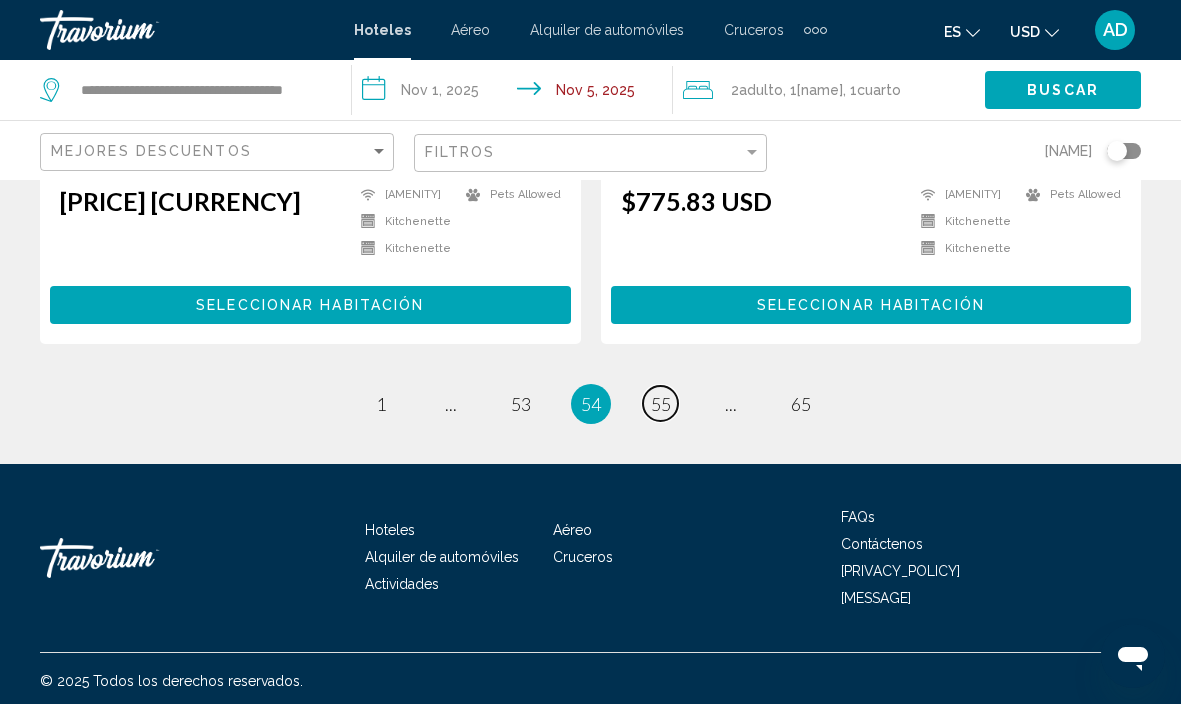 click on "55" at bounding box center [381, 404] 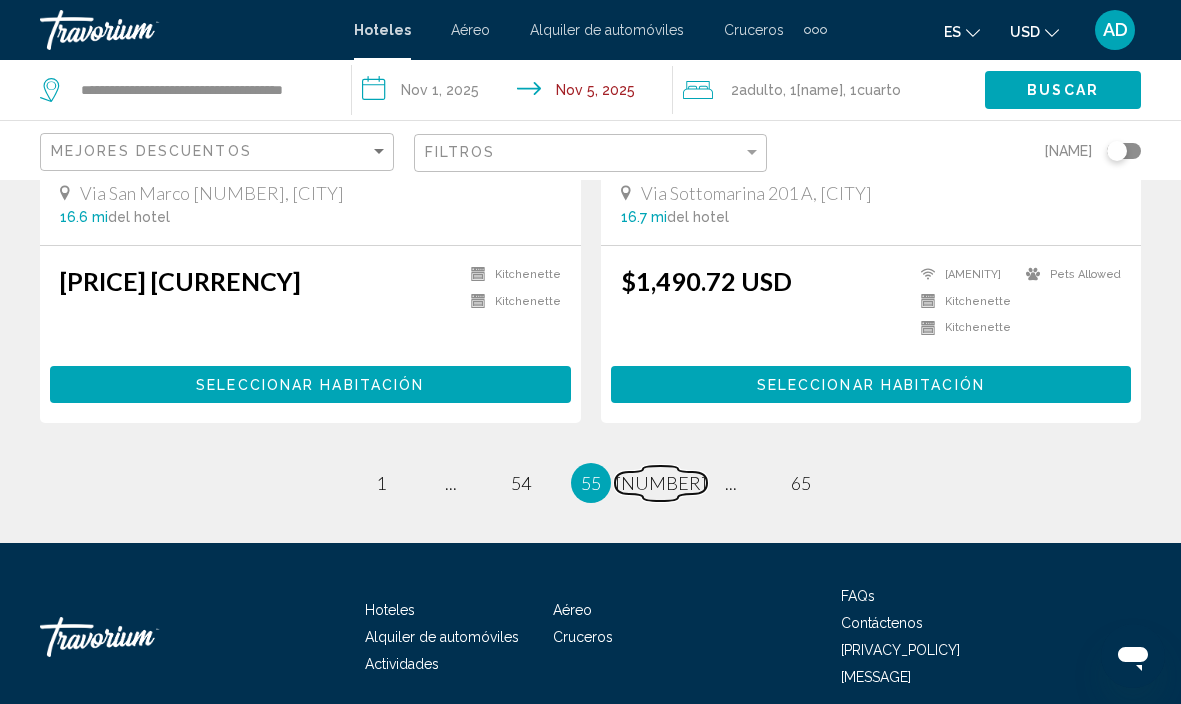 scroll, scrollTop: 4011, scrollLeft: 0, axis: vertical 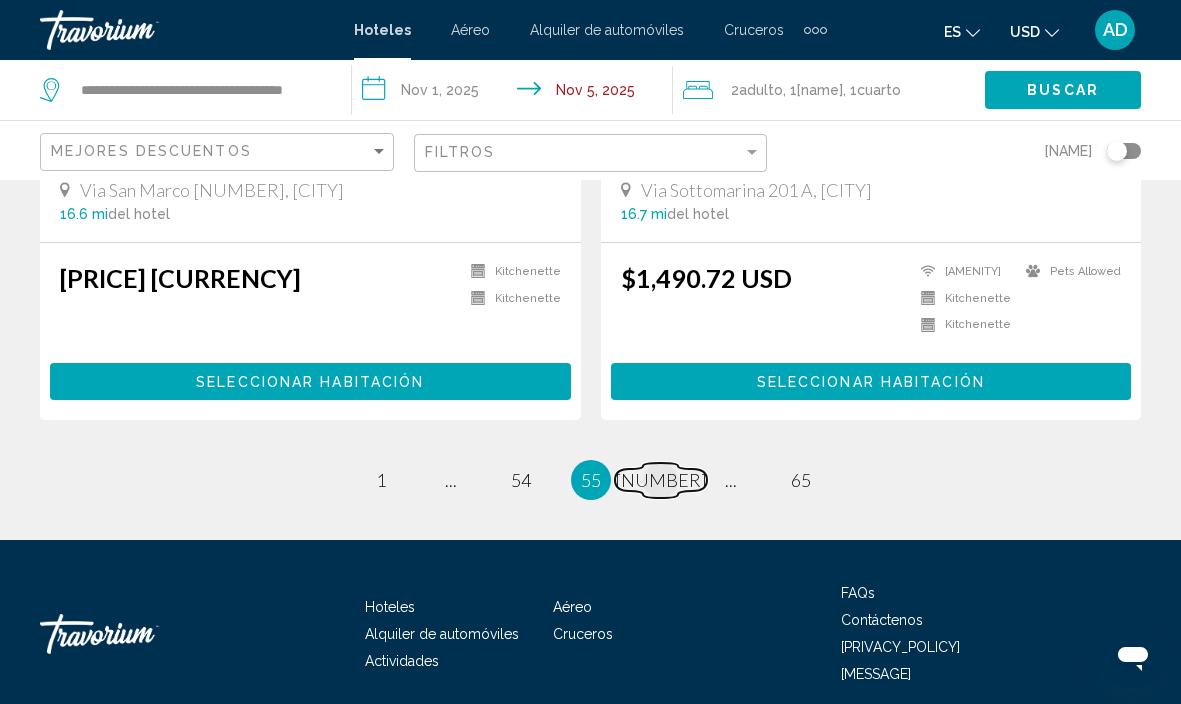 click on "[NUMBER]" at bounding box center (381, 480) 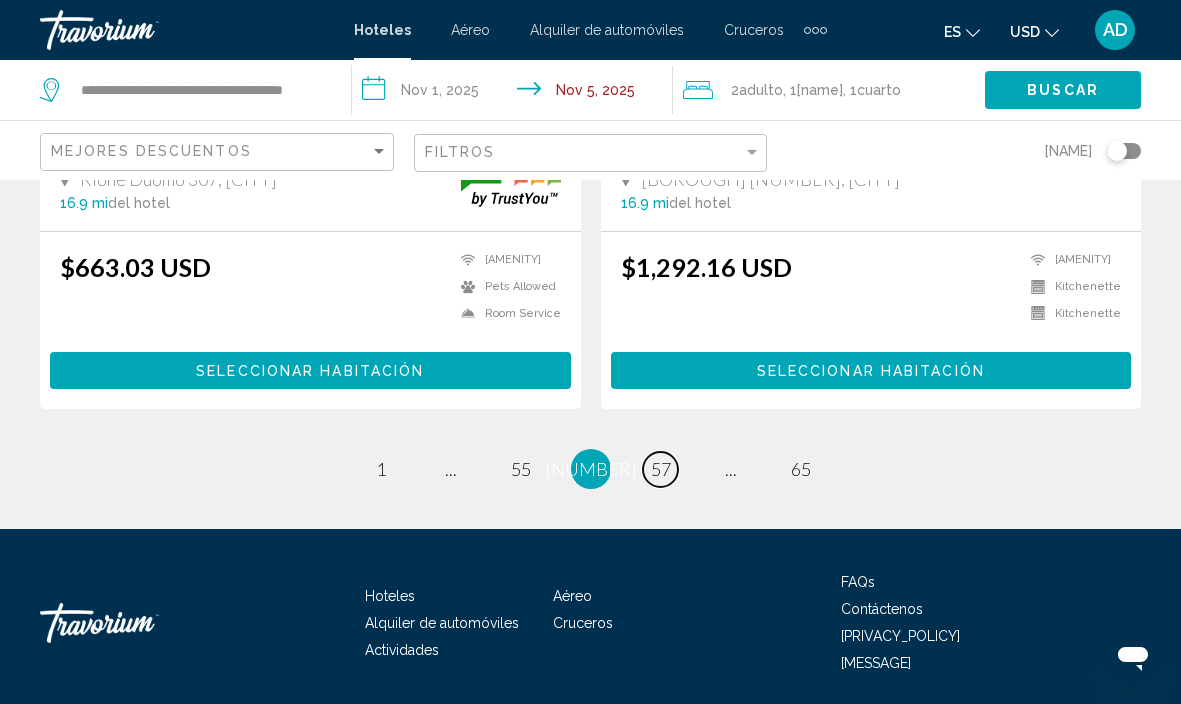 scroll, scrollTop: 4070, scrollLeft: 0, axis: vertical 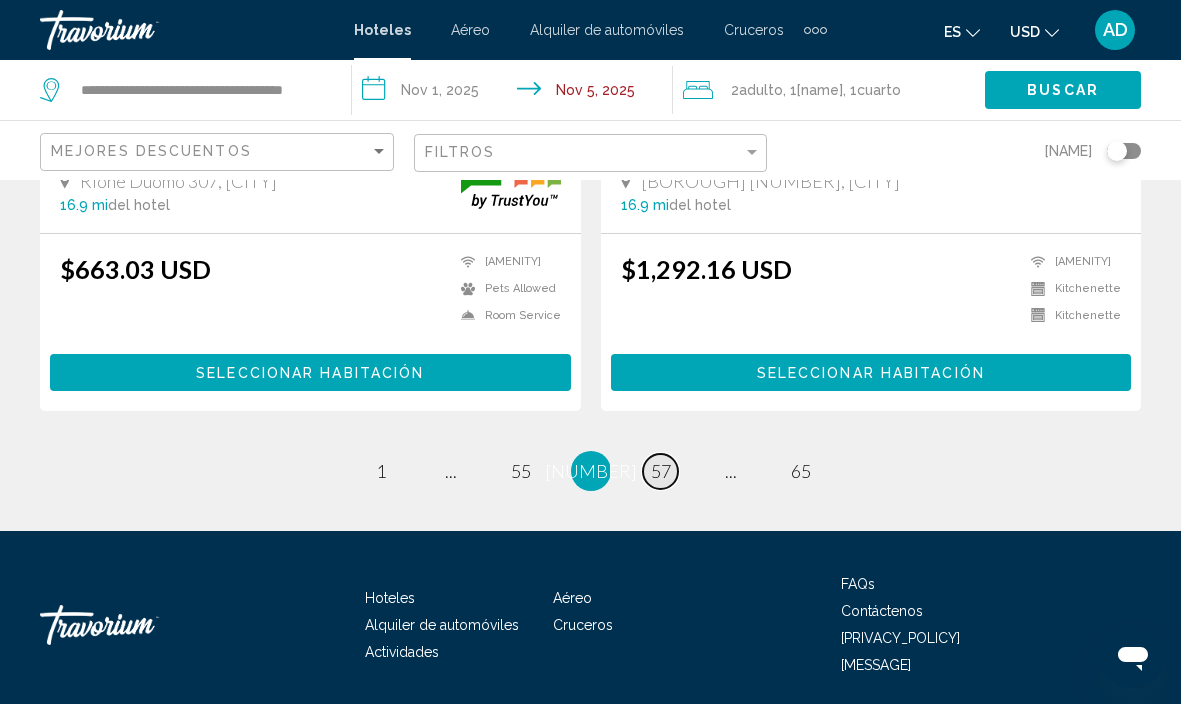 click on "57" at bounding box center [381, 471] 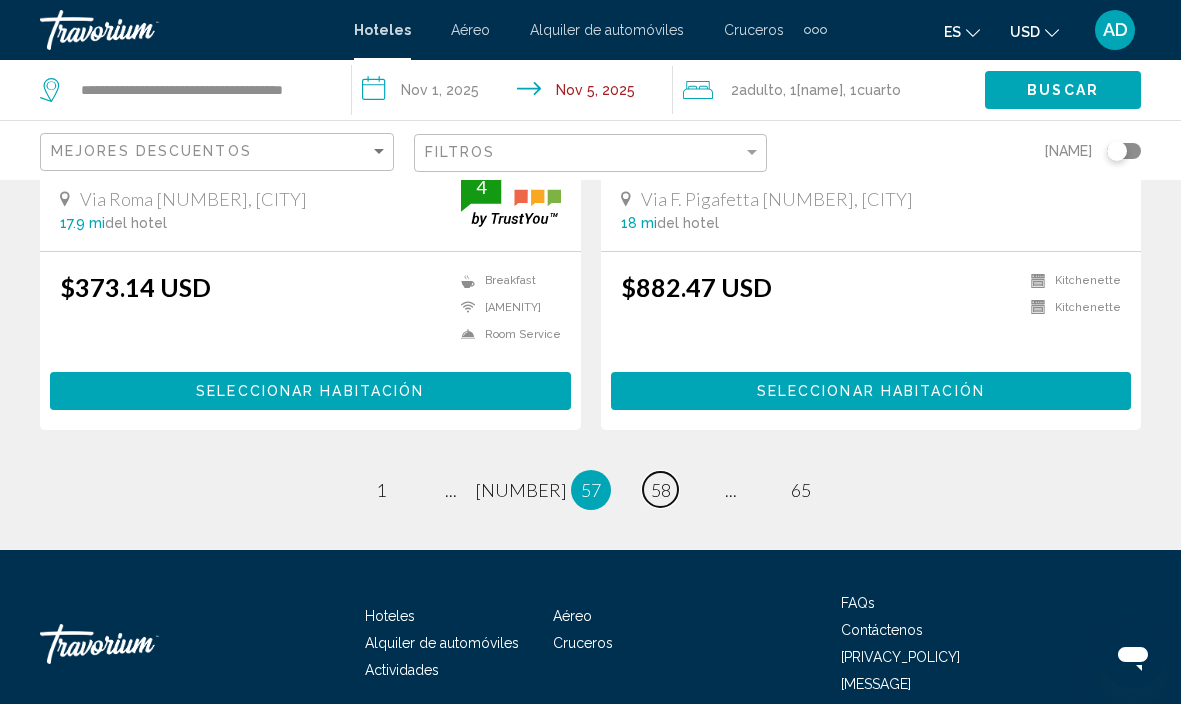 scroll, scrollTop: 4100, scrollLeft: 0, axis: vertical 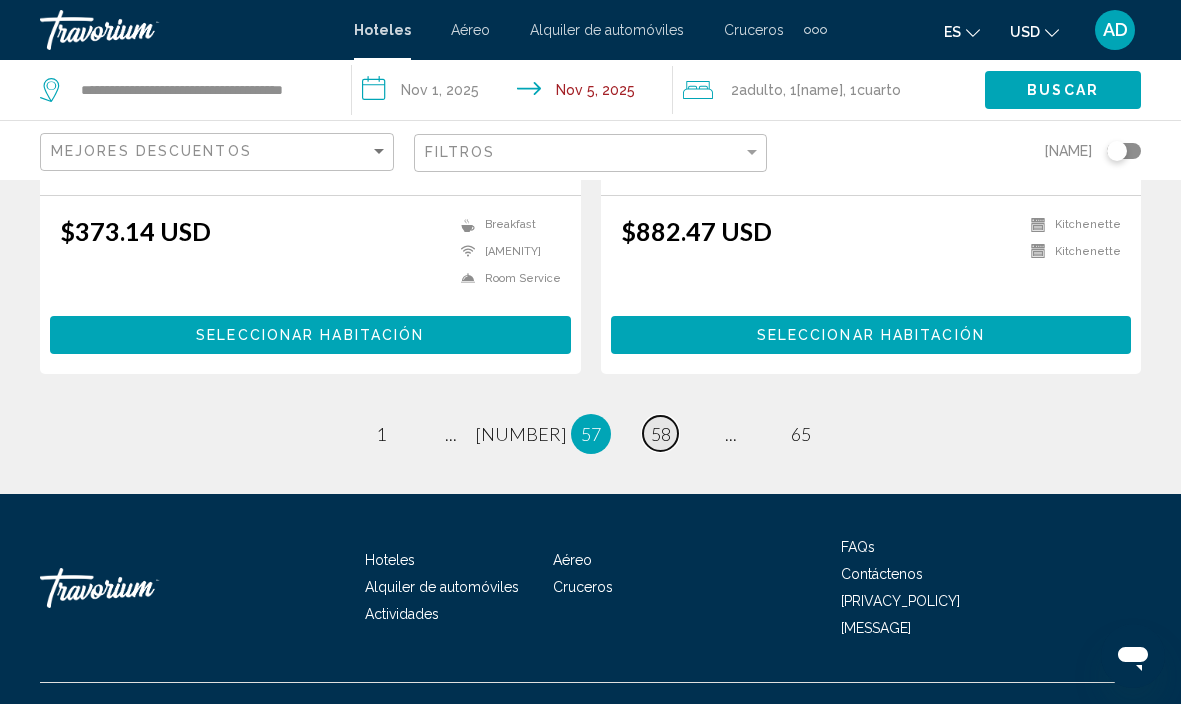 click on "58" at bounding box center [381, 434] 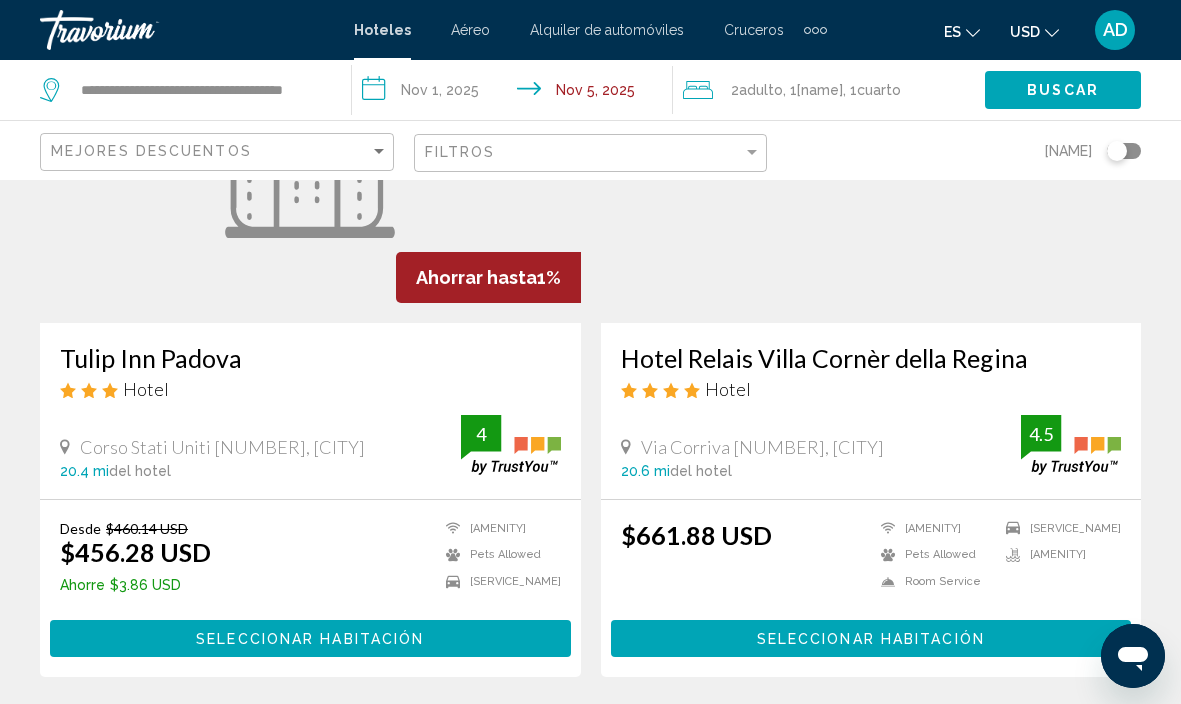 scroll, scrollTop: 4031, scrollLeft: 1, axis: both 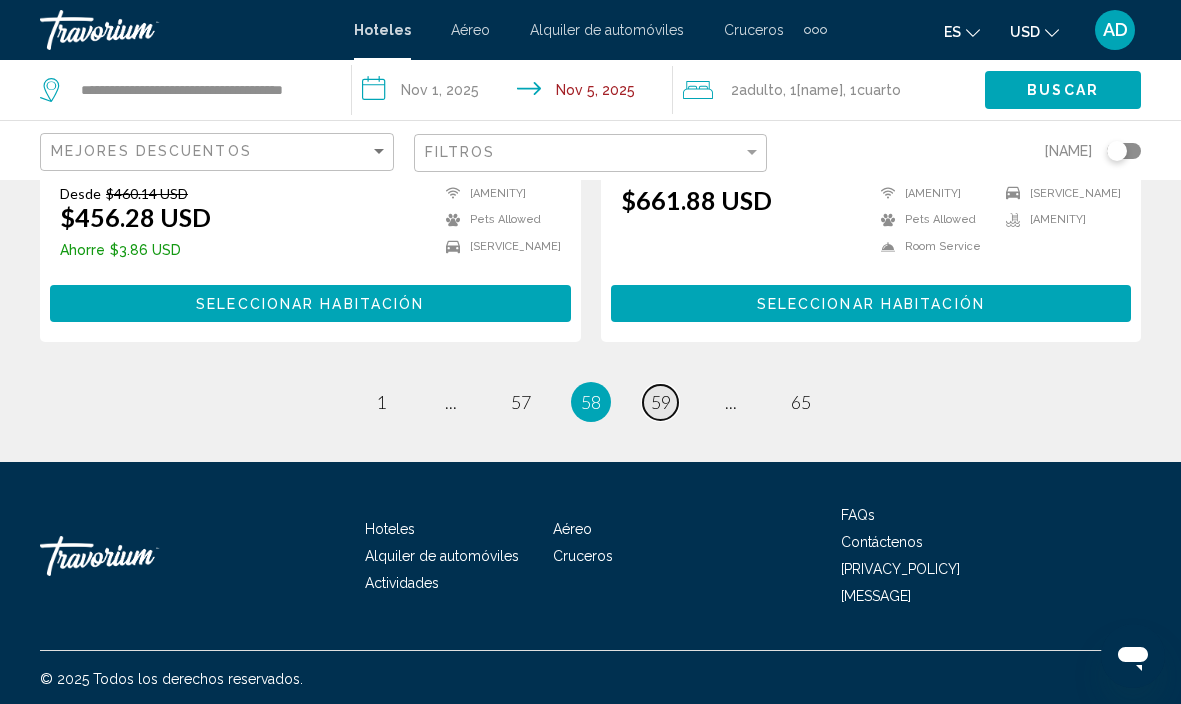 click on "59" at bounding box center [381, 402] 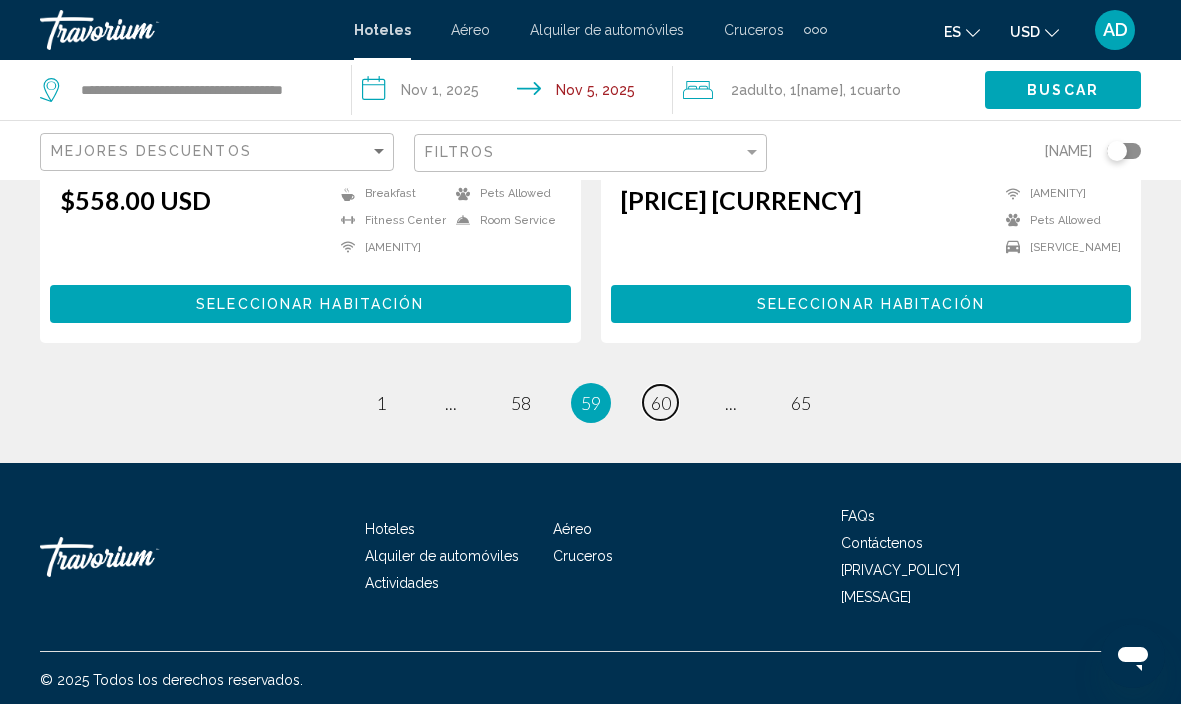 scroll, scrollTop: 4152, scrollLeft: 0, axis: vertical 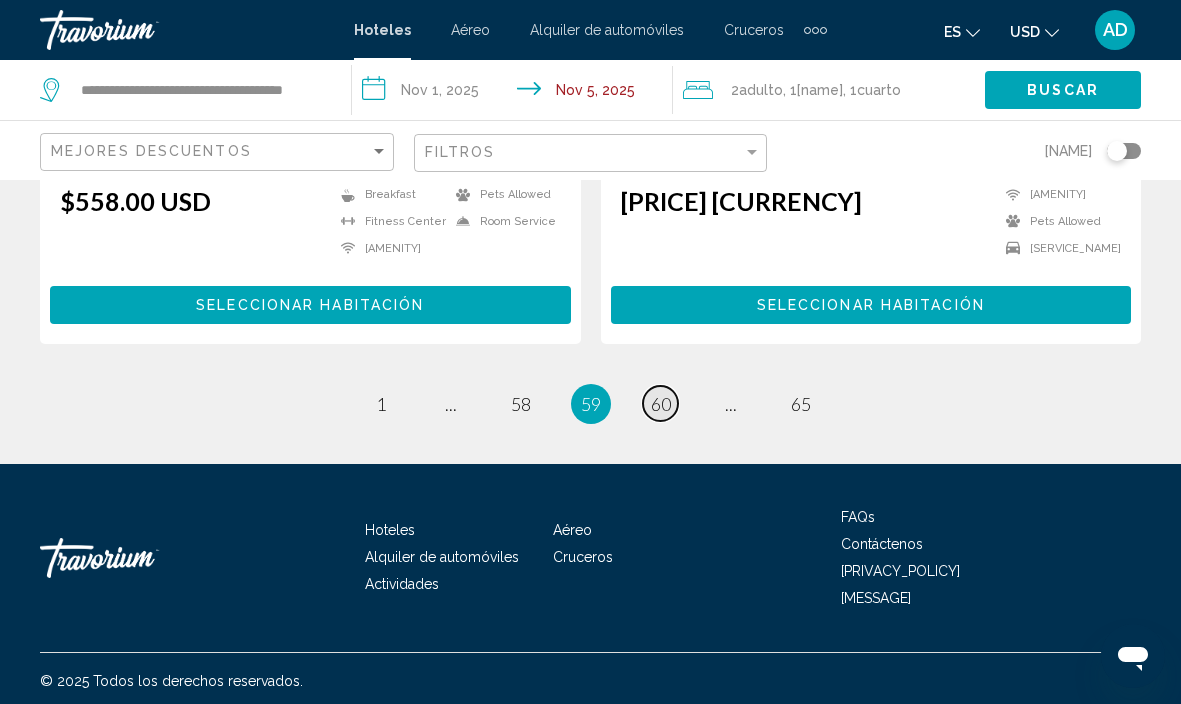 click on "60" at bounding box center (381, 404) 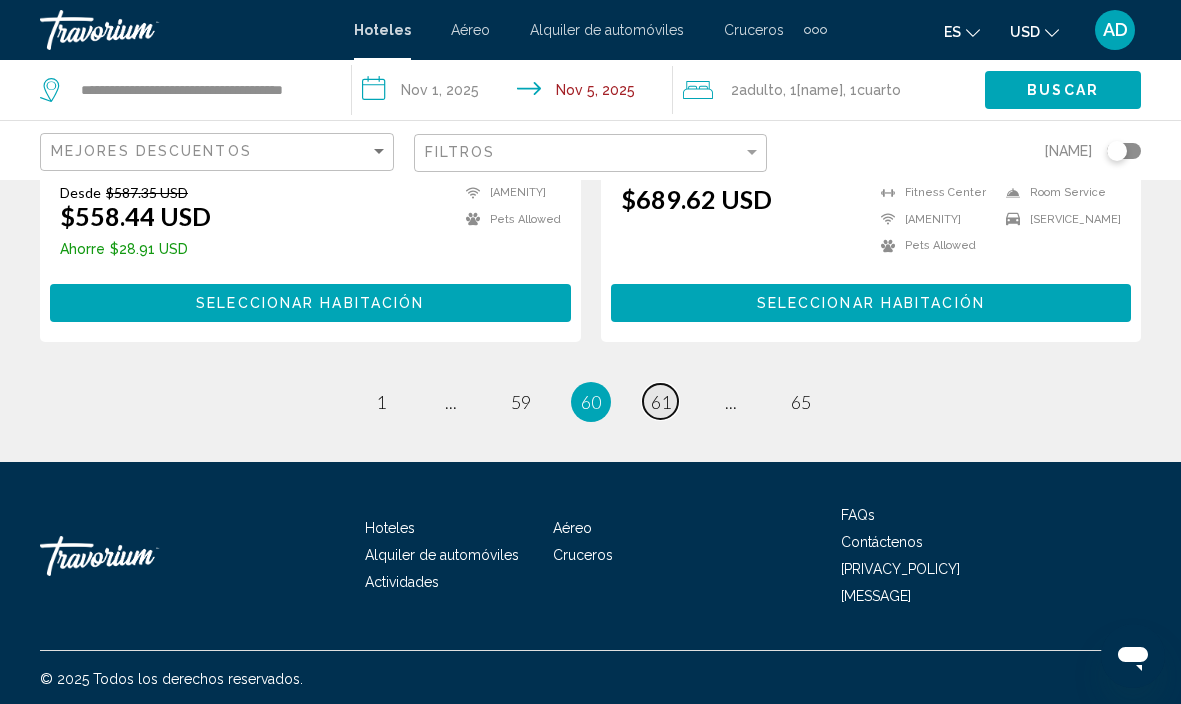 scroll, scrollTop: 4180, scrollLeft: 0, axis: vertical 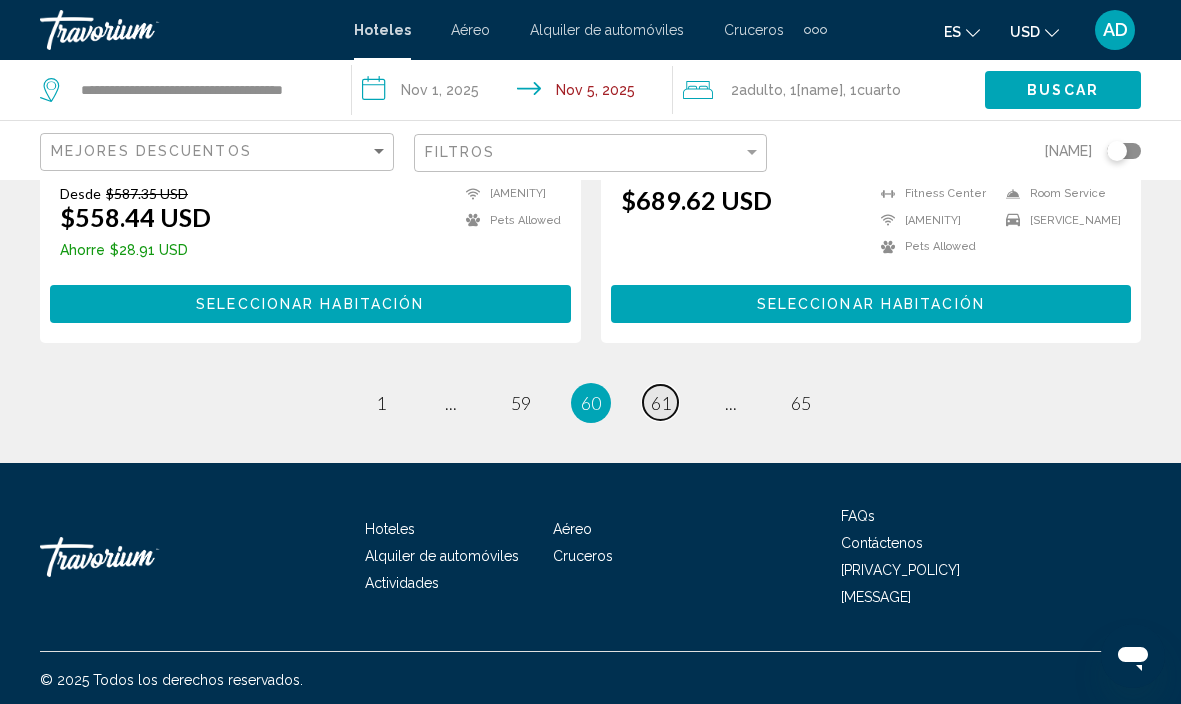 click on "page 61" at bounding box center (380, 402) 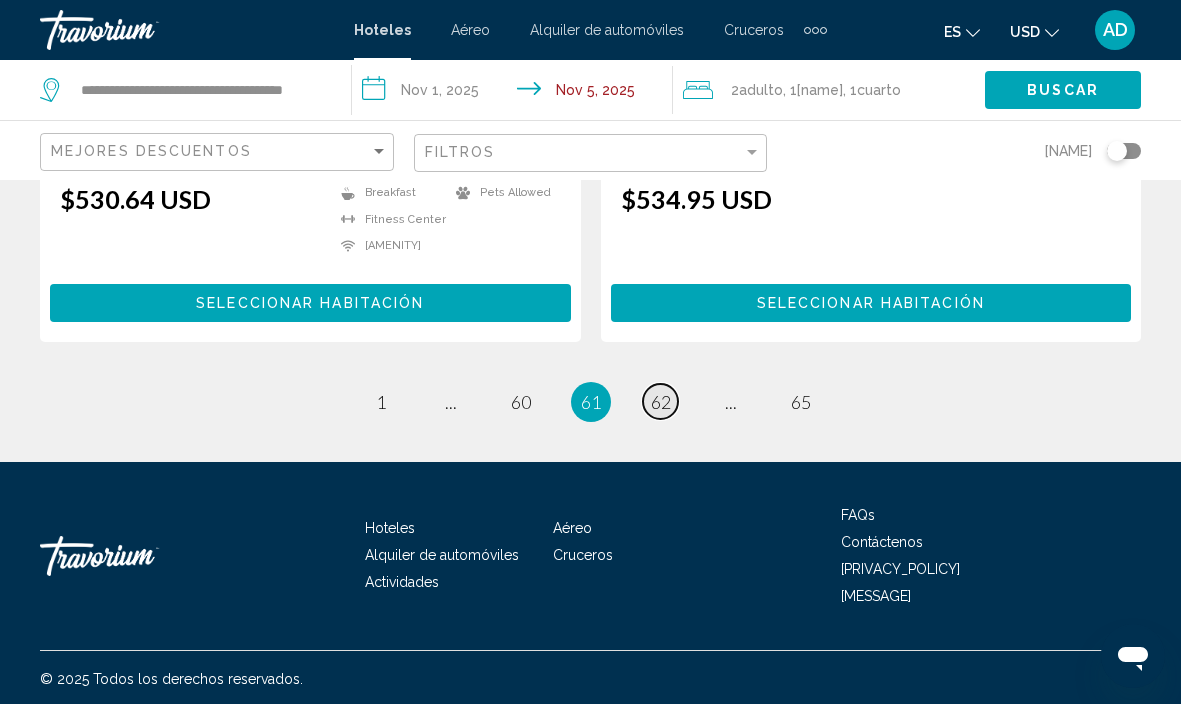 scroll, scrollTop: 4150, scrollLeft: 0, axis: vertical 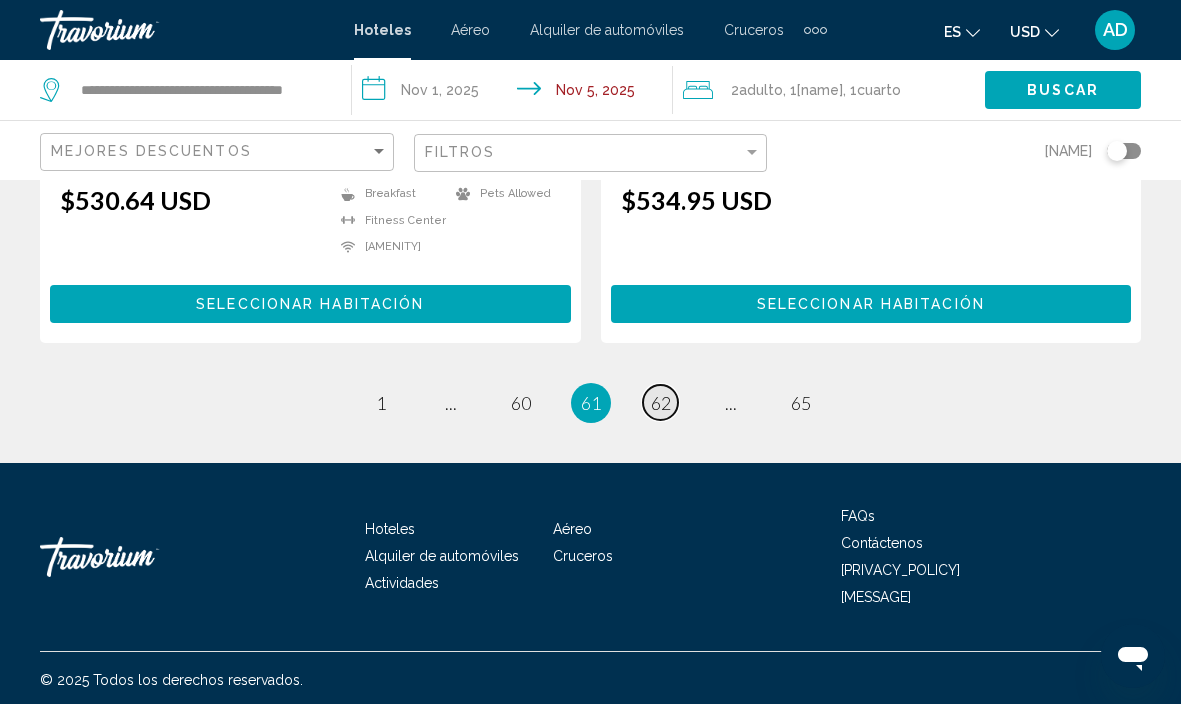 click on "62" at bounding box center (381, 403) 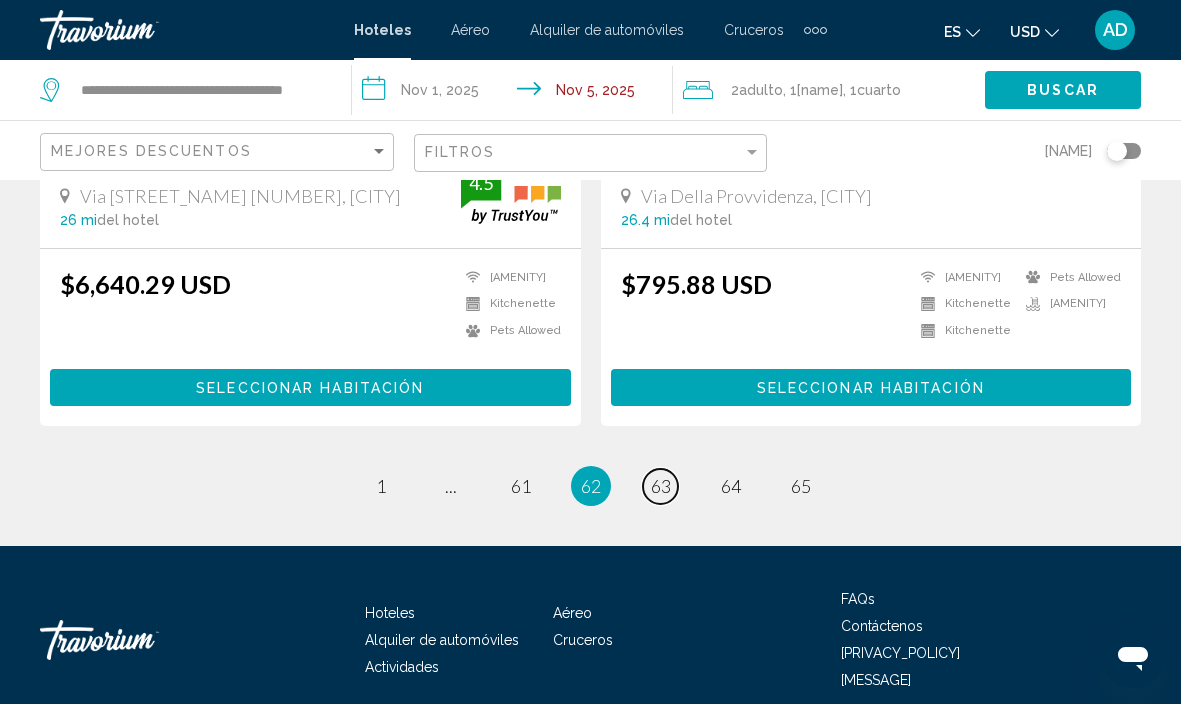 scroll, scrollTop: 4074, scrollLeft: 0, axis: vertical 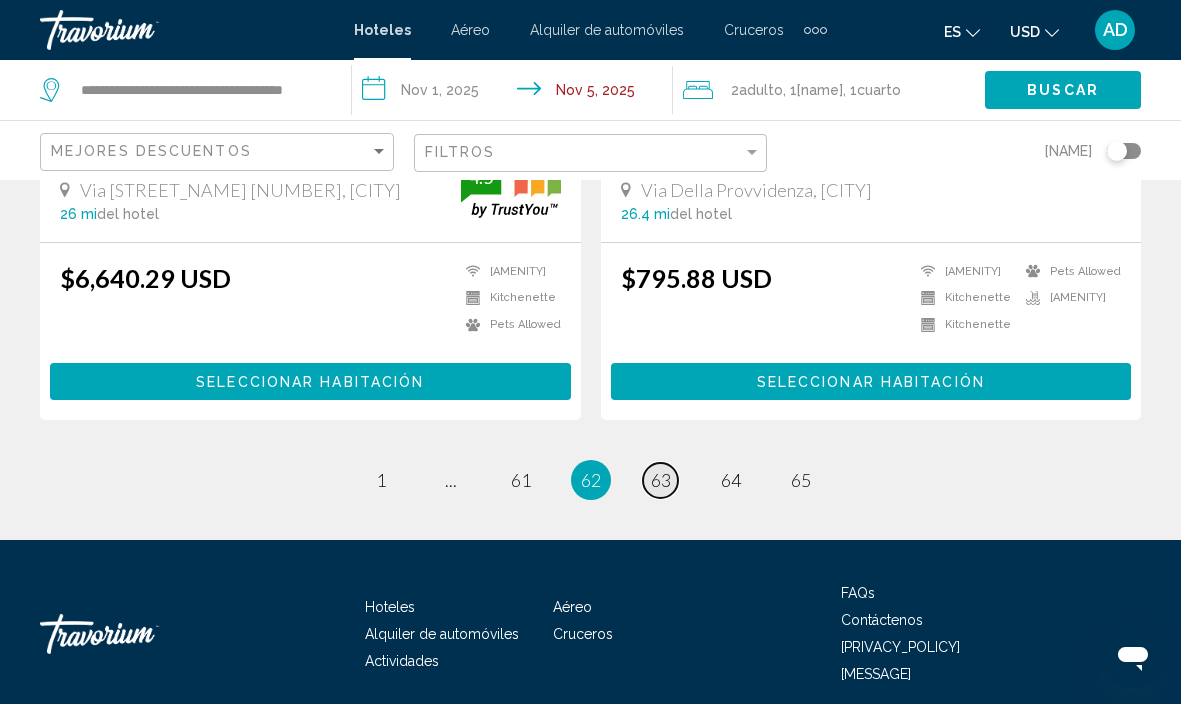 click on "63" at bounding box center [381, 480] 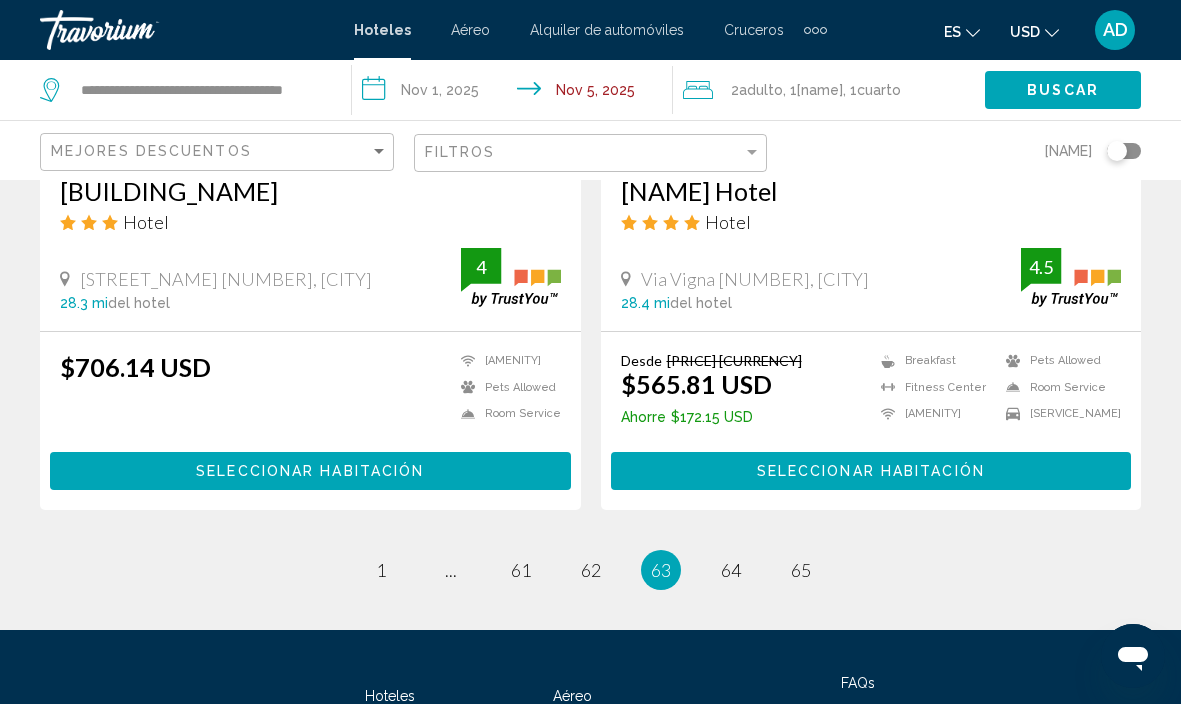 scroll, scrollTop: 3995, scrollLeft: 0, axis: vertical 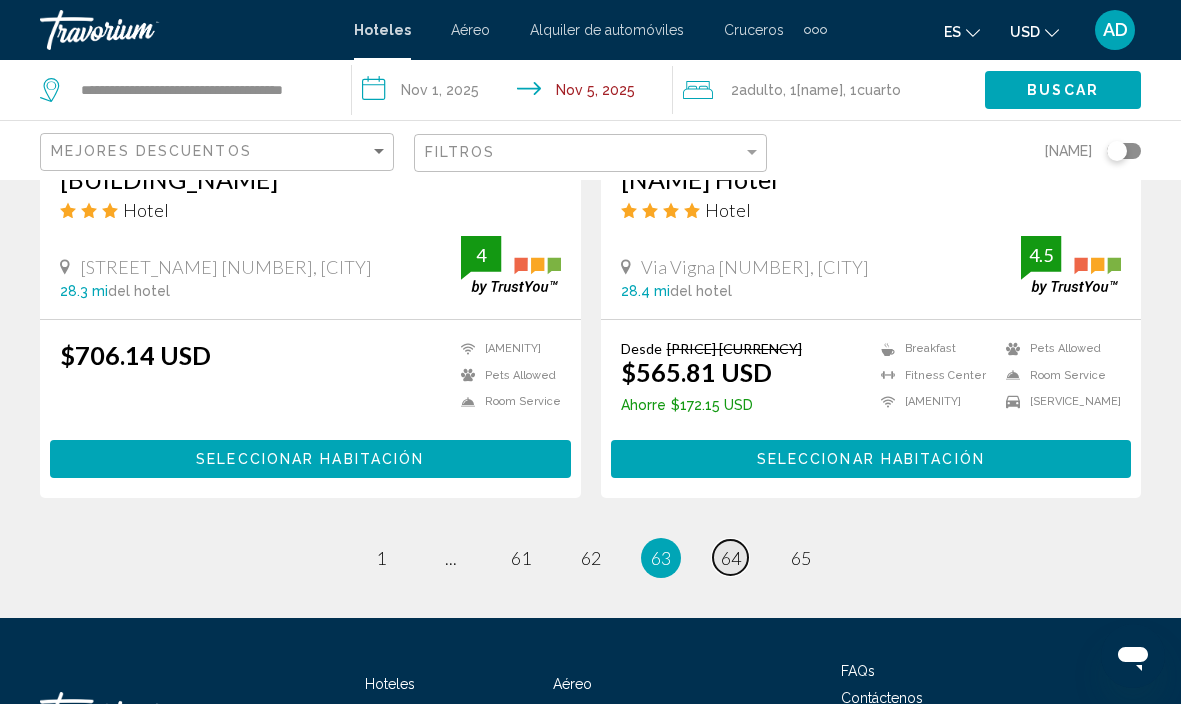 click on "64" at bounding box center [381, 558] 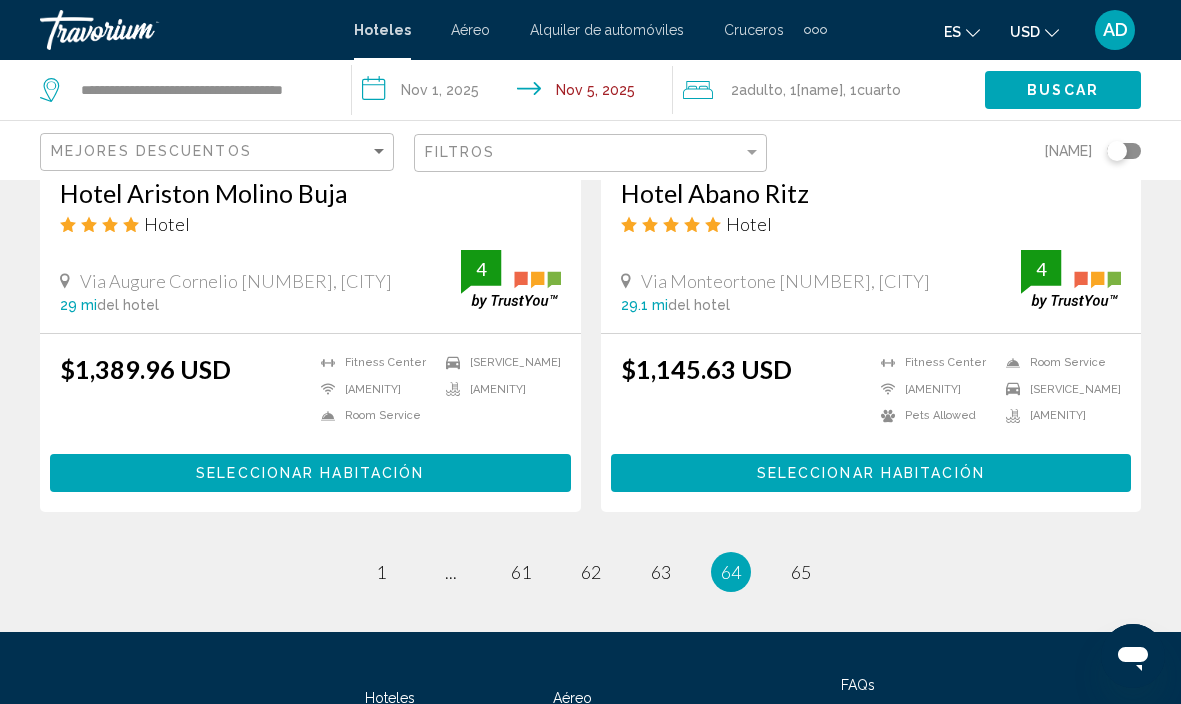 scroll, scrollTop: 4004, scrollLeft: 0, axis: vertical 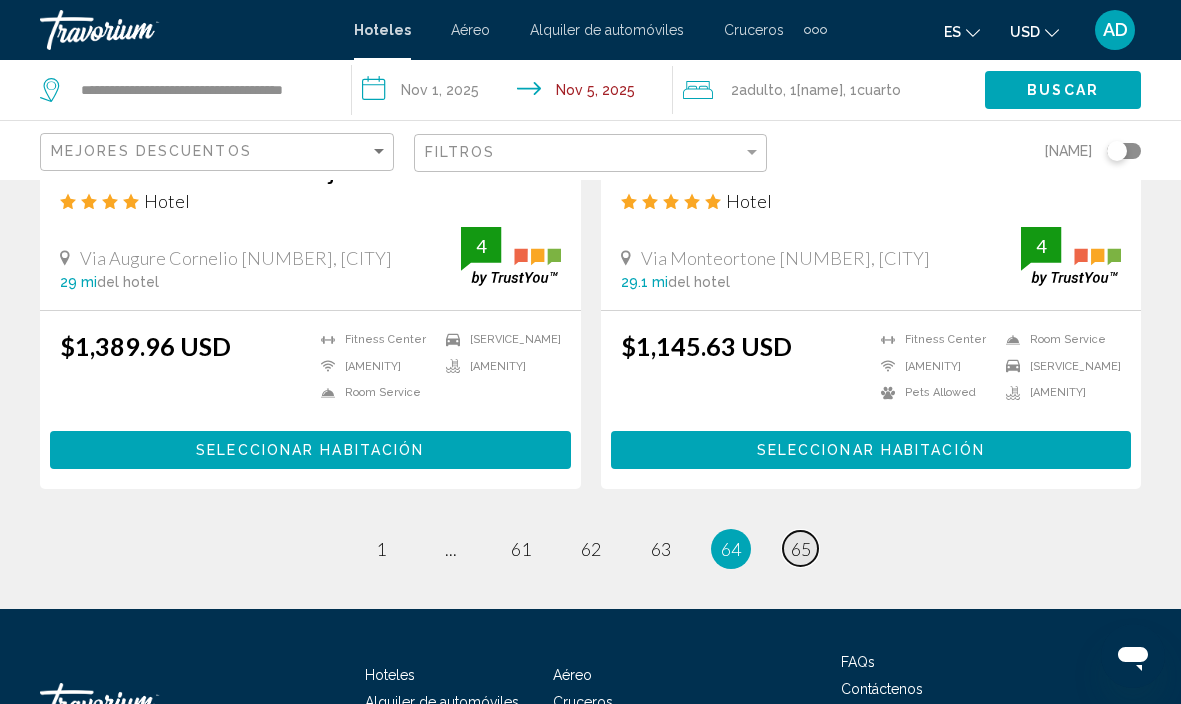 click on "65" at bounding box center (381, 549) 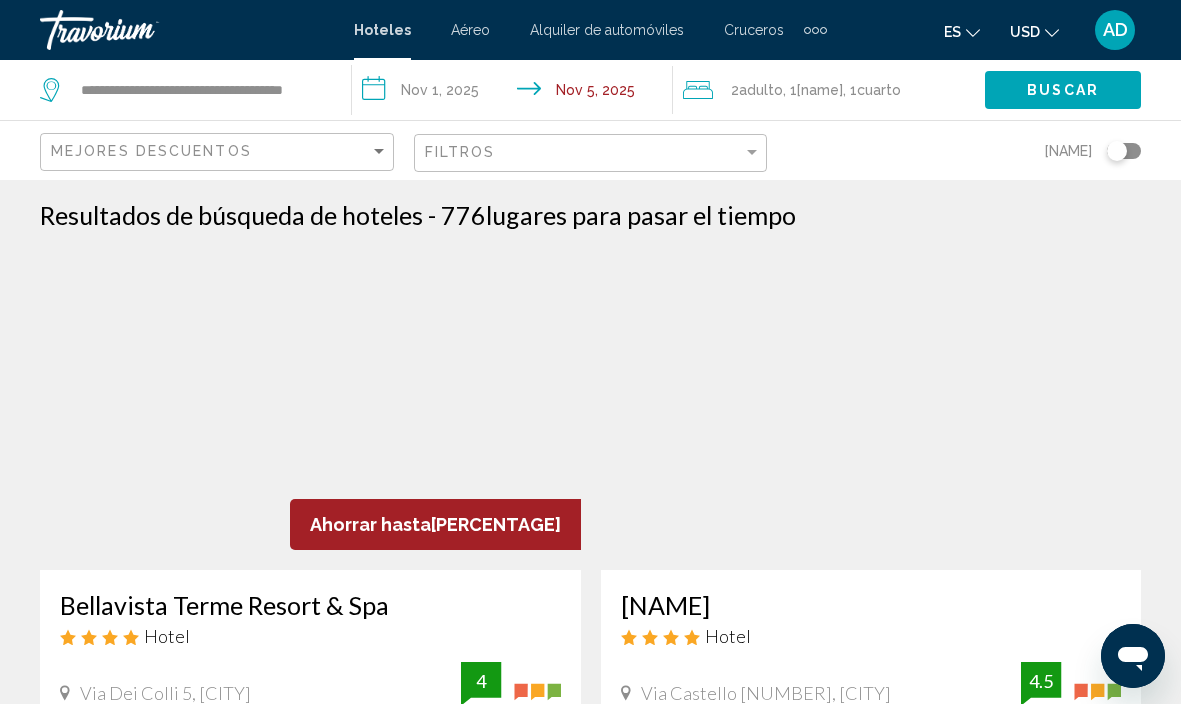 scroll, scrollTop: 0, scrollLeft: 0, axis: both 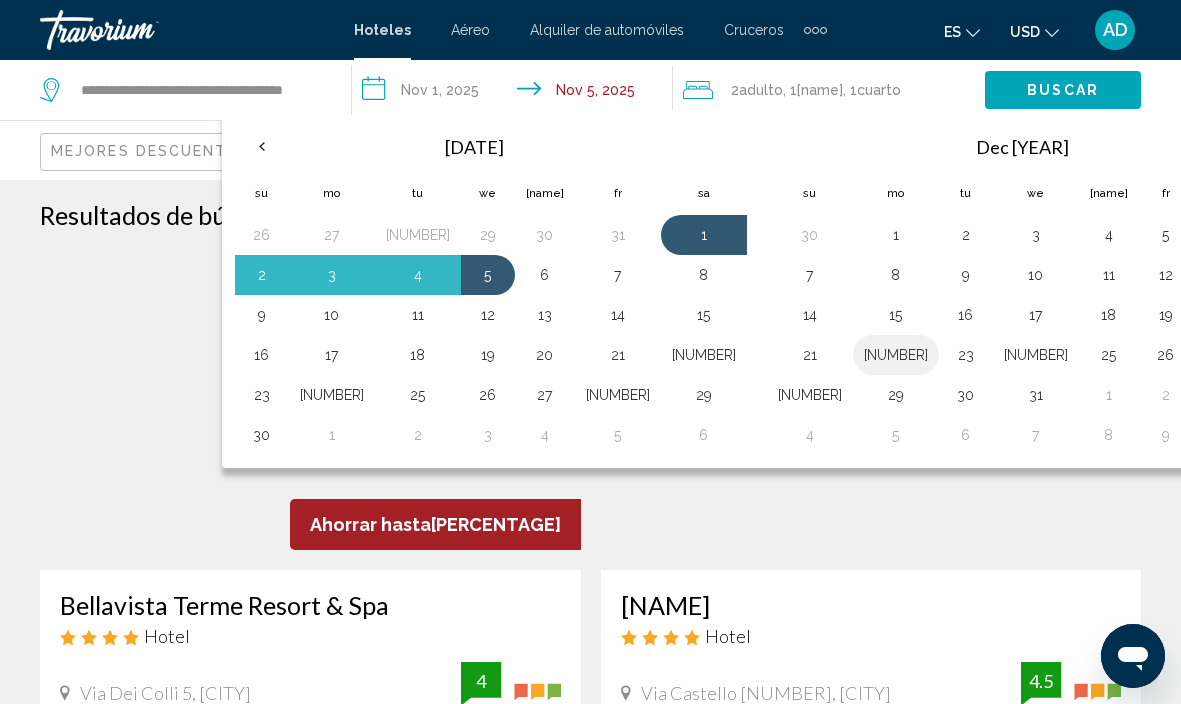 click on "[NUMBER]" at bounding box center (896, 355) 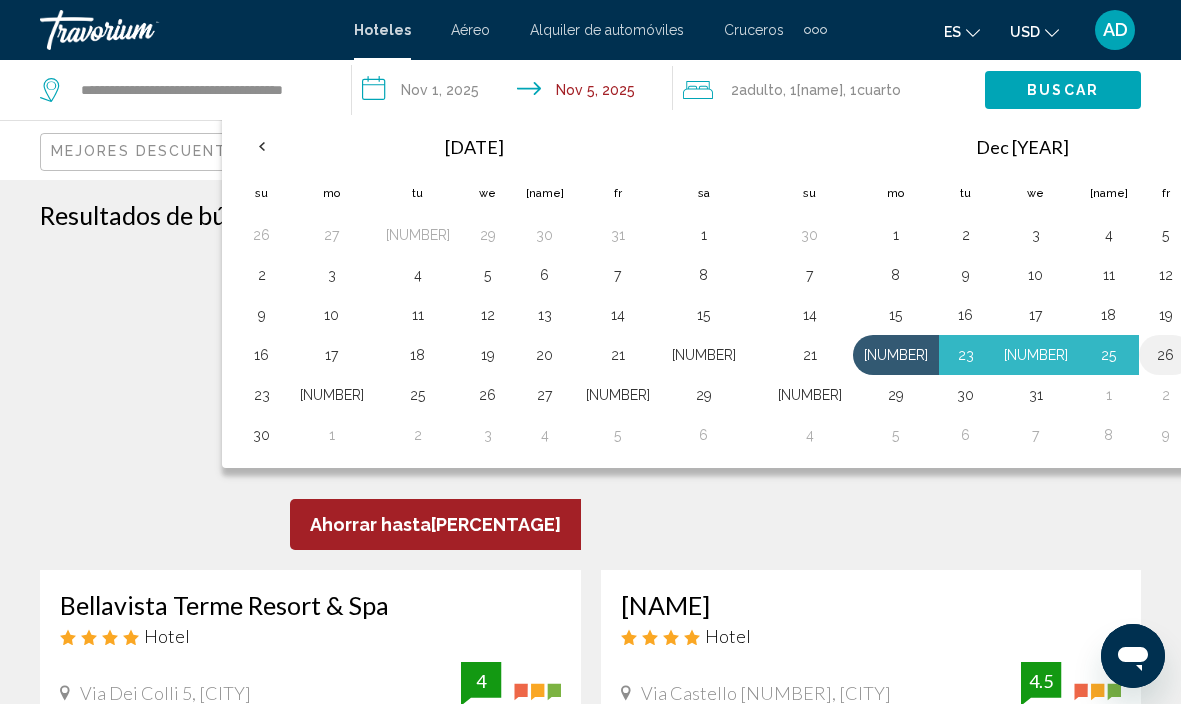 click on "26" at bounding box center [1166, 355] 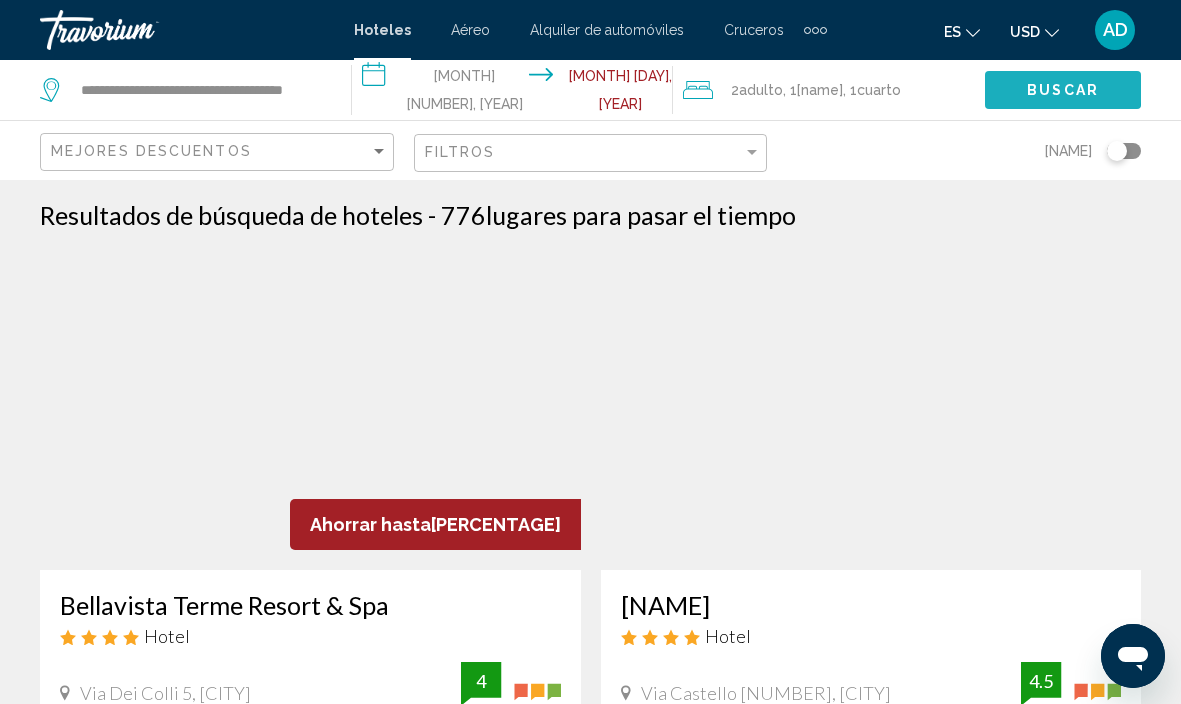 click on "Buscar" at bounding box center (1063, 91) 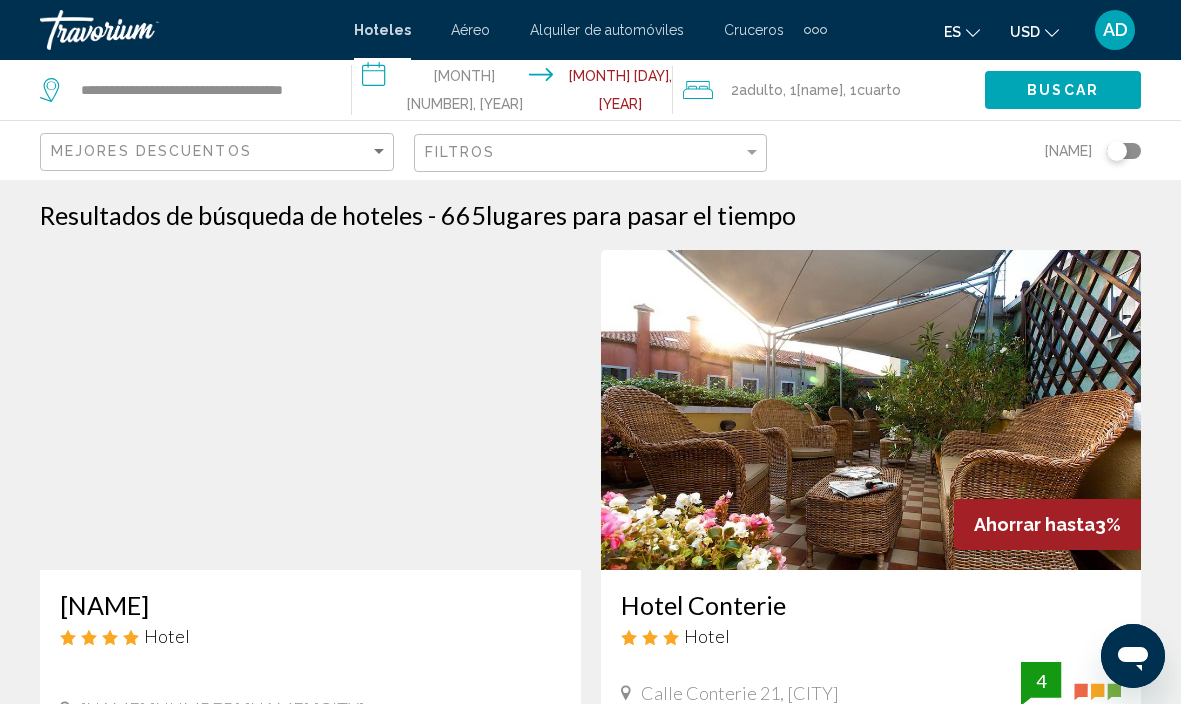 scroll, scrollTop: 0, scrollLeft: 0, axis: both 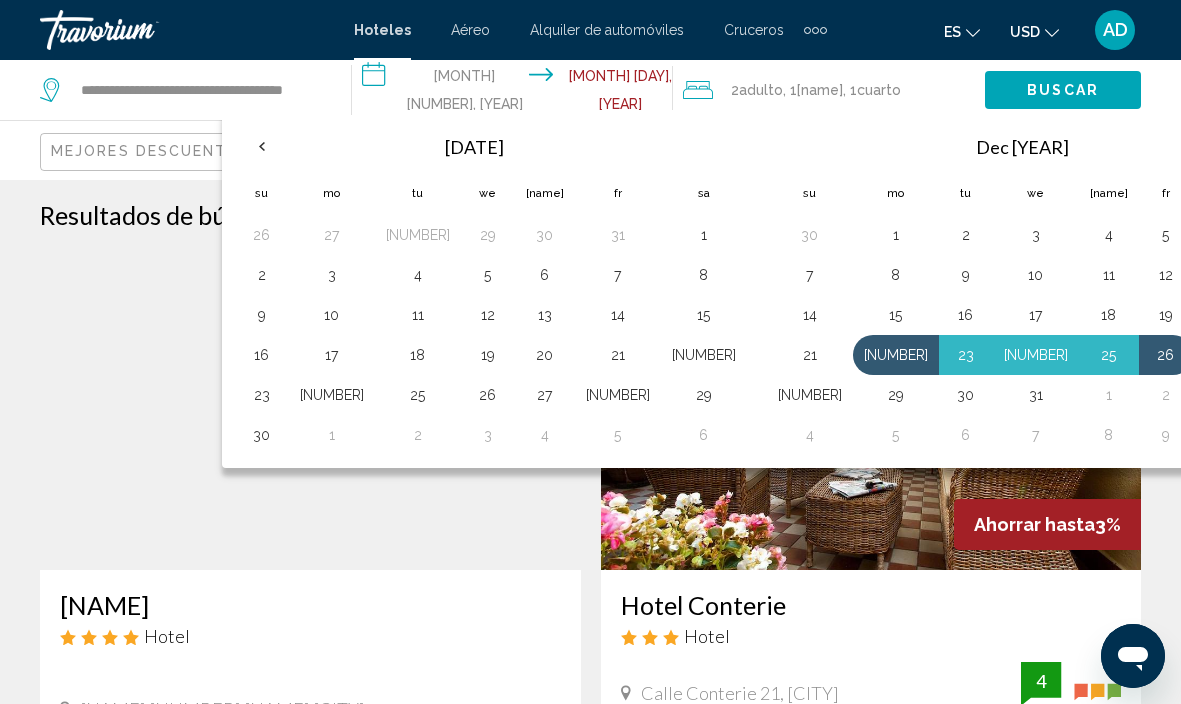 click at bounding box center (1220, 146) 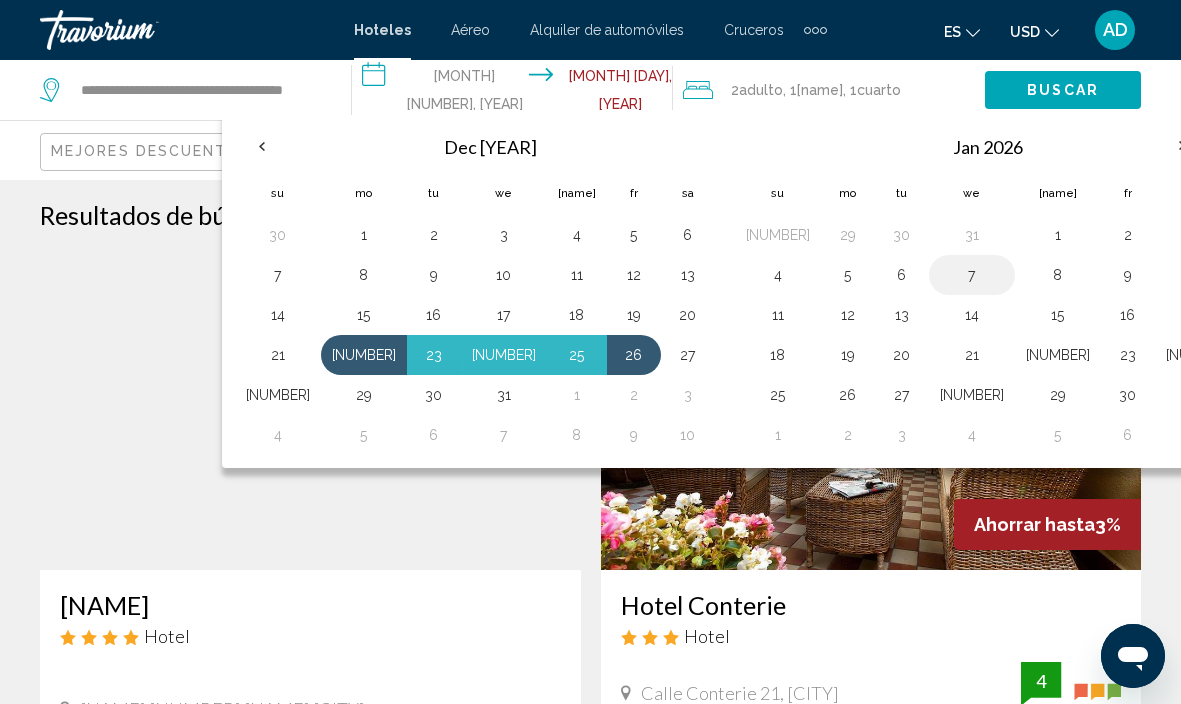 click on "7" at bounding box center (972, 275) 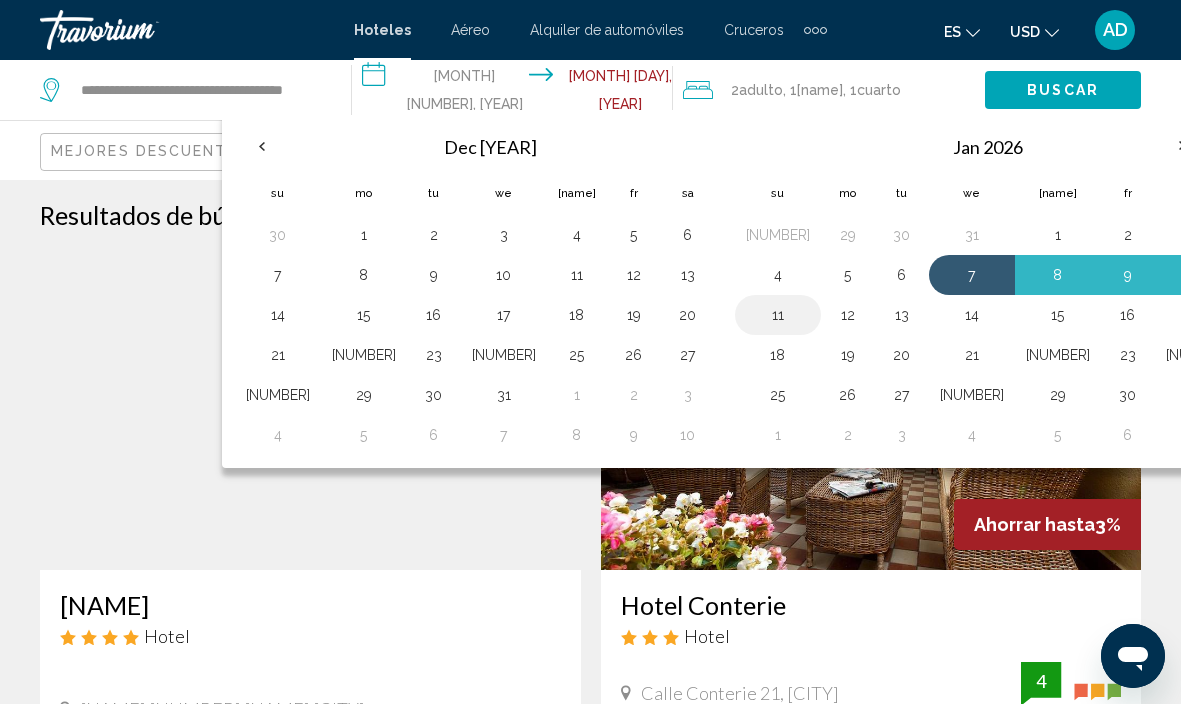 click on "11" at bounding box center (778, 315) 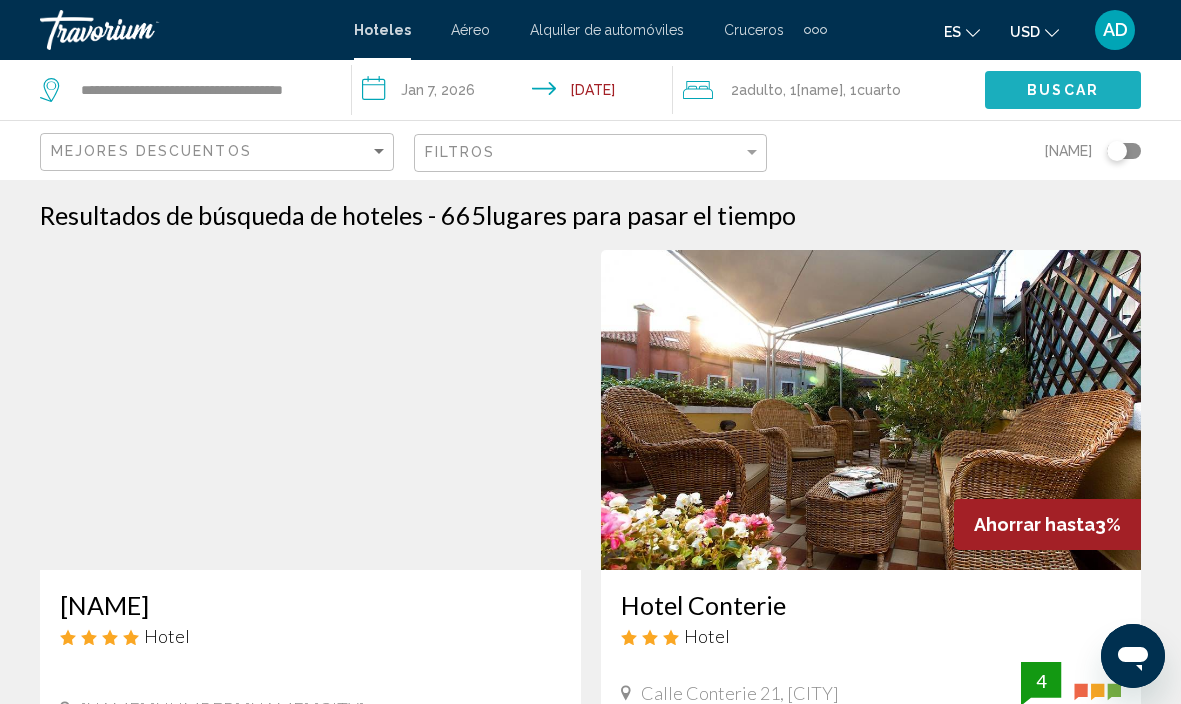 click on "Buscar" at bounding box center [1063, 91] 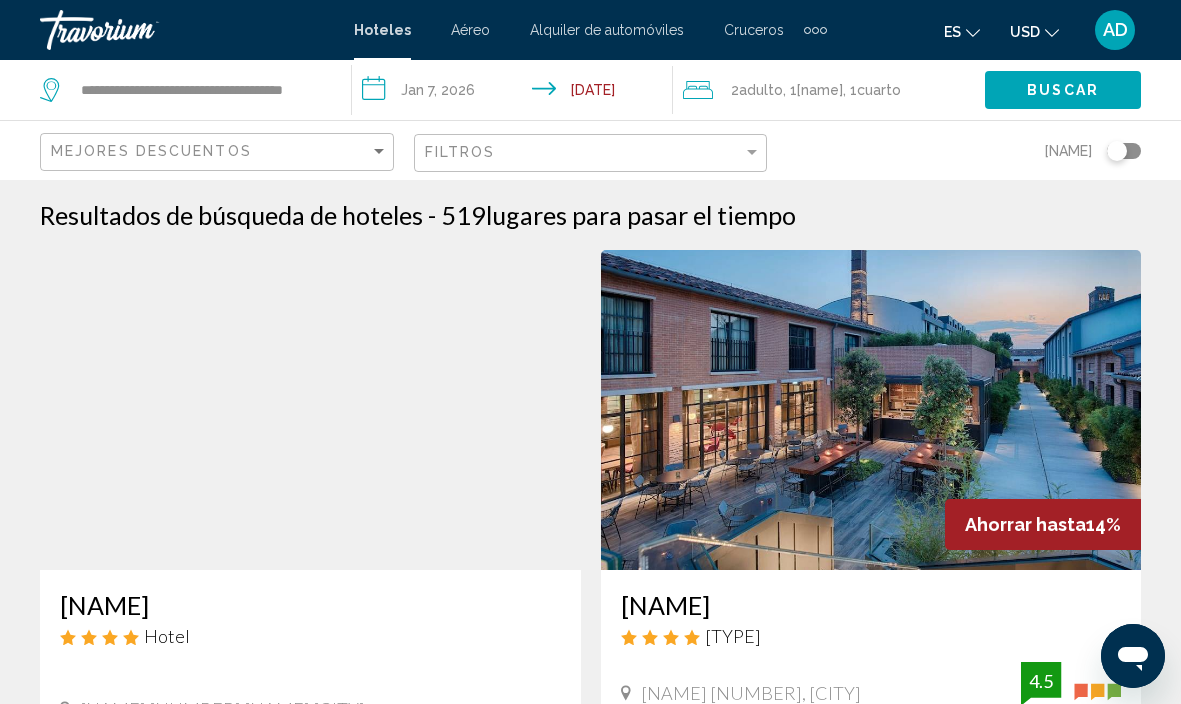 scroll, scrollTop: 0, scrollLeft: 0, axis: both 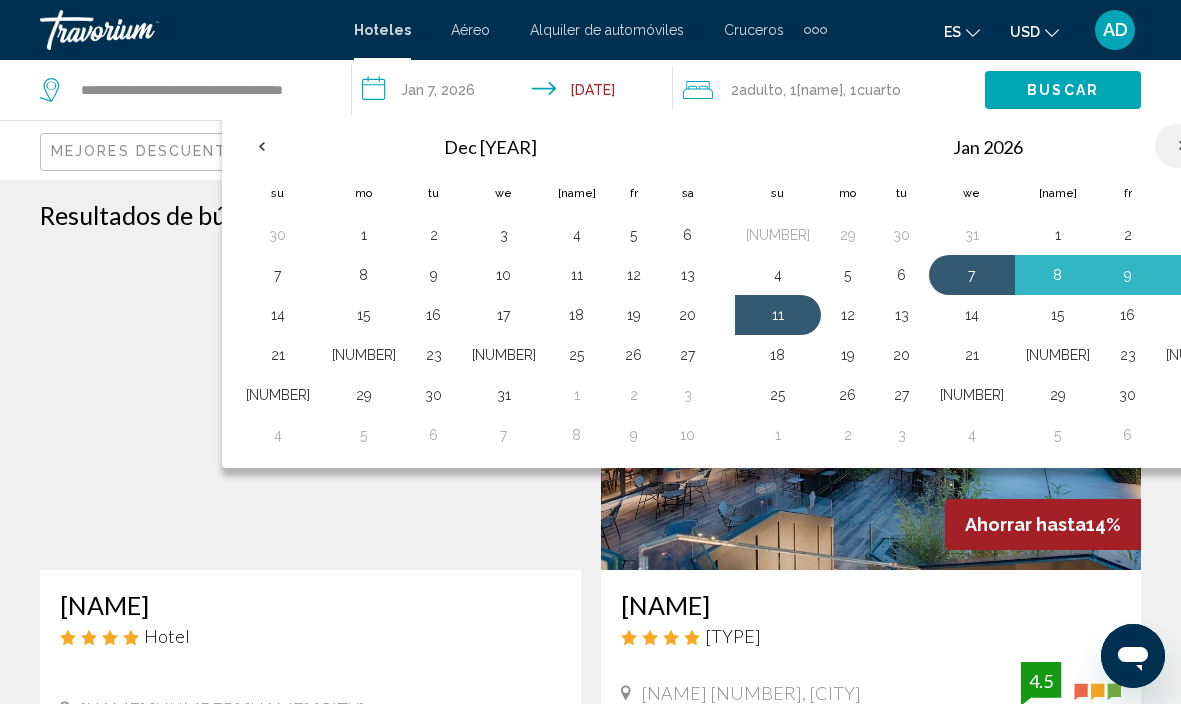 click at bounding box center (1182, 146) 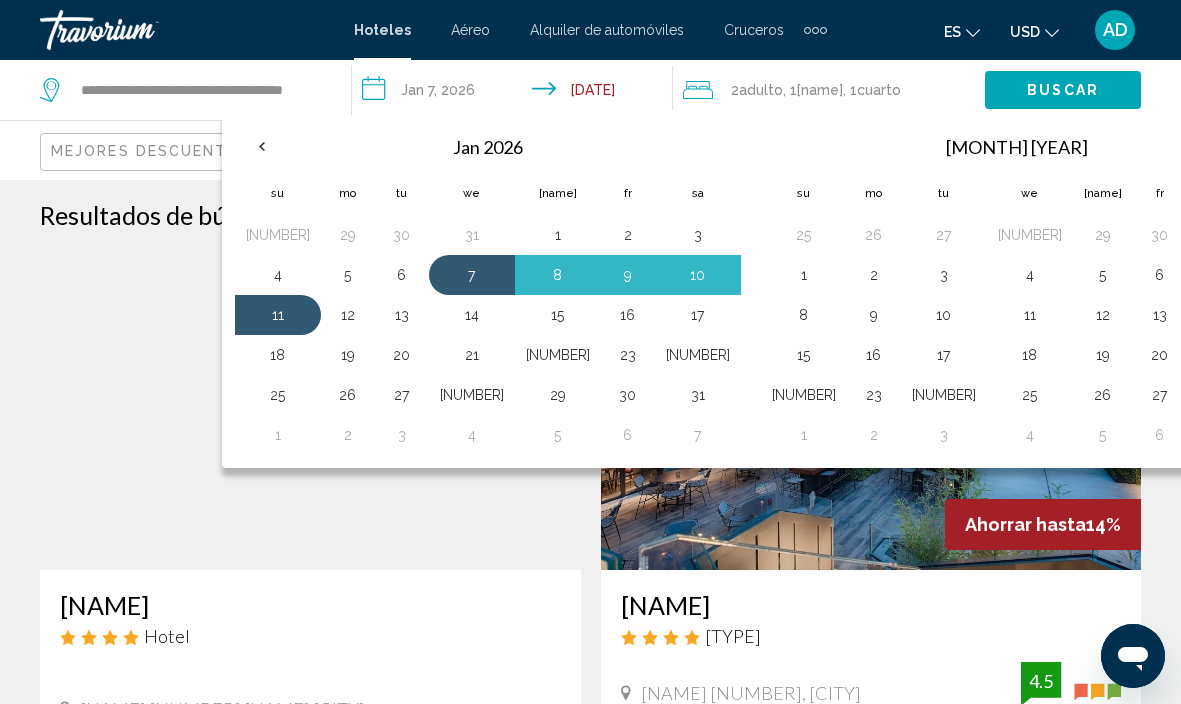 click at bounding box center (1214, 146) 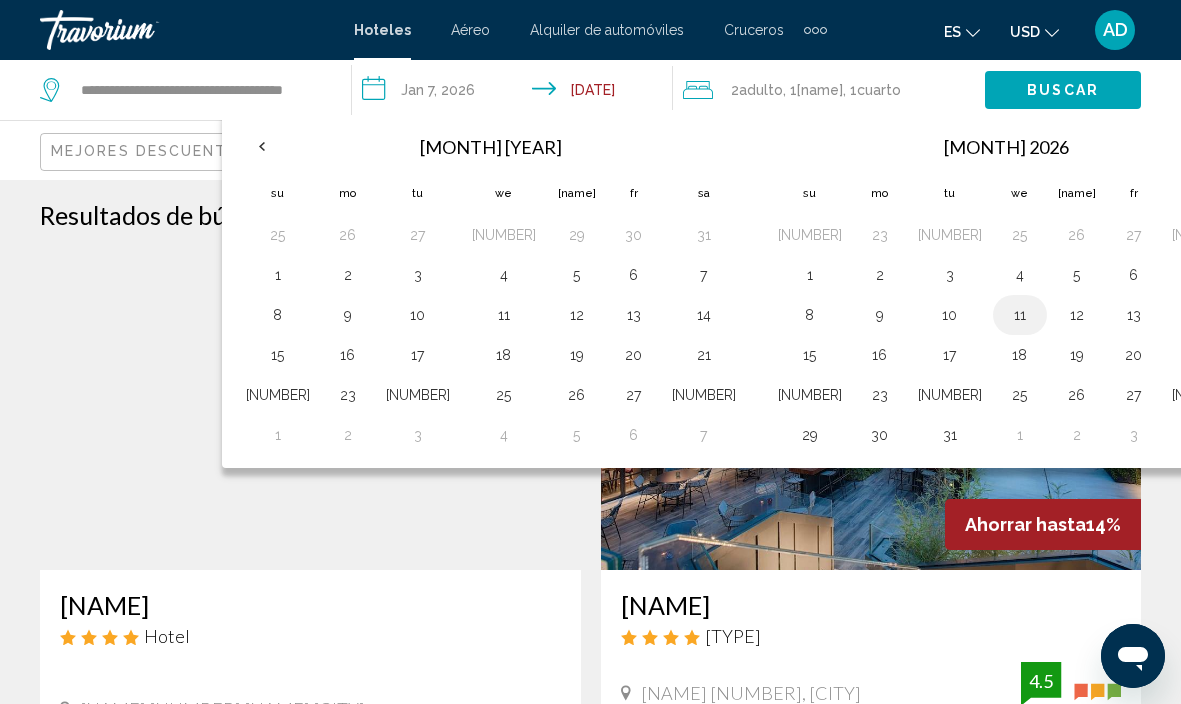 click on "11" at bounding box center [1020, 315] 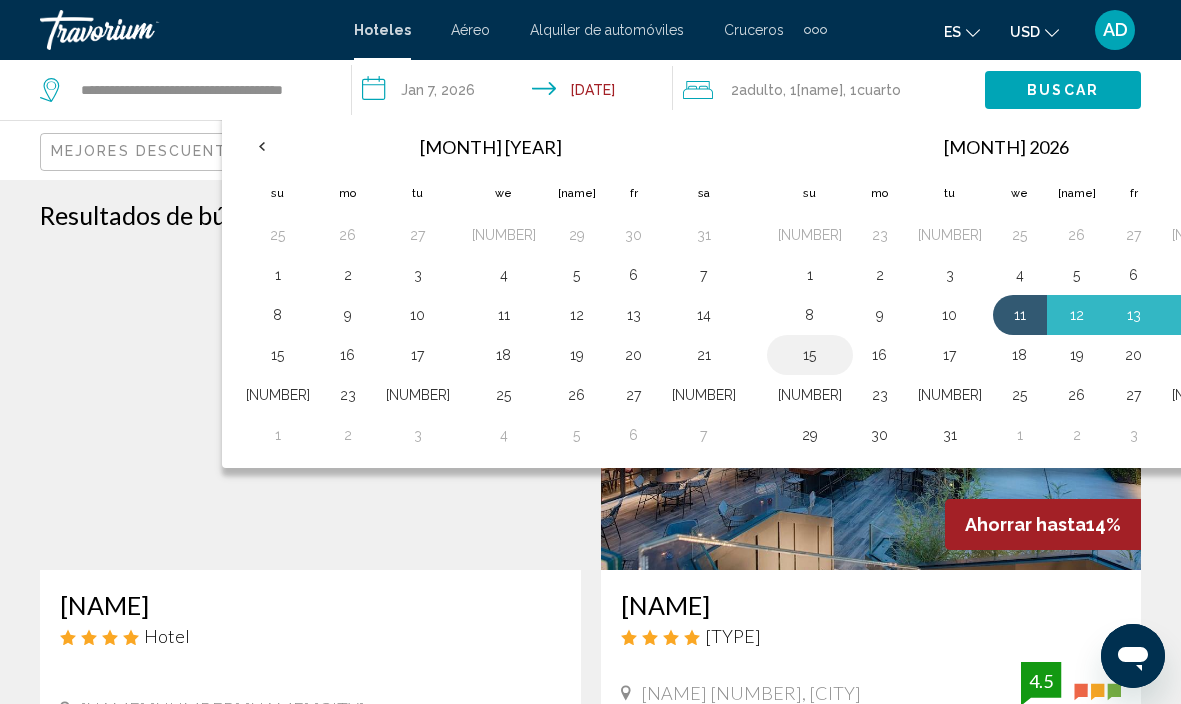 click on "15" at bounding box center [810, 355] 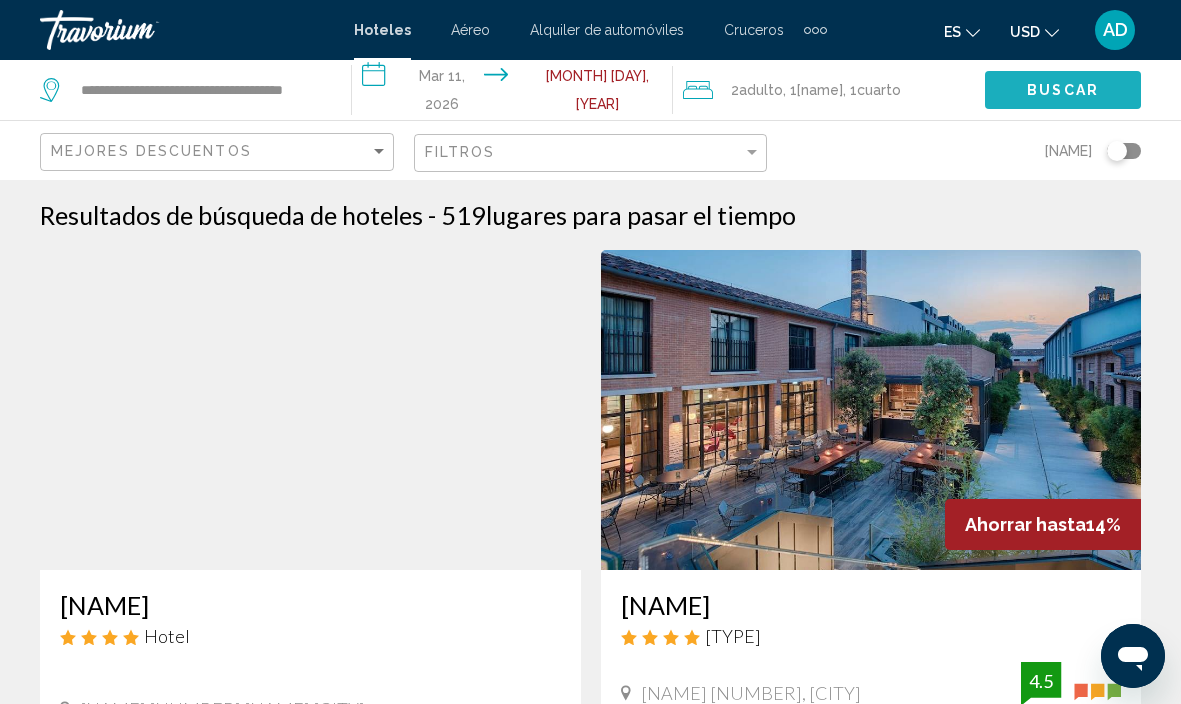 click on "Buscar" at bounding box center [1063, 89] 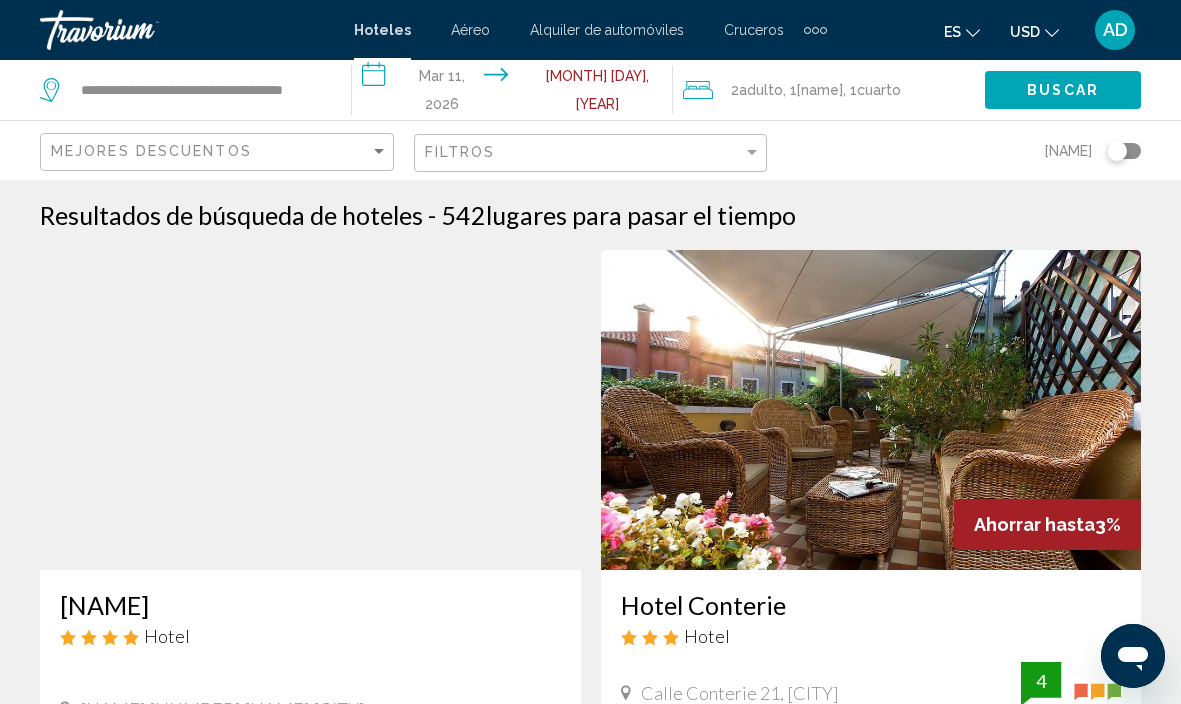 scroll, scrollTop: 0, scrollLeft: 0, axis: both 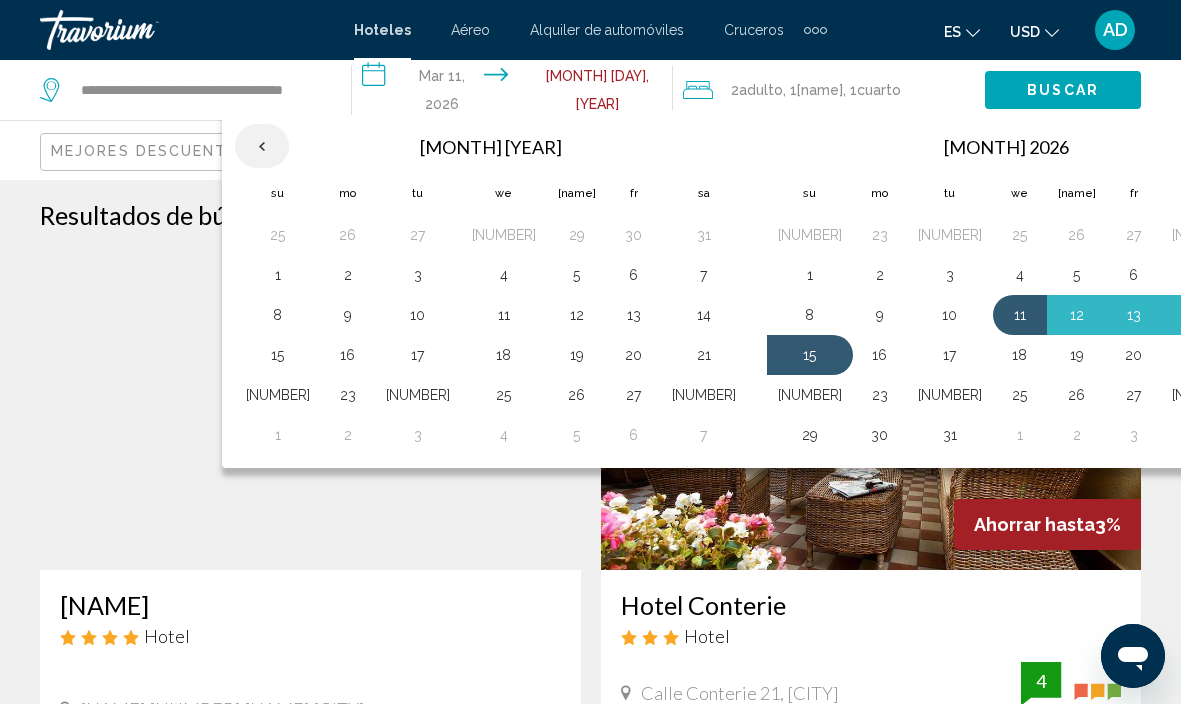click at bounding box center [262, 146] 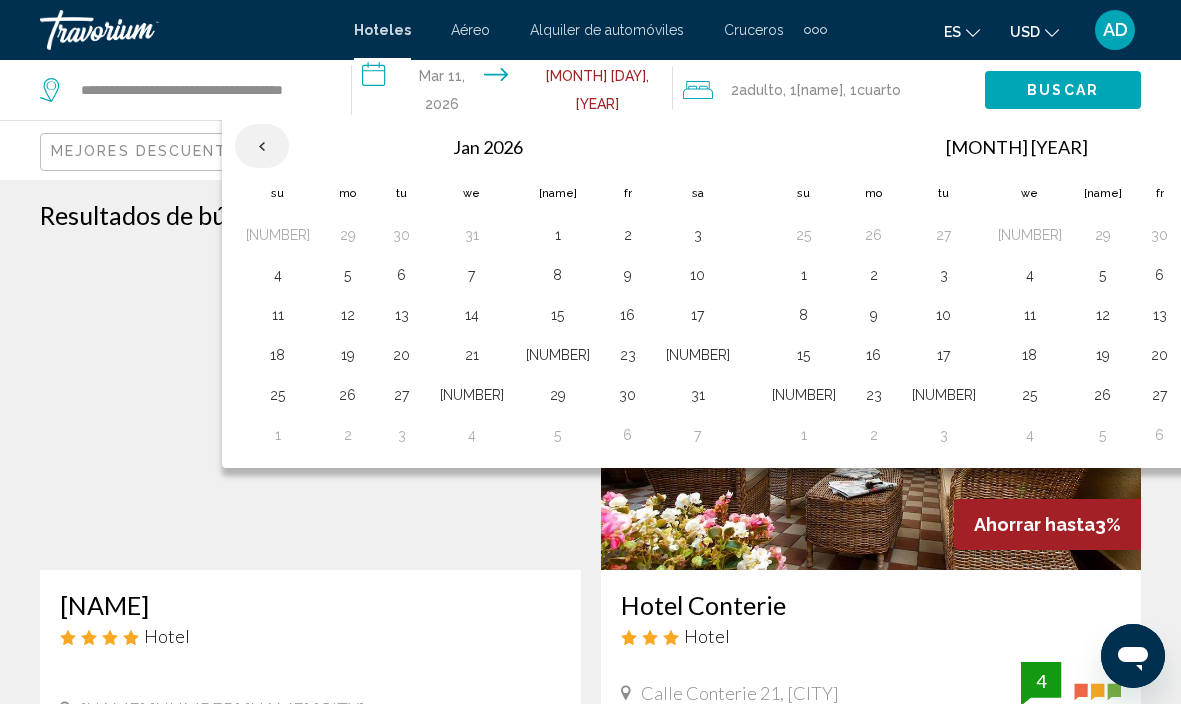 click at bounding box center (262, 146) 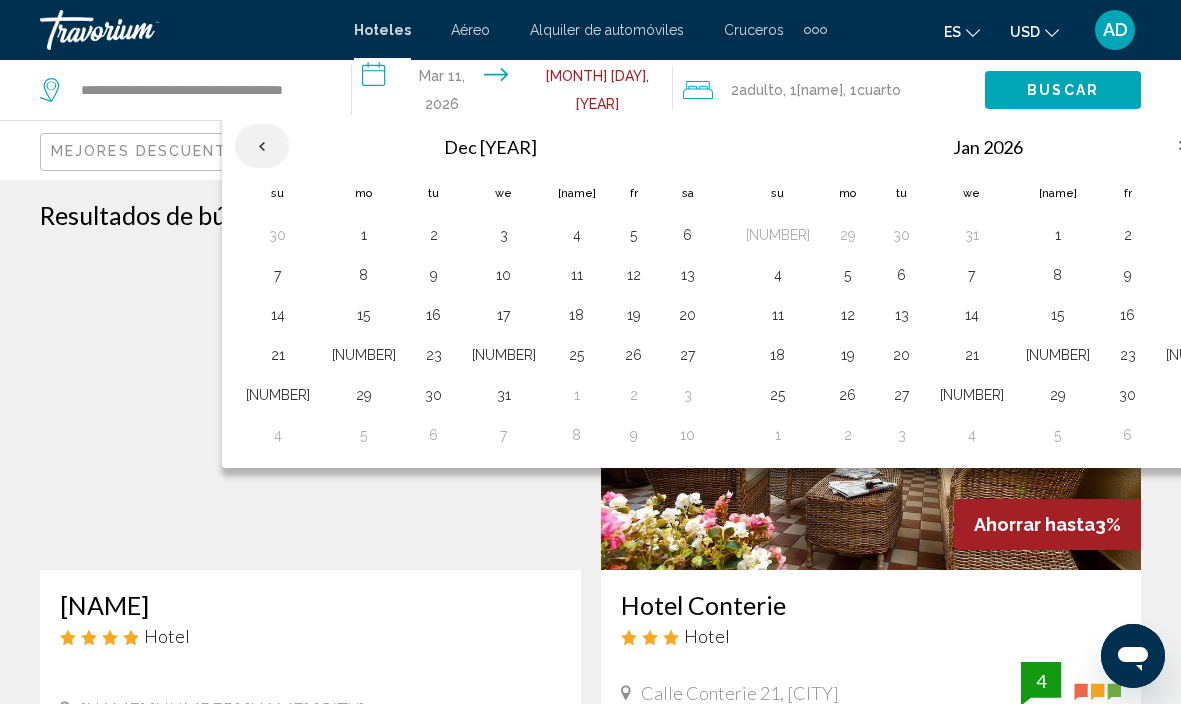 click at bounding box center [262, 146] 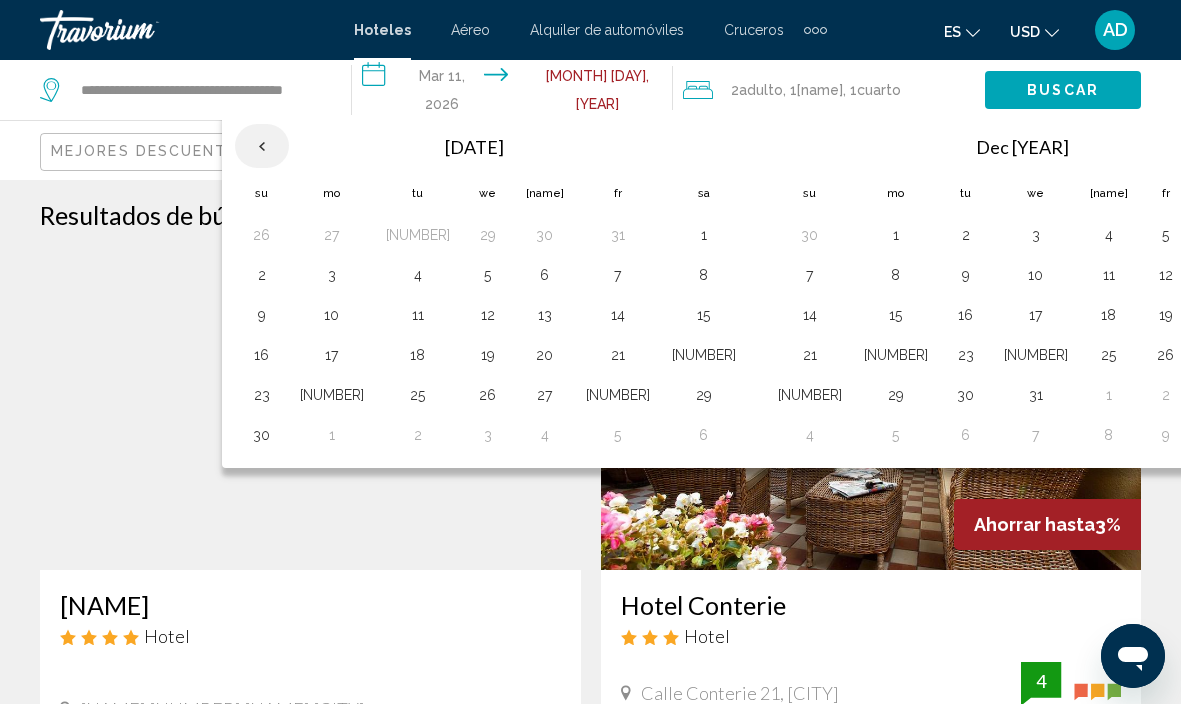 click at bounding box center (262, 146) 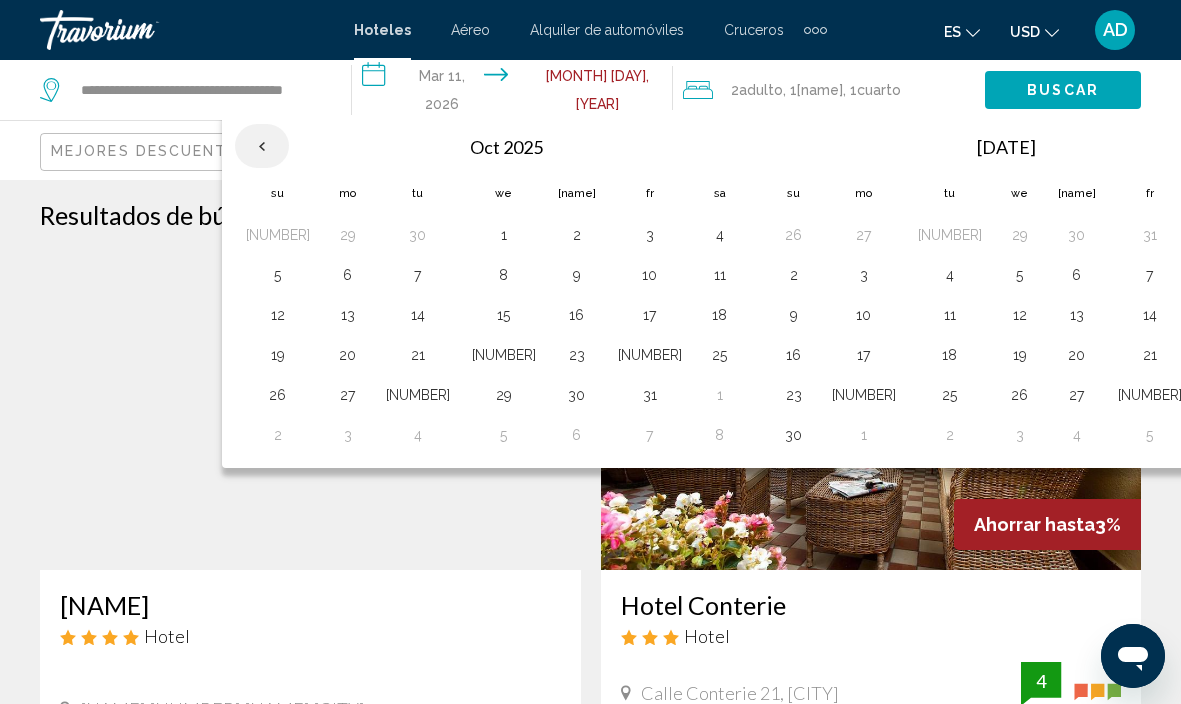 click at bounding box center [262, 146] 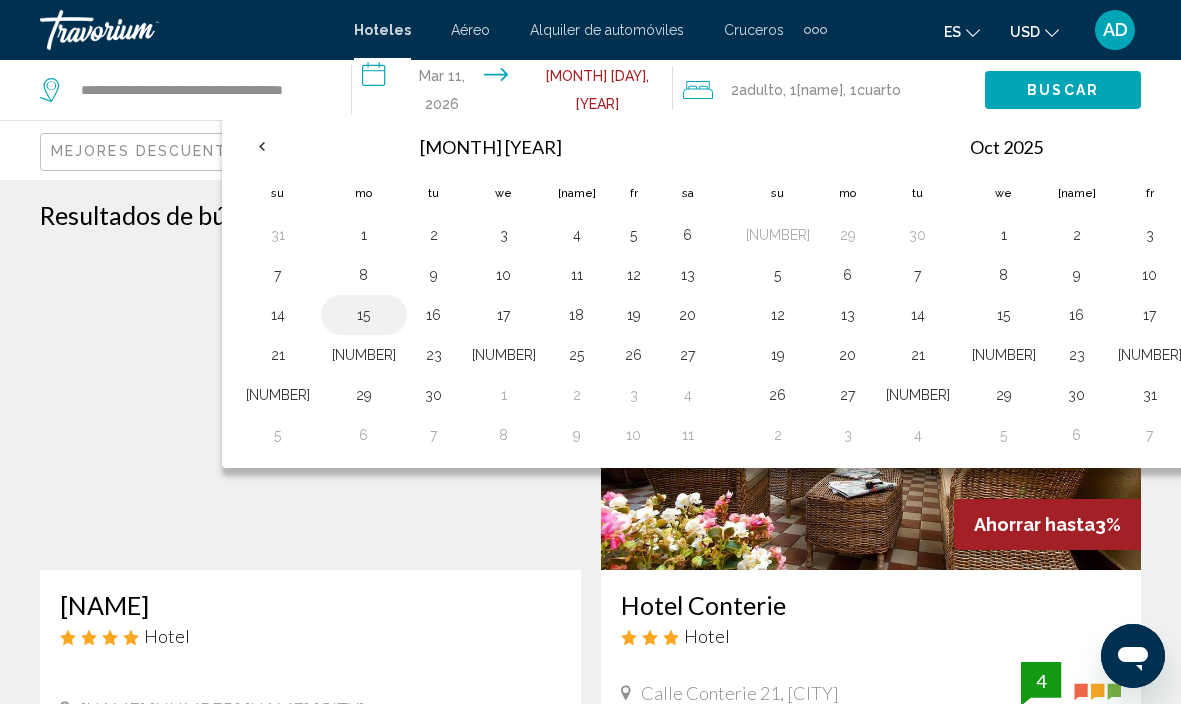 click on "15" at bounding box center [364, 315] 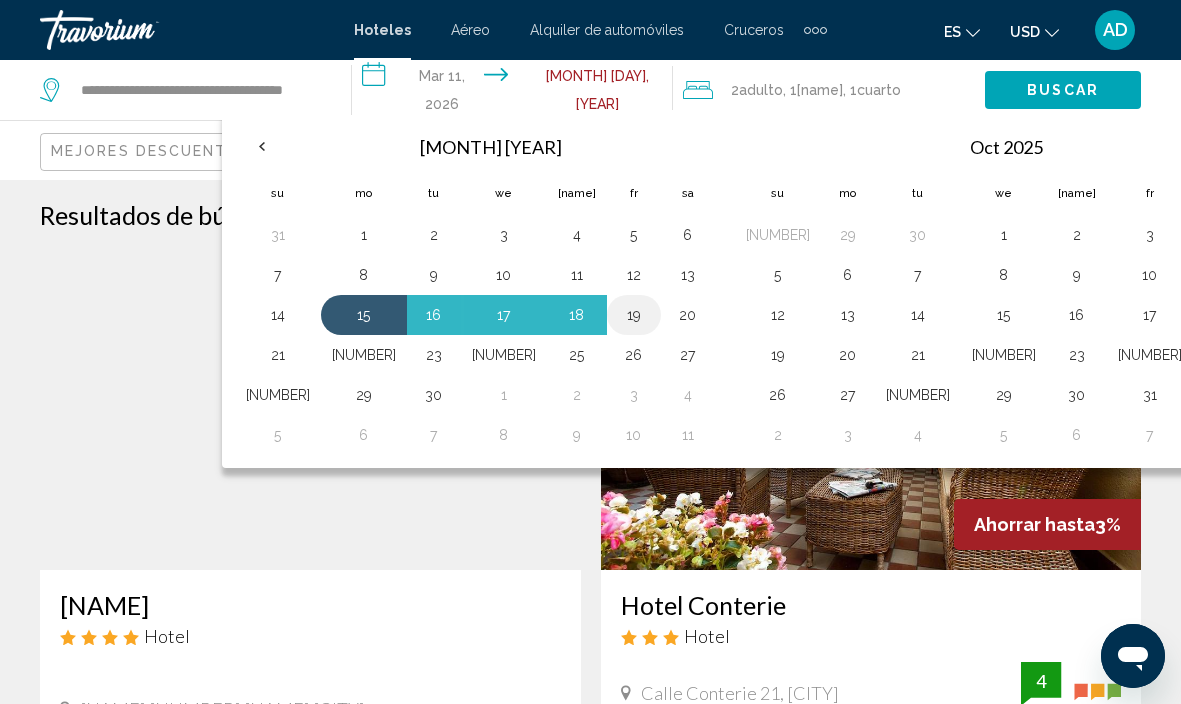 click on "19" at bounding box center (634, 315) 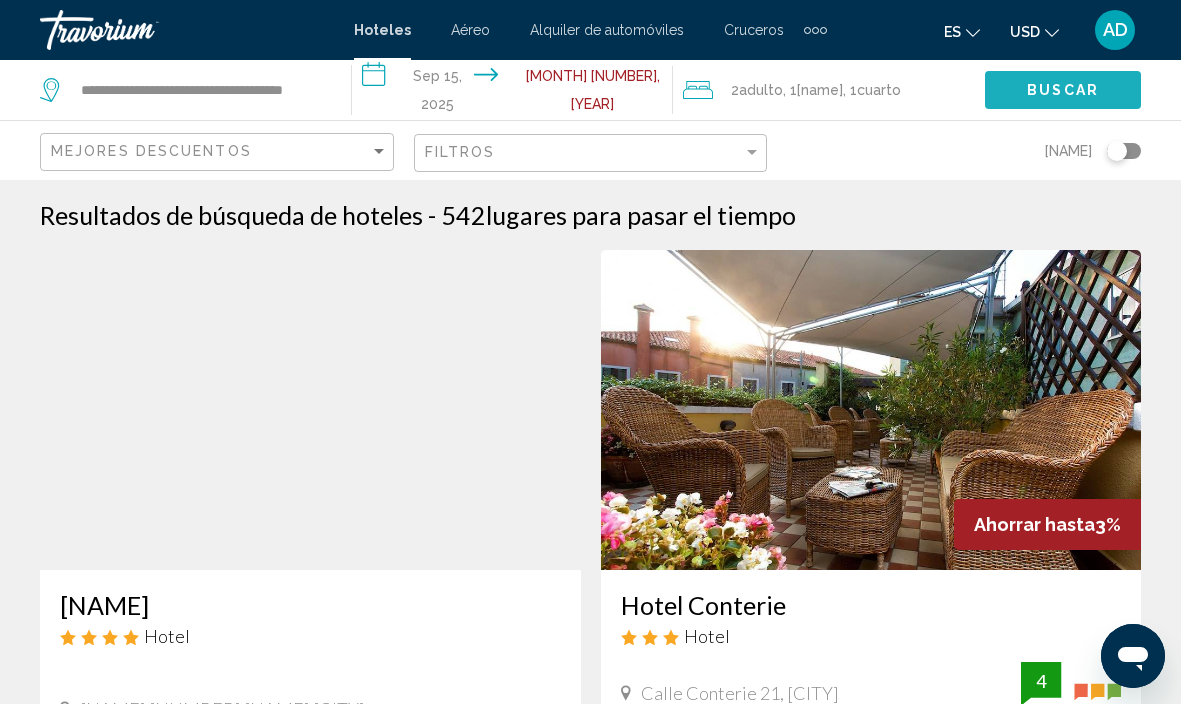 click on "Buscar" at bounding box center (1063, 89) 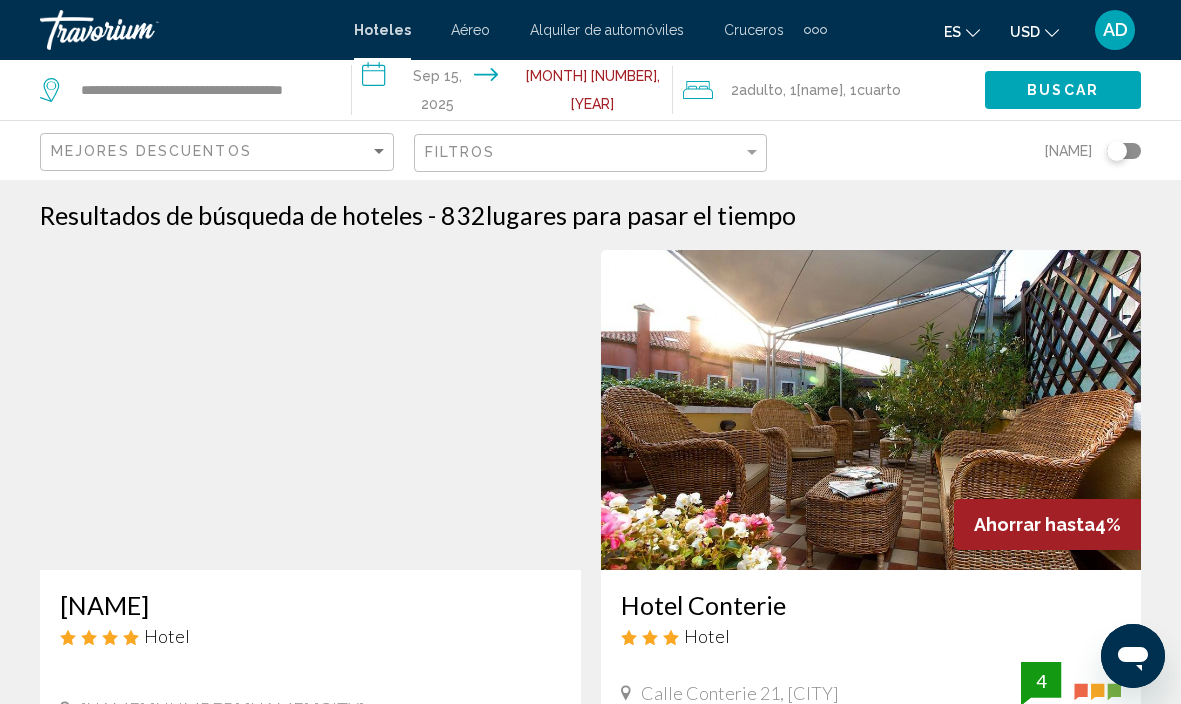 scroll, scrollTop: 0, scrollLeft: 0, axis: both 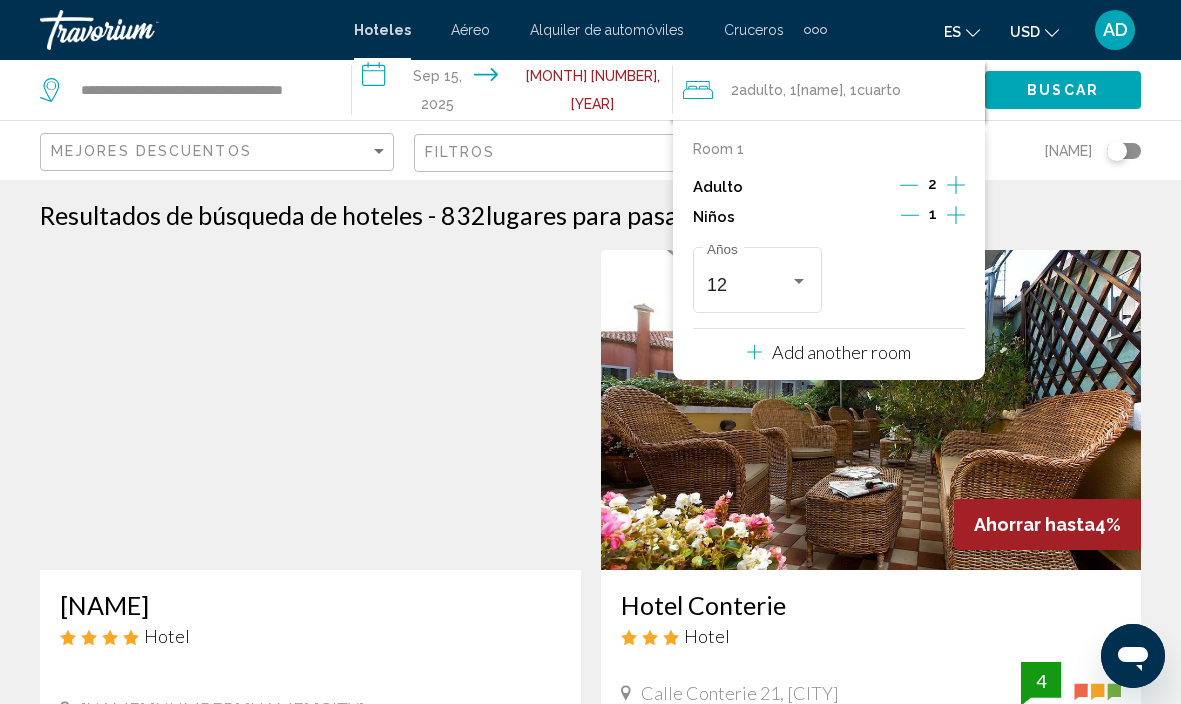 click at bounding box center (910, 215) 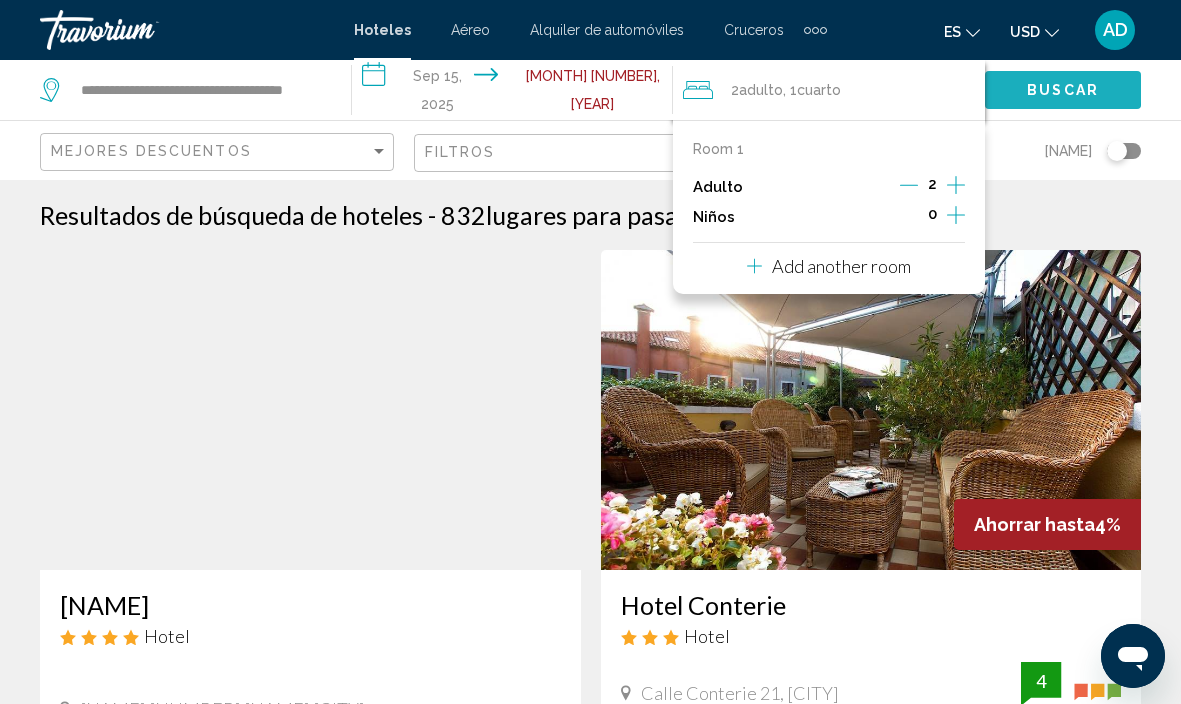 click on "Buscar" at bounding box center (1063, 91) 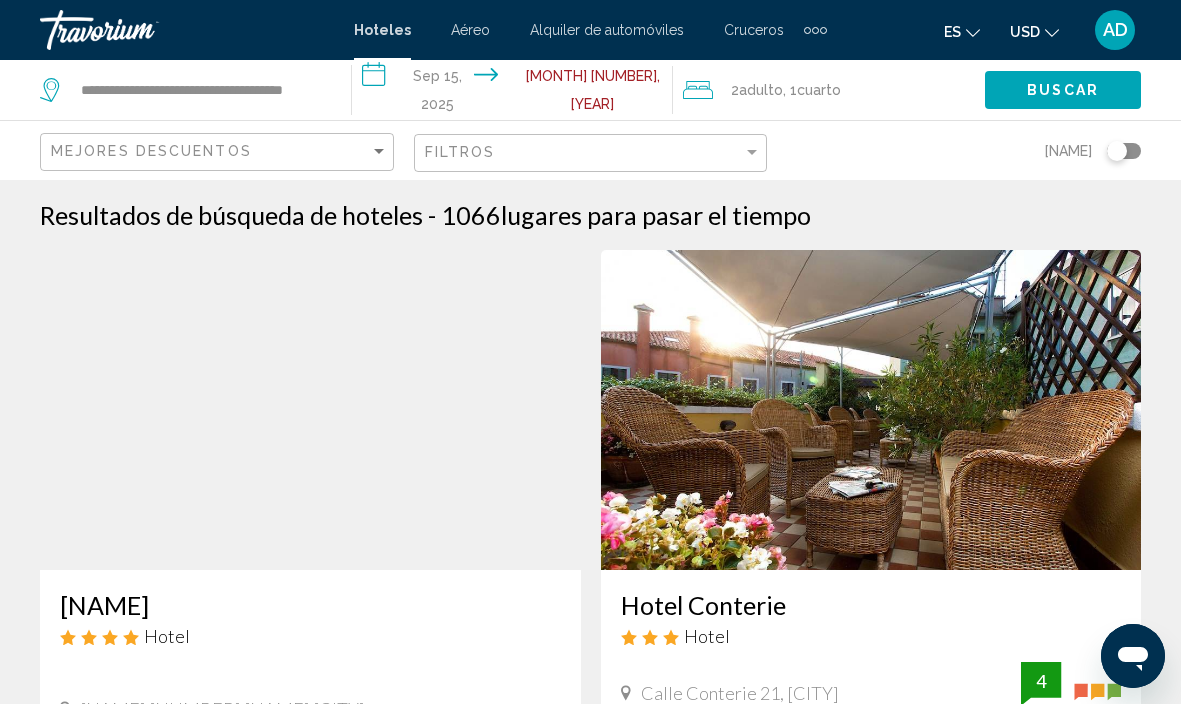 scroll, scrollTop: 0, scrollLeft: 0, axis: both 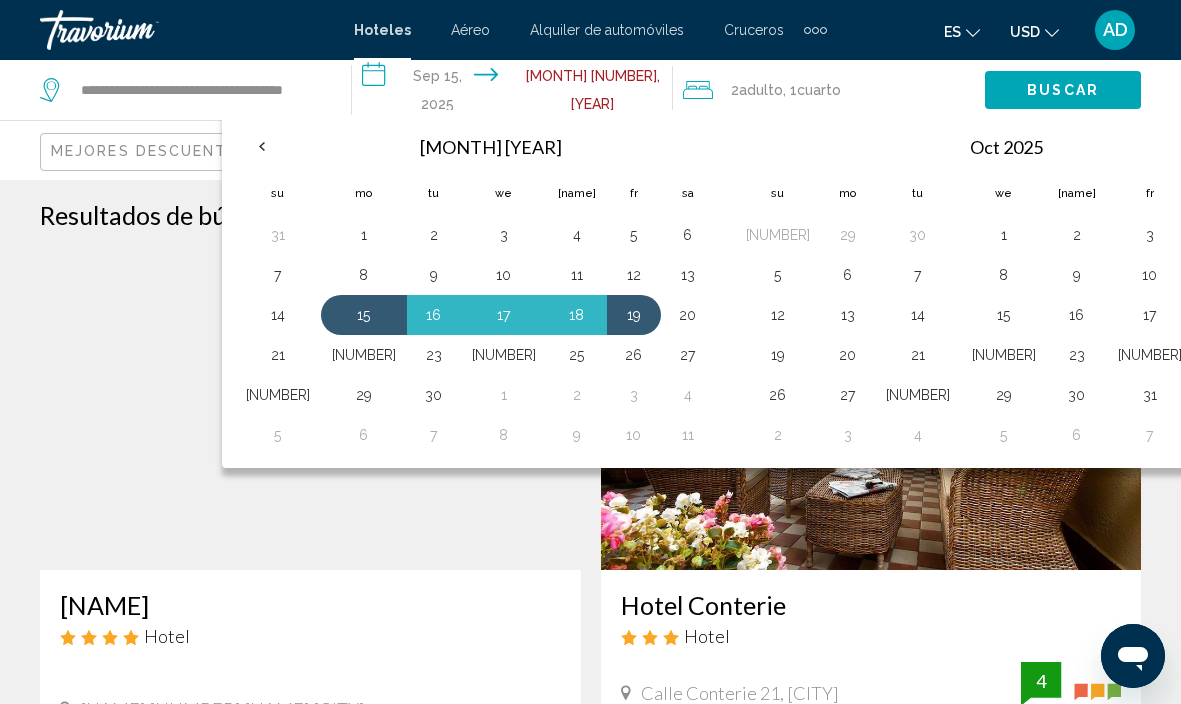 click at bounding box center (1220, 146) 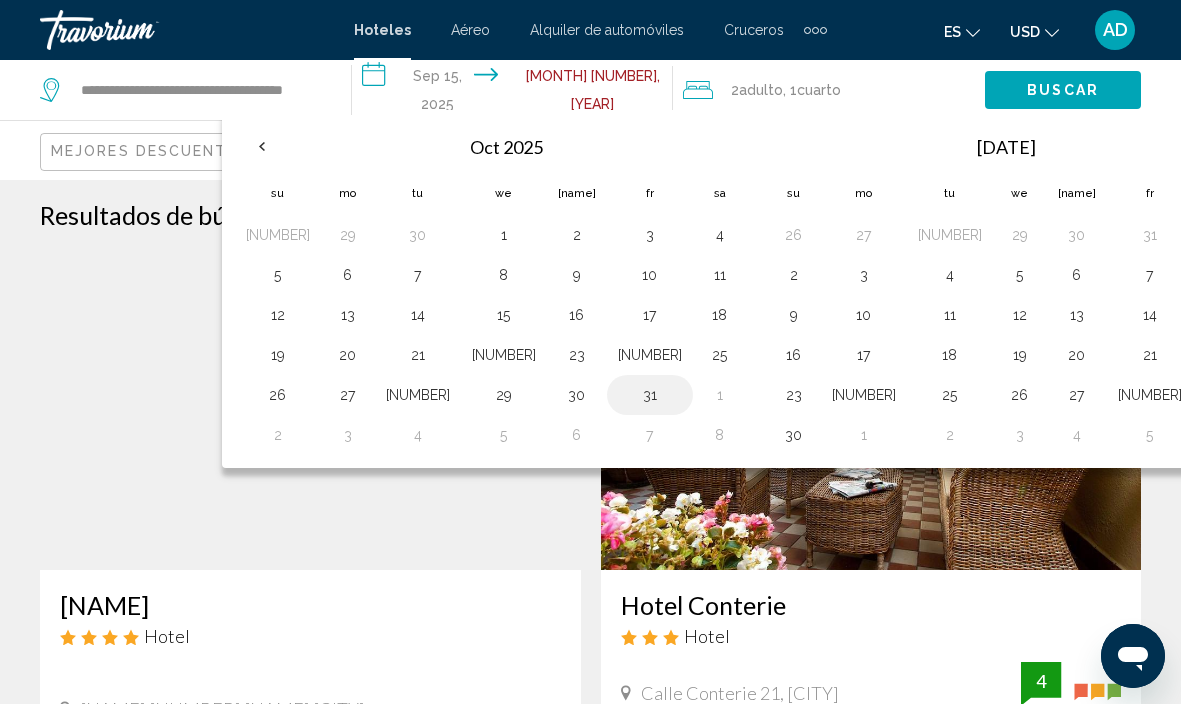 click on "31" at bounding box center (650, 395) 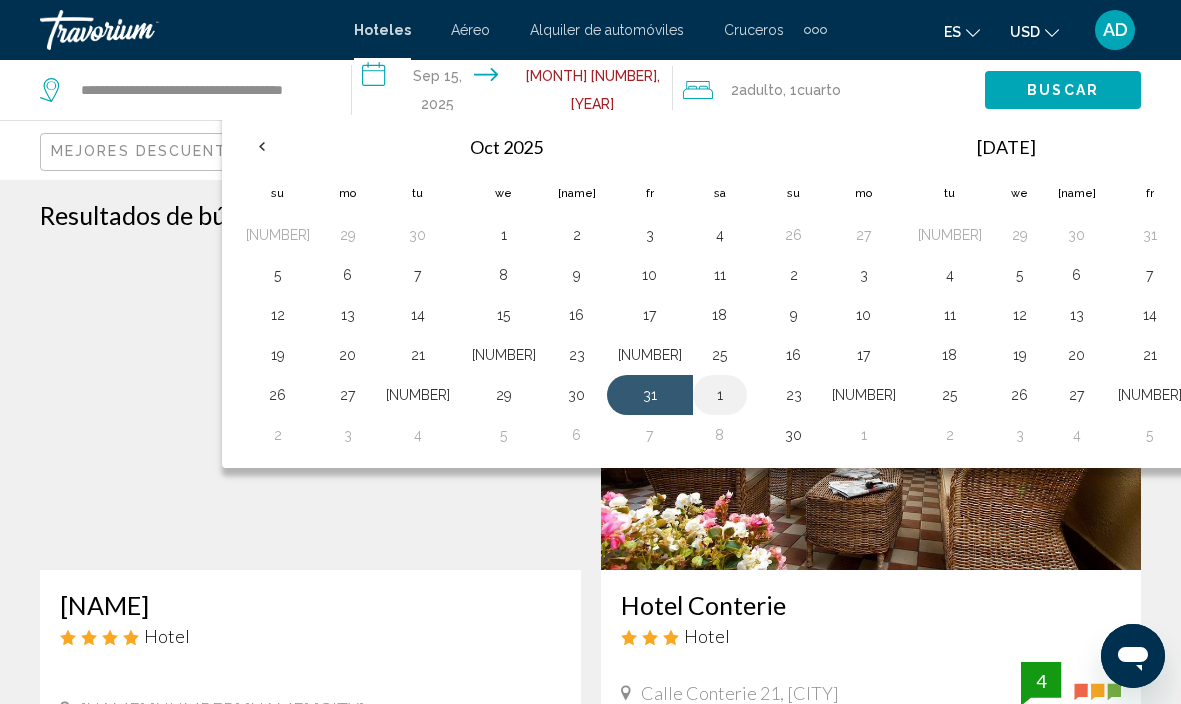 click on "1" at bounding box center [720, 395] 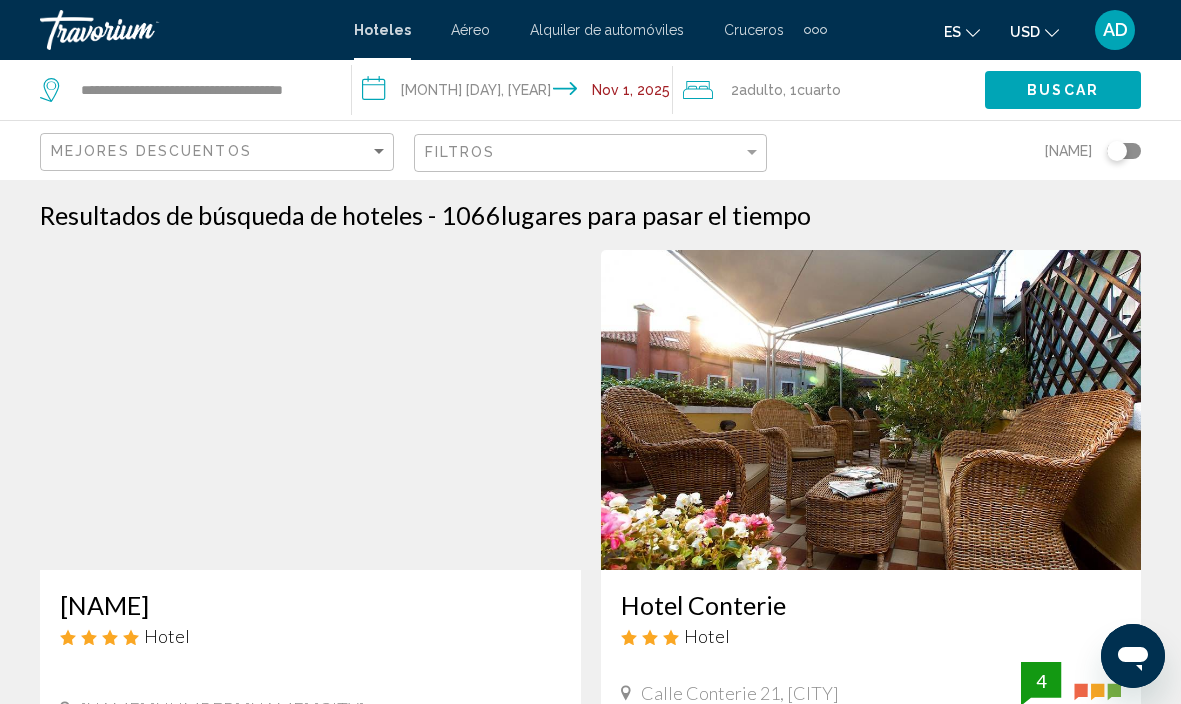 click on "**********" at bounding box center (517, 93) 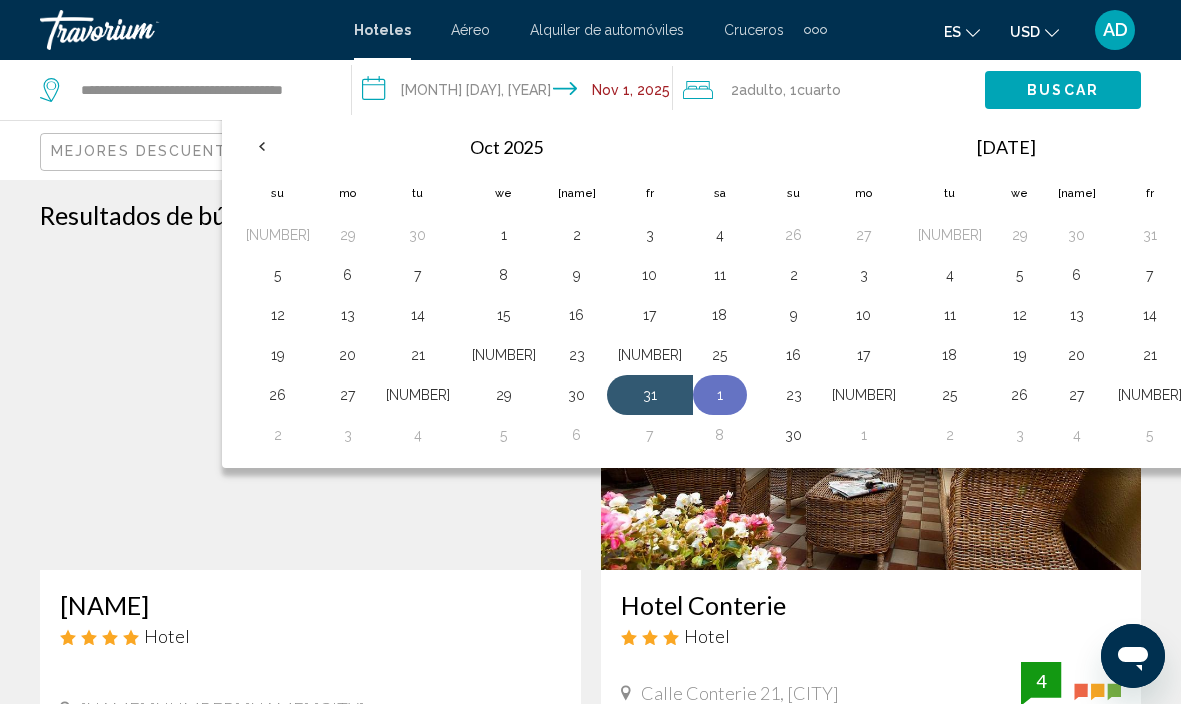 click on "1" at bounding box center [720, 395] 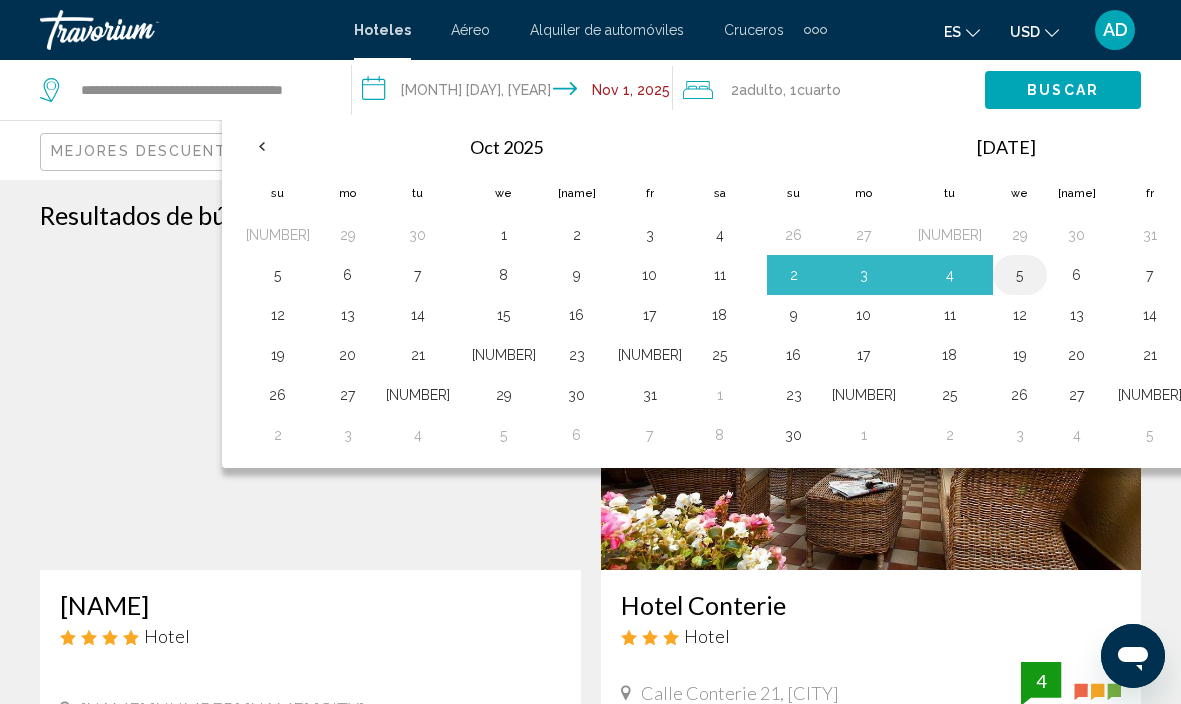 click on "5" at bounding box center (1020, 275) 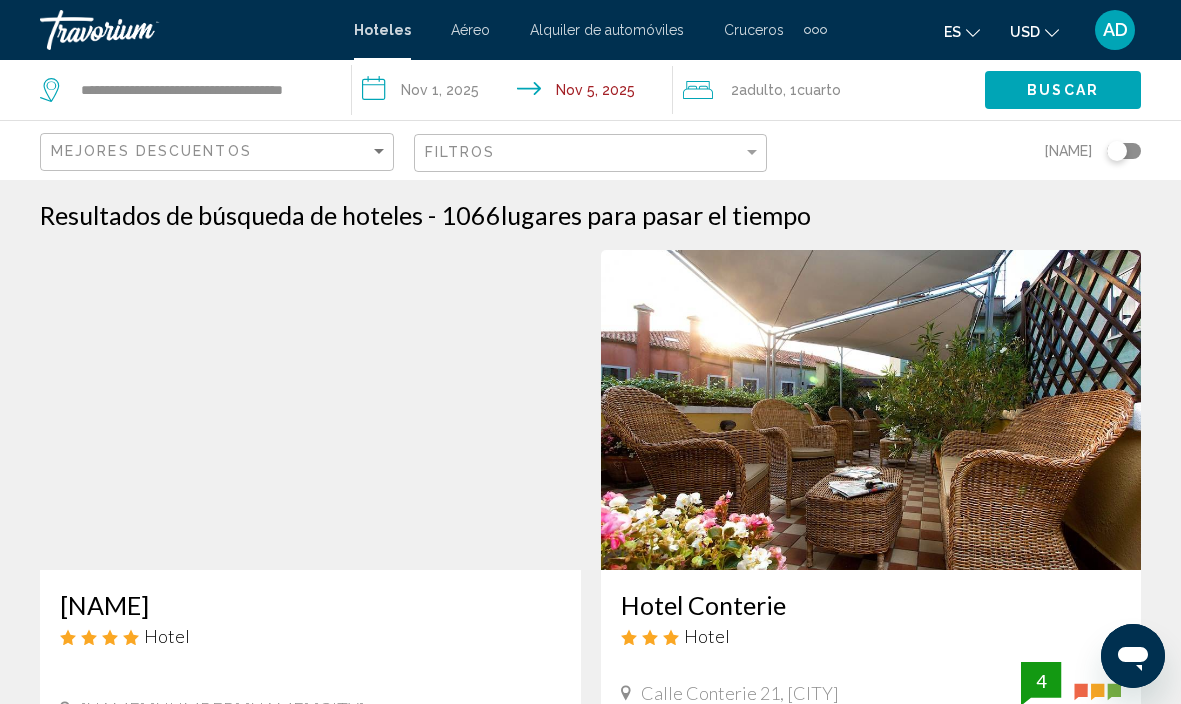click on "**********" at bounding box center [517, 93] 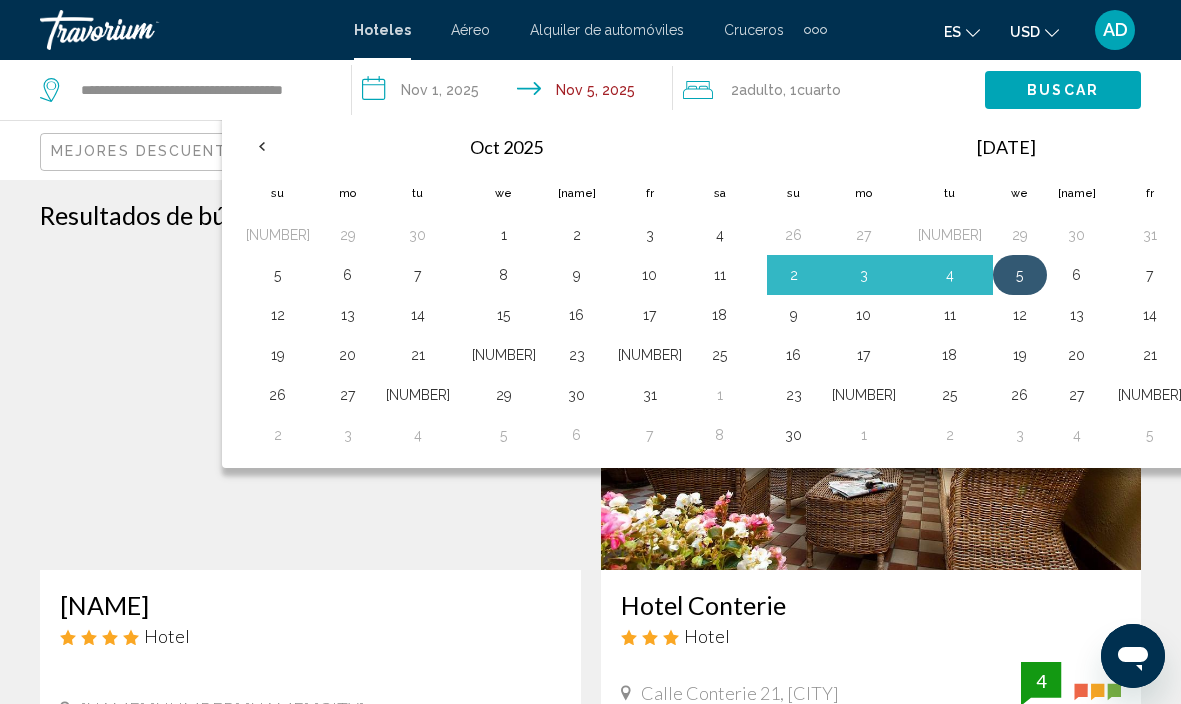click on "5" at bounding box center [1020, 275] 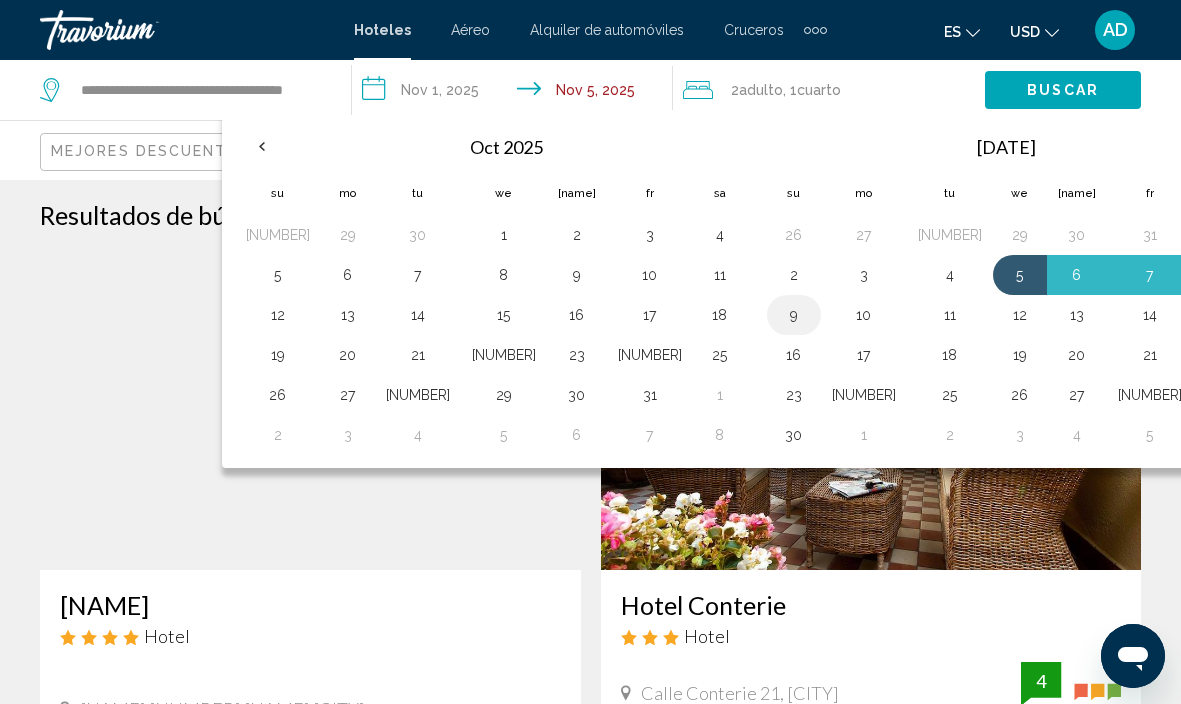 click on "9" at bounding box center [794, 315] 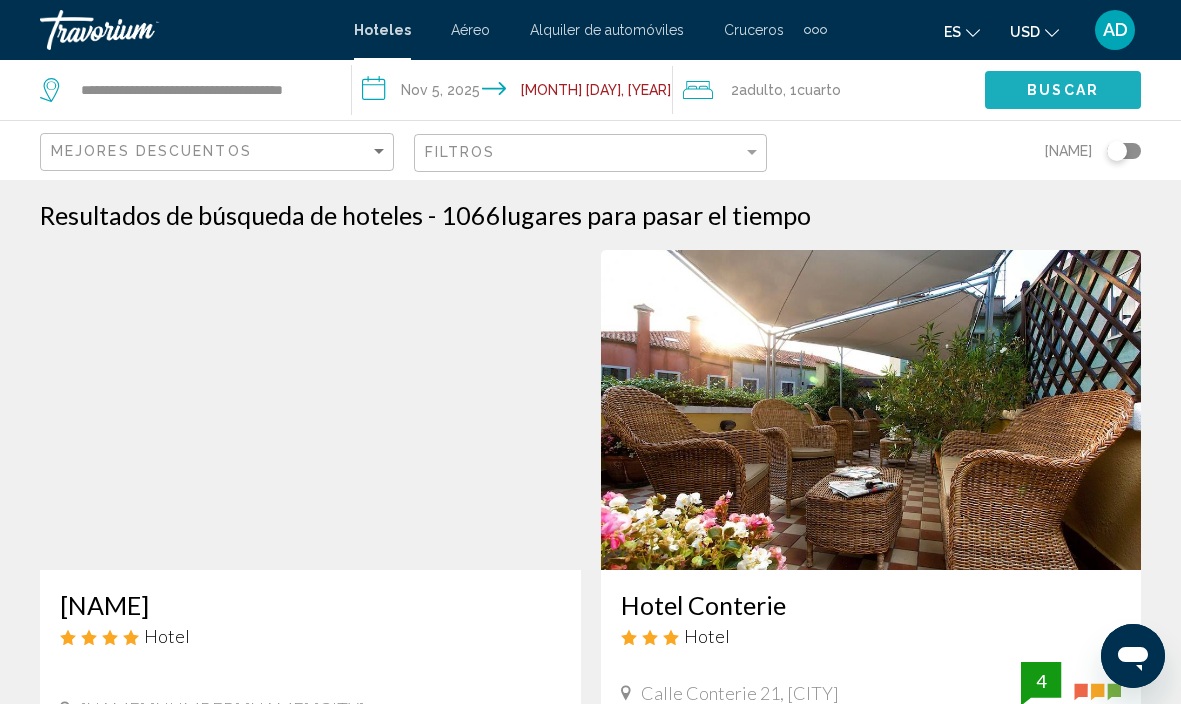 click on "Buscar" at bounding box center (1063, 91) 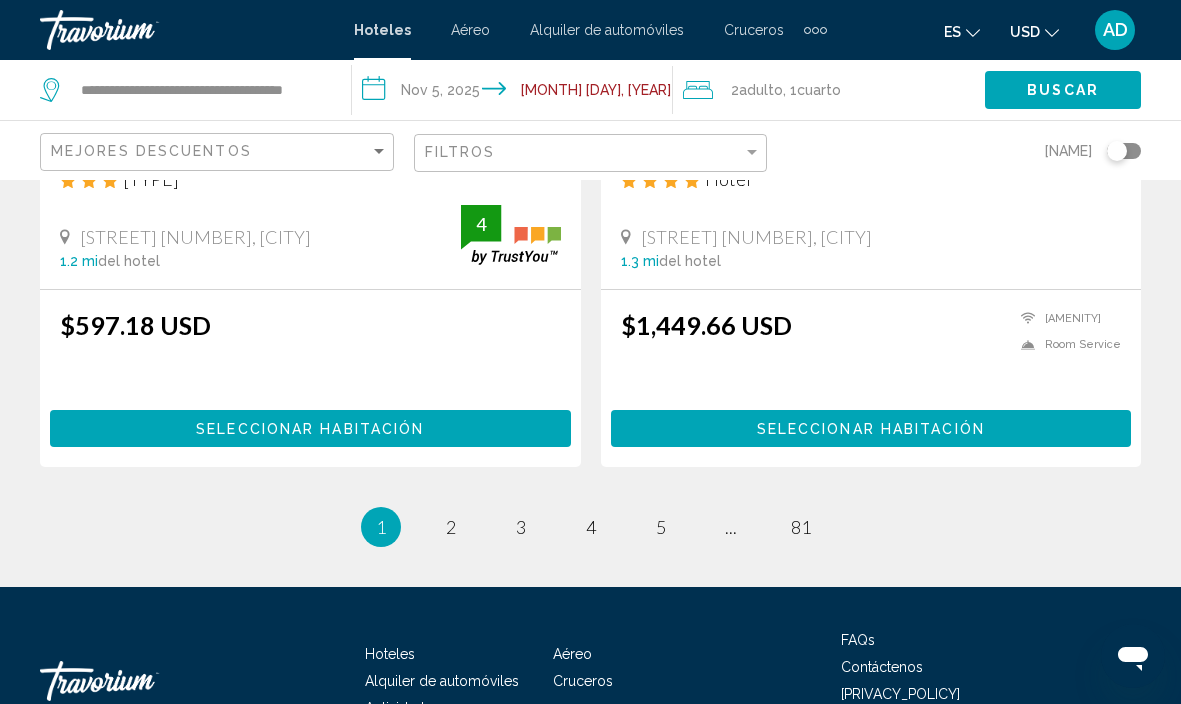 scroll, scrollTop: 4038, scrollLeft: 0, axis: vertical 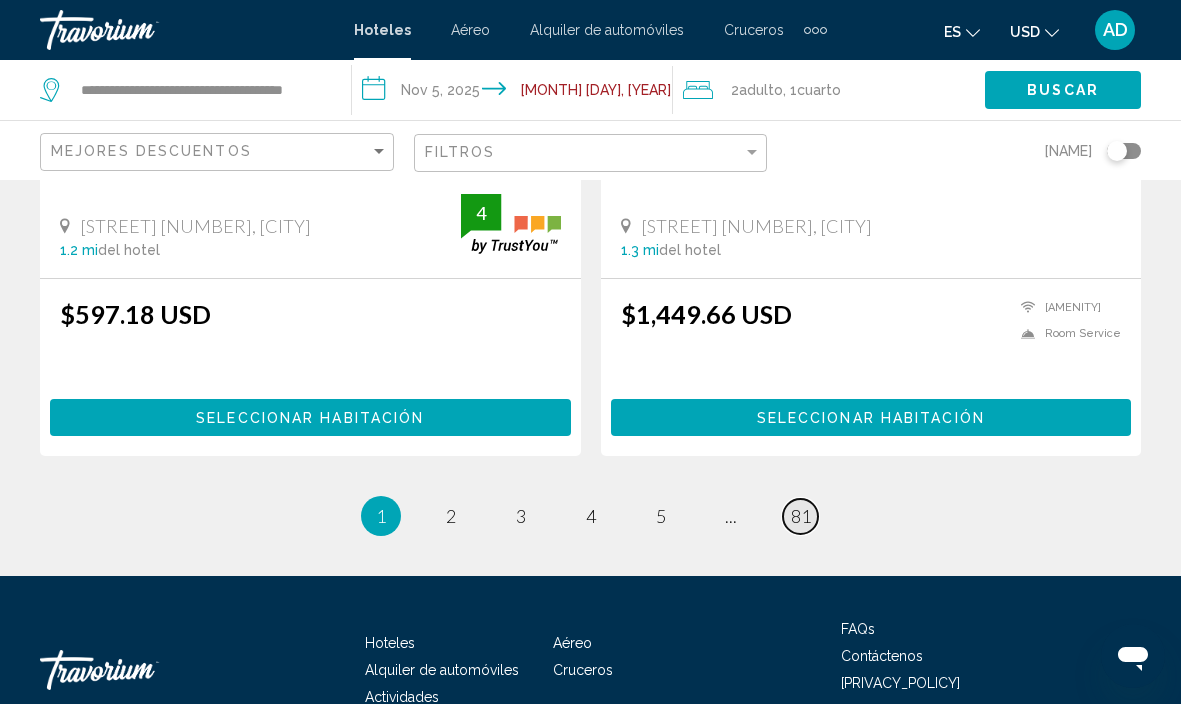 click on "81" at bounding box center [451, 516] 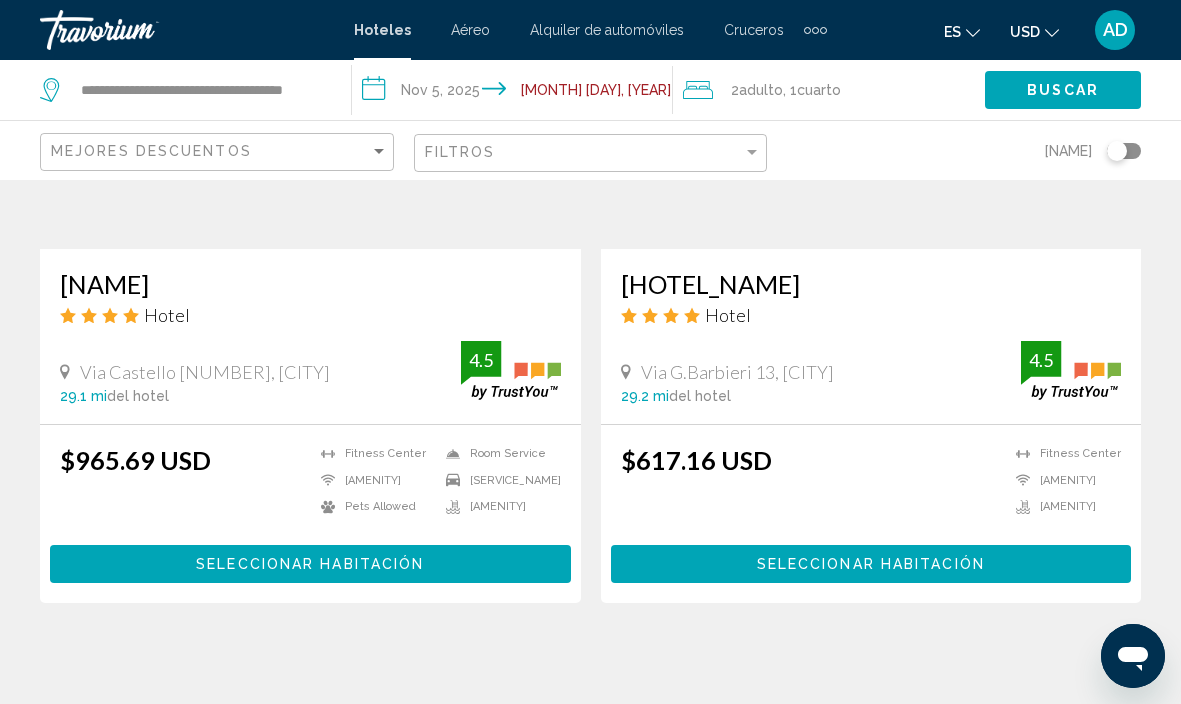 scroll, scrollTop: 622, scrollLeft: 0, axis: vertical 